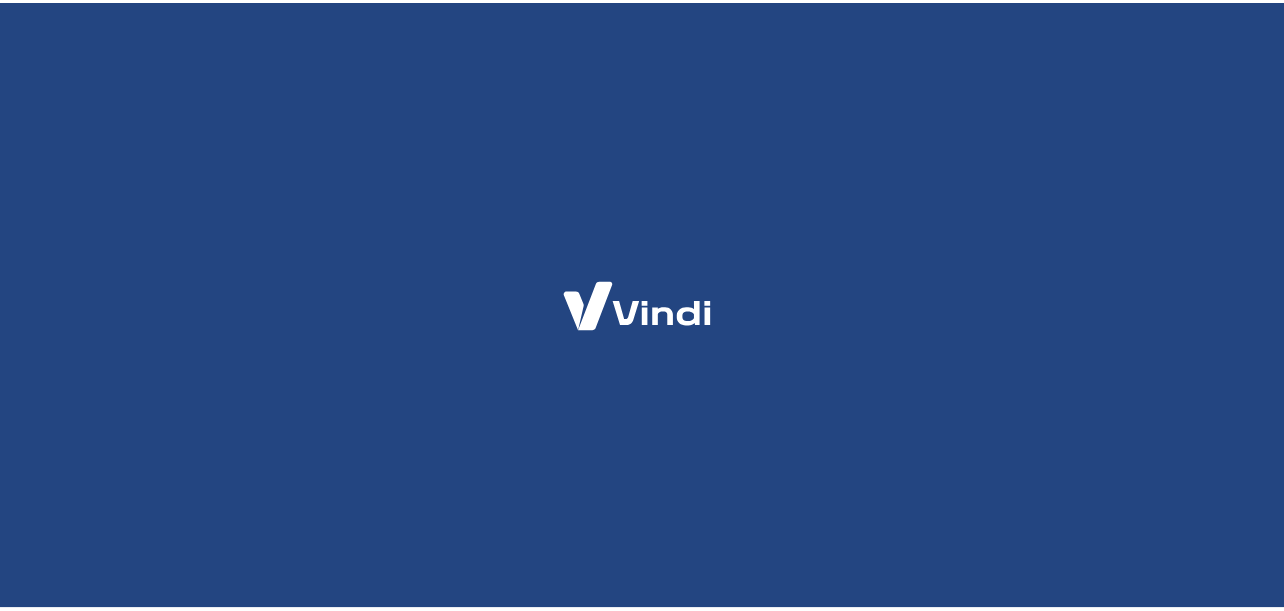 scroll, scrollTop: 0, scrollLeft: 0, axis: both 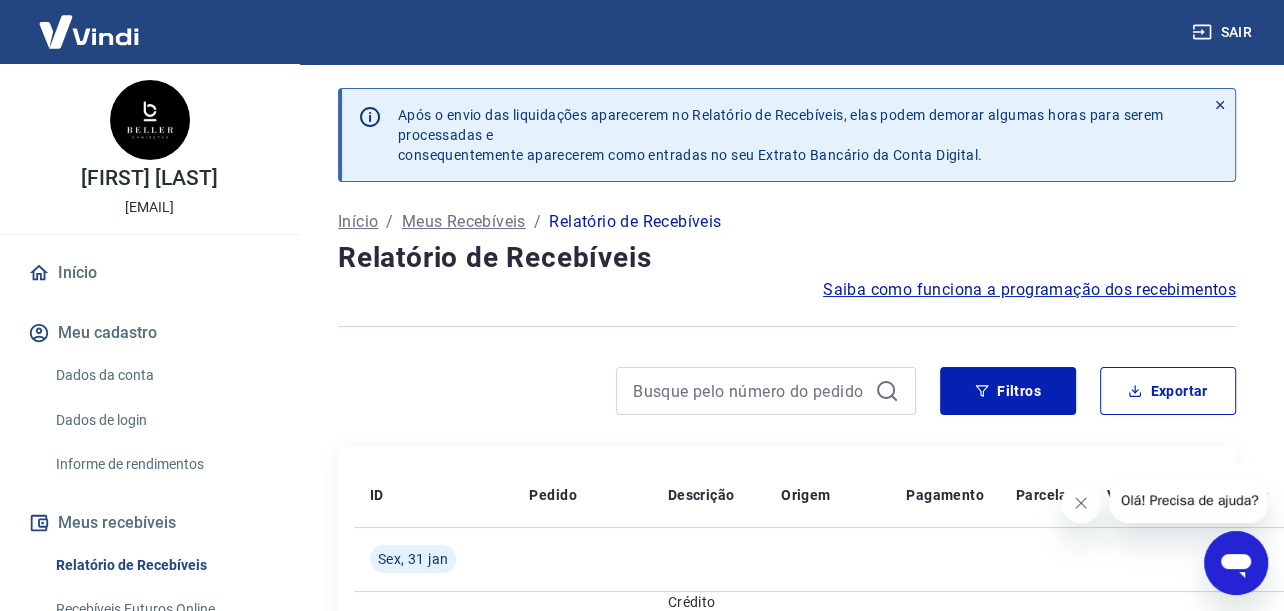 click 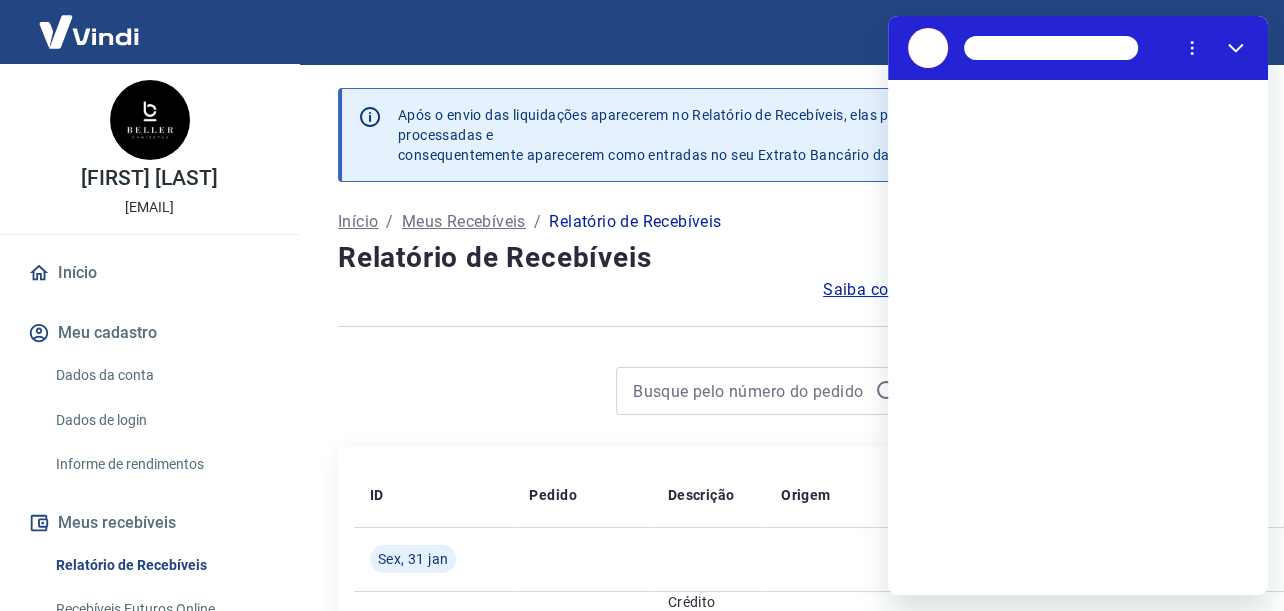 scroll, scrollTop: 0, scrollLeft: 0, axis: both 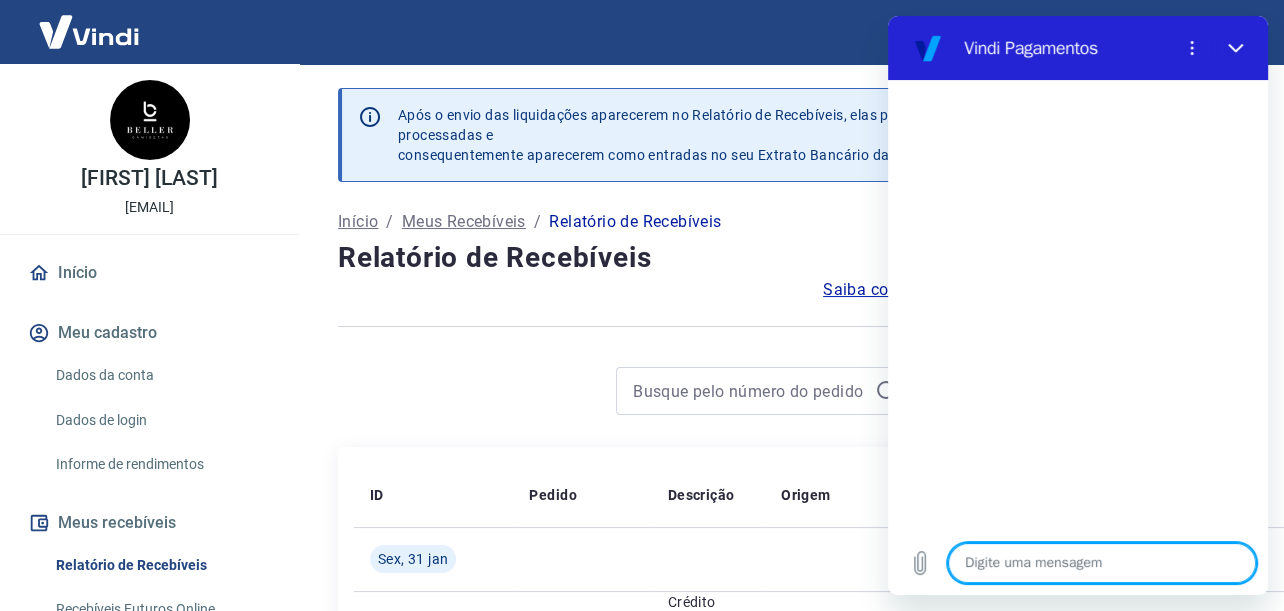 type on "O" 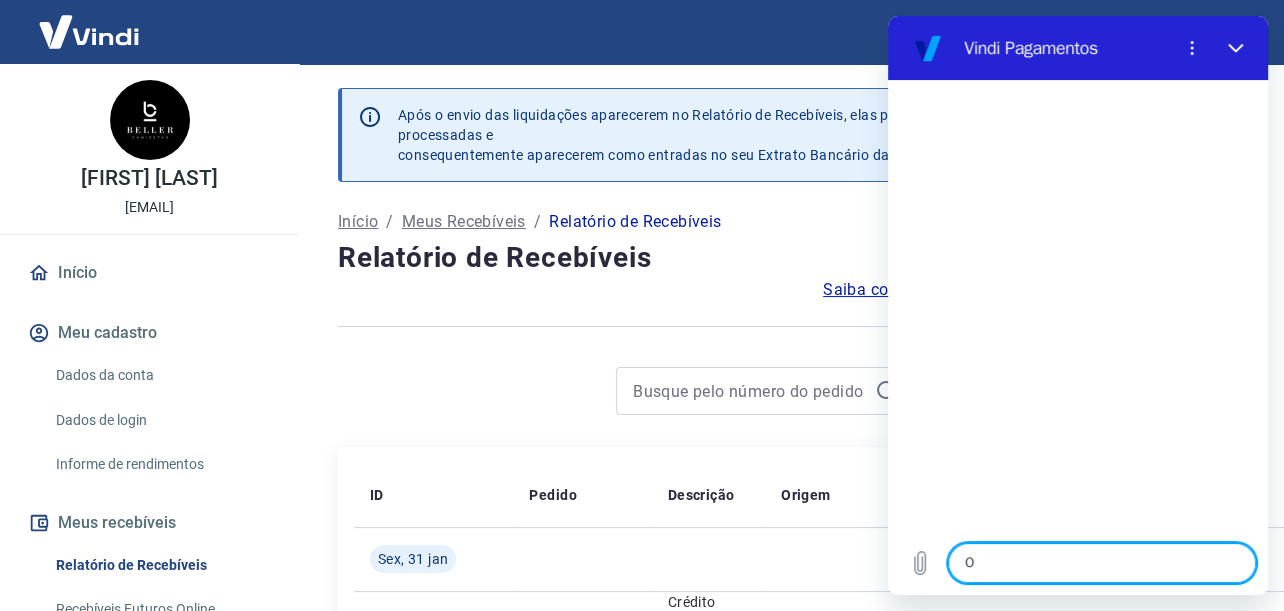 type on "x" 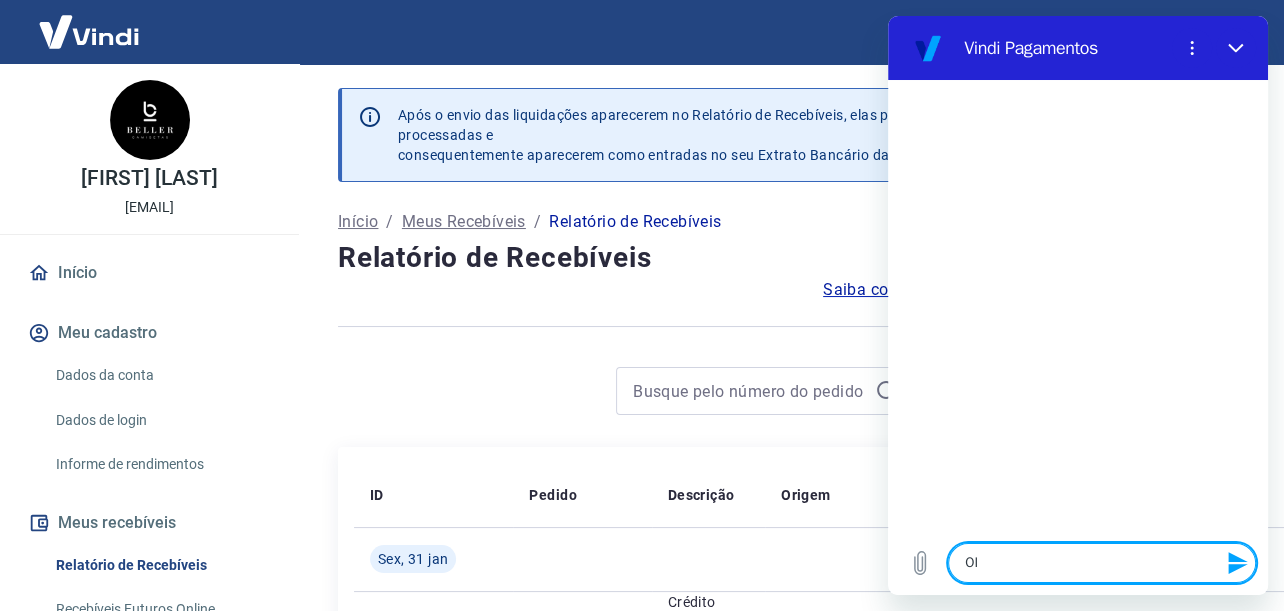 type 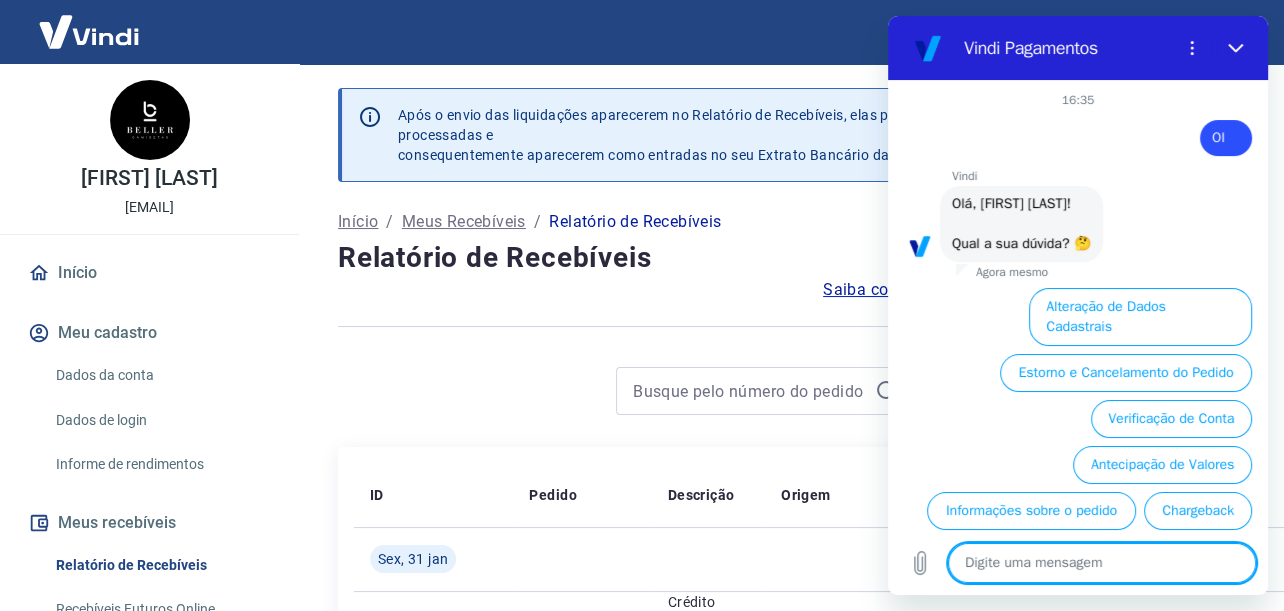 scroll, scrollTop: 115, scrollLeft: 0, axis: vertical 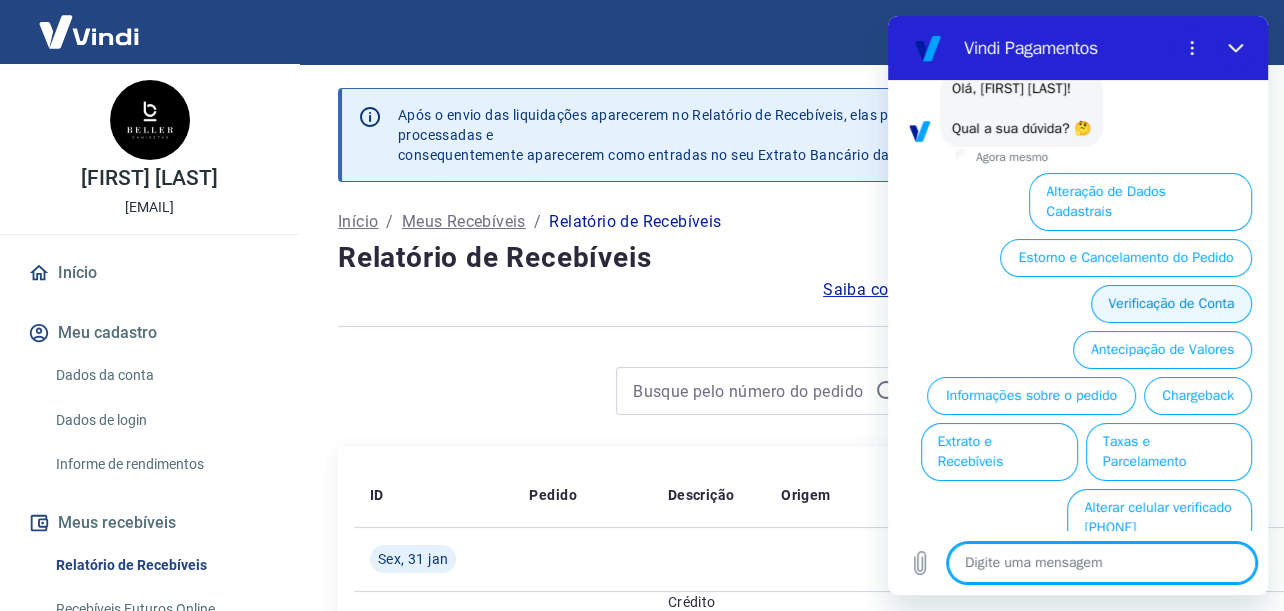click on "Verificação de Conta" at bounding box center [1171, 304] 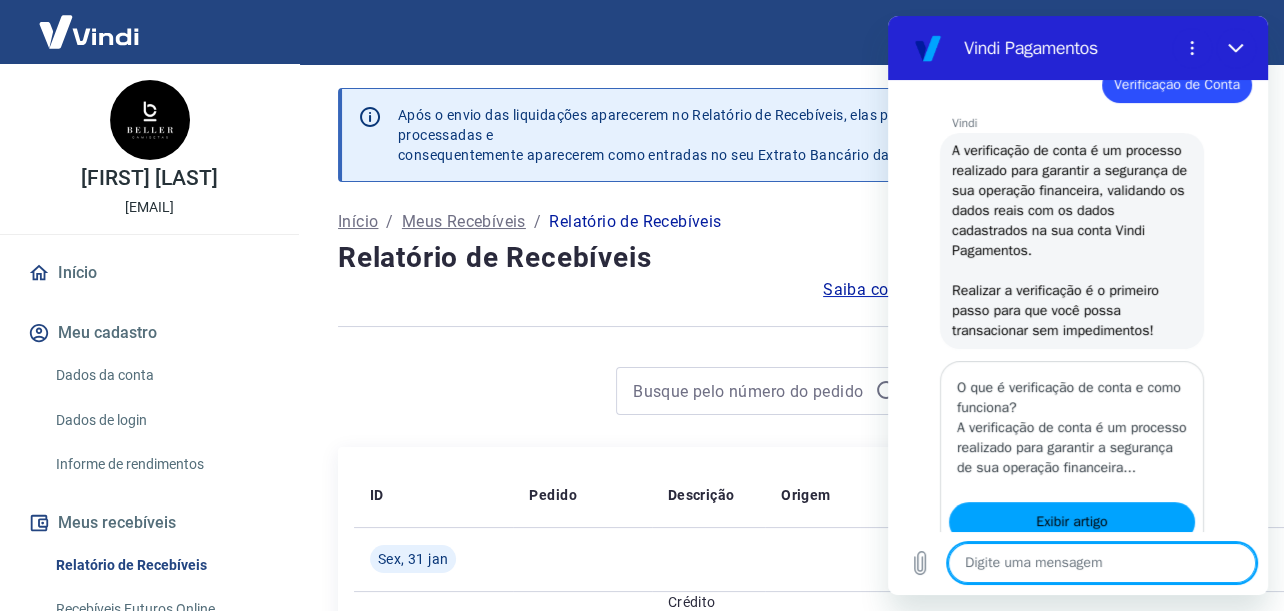 scroll, scrollTop: 363, scrollLeft: 0, axis: vertical 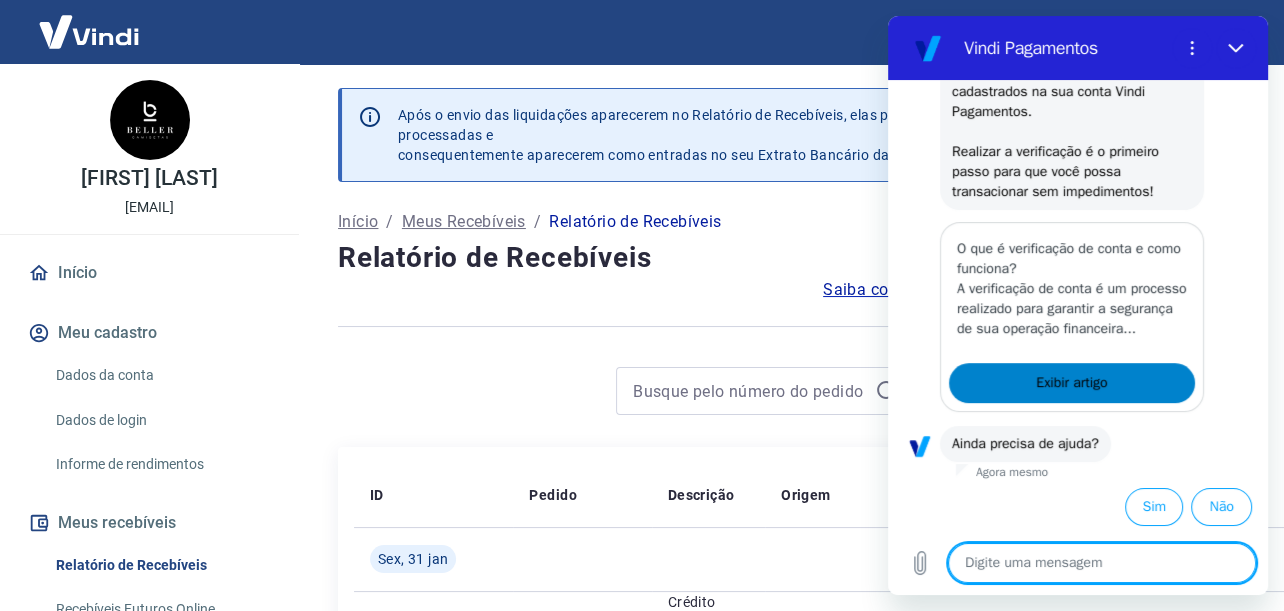 click on "Exibir artigo" at bounding box center (1071, 383) 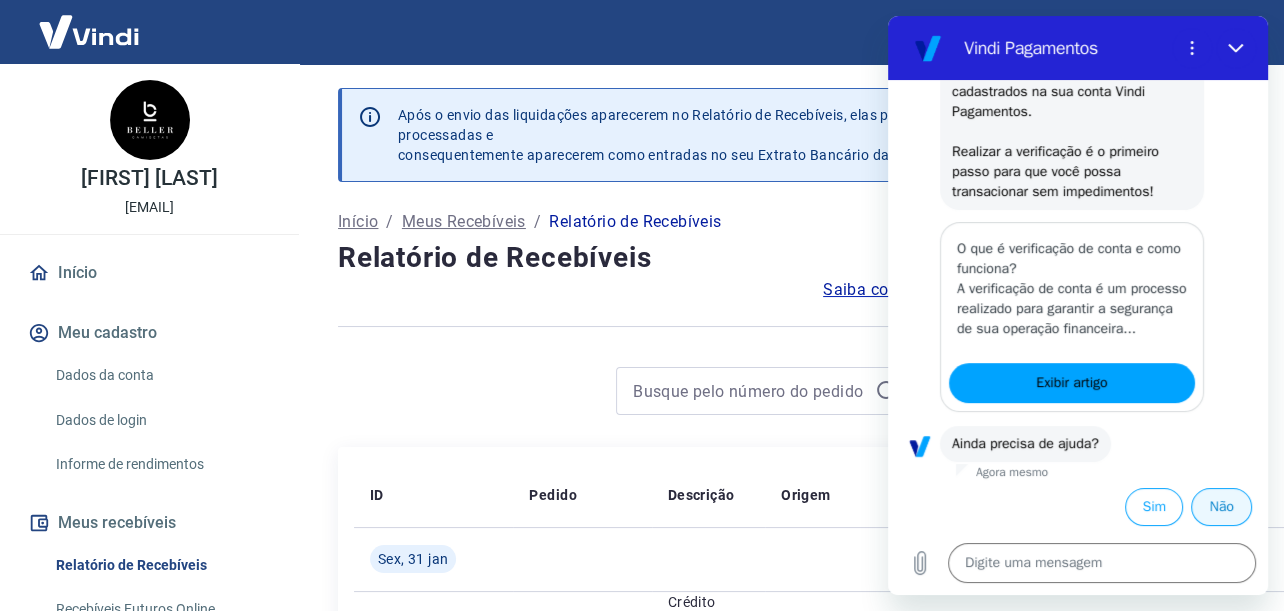 click on "Não" at bounding box center (1221, 507) 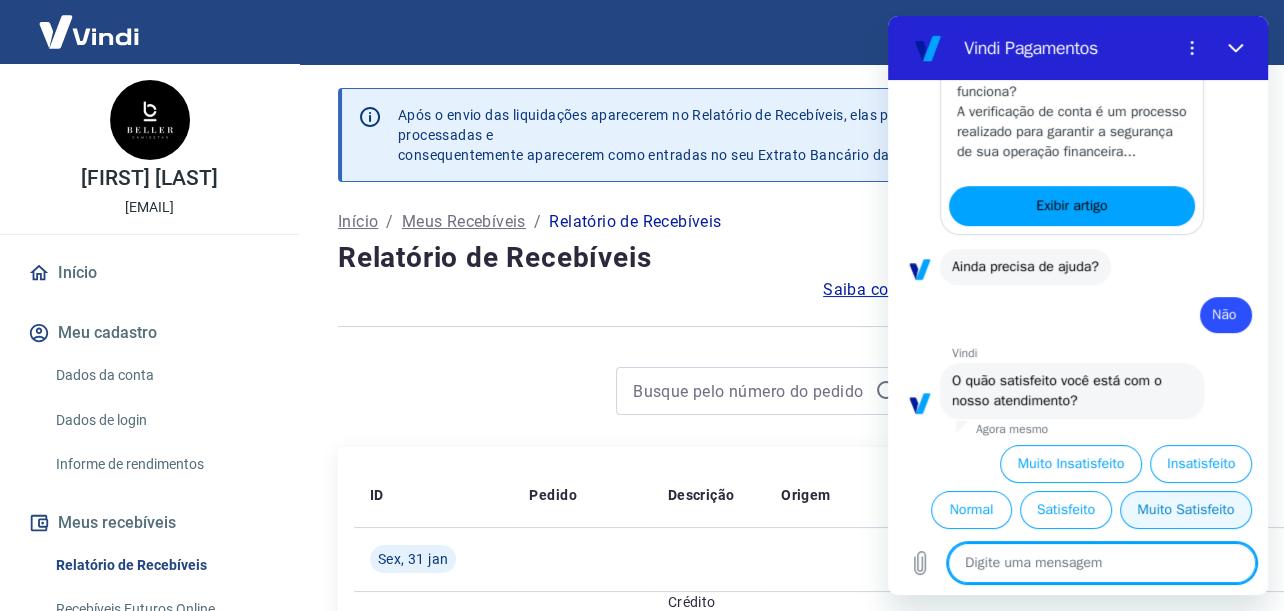 scroll, scrollTop: 542, scrollLeft: 0, axis: vertical 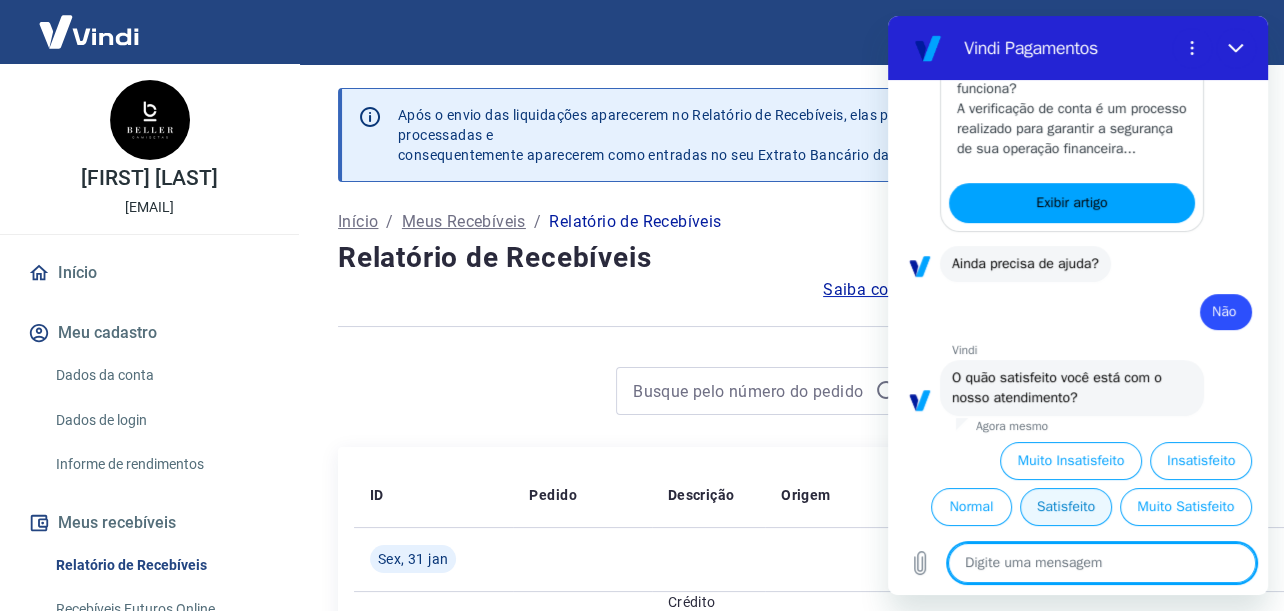 click on "Satisfeito" at bounding box center (1066, 507) 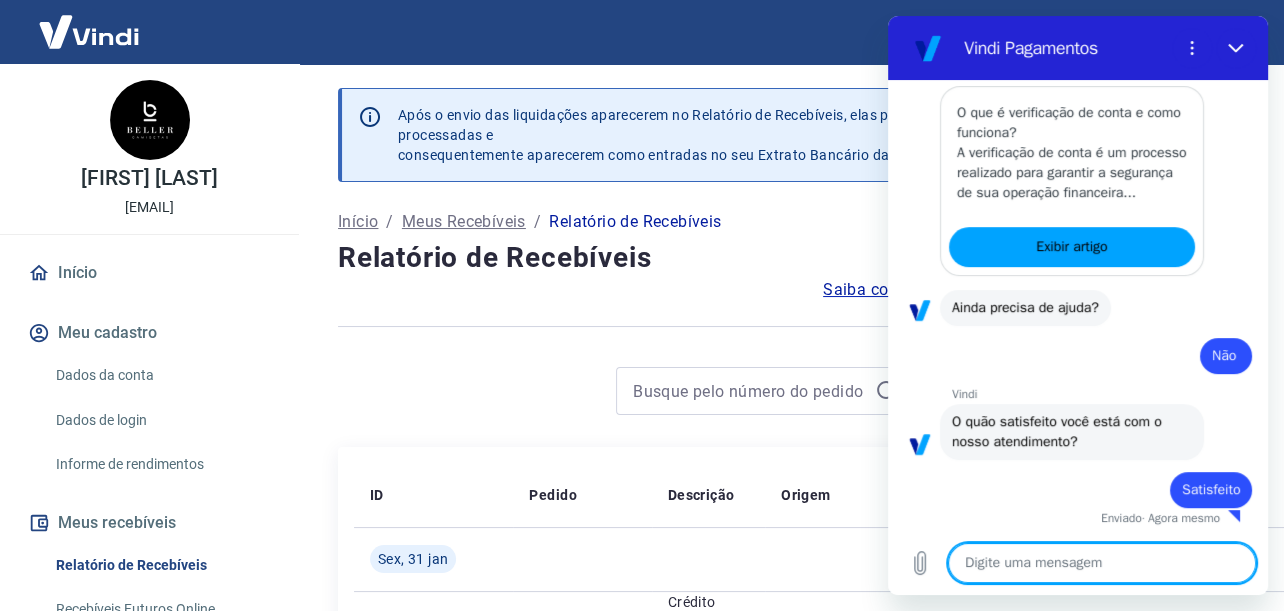 type on "x" 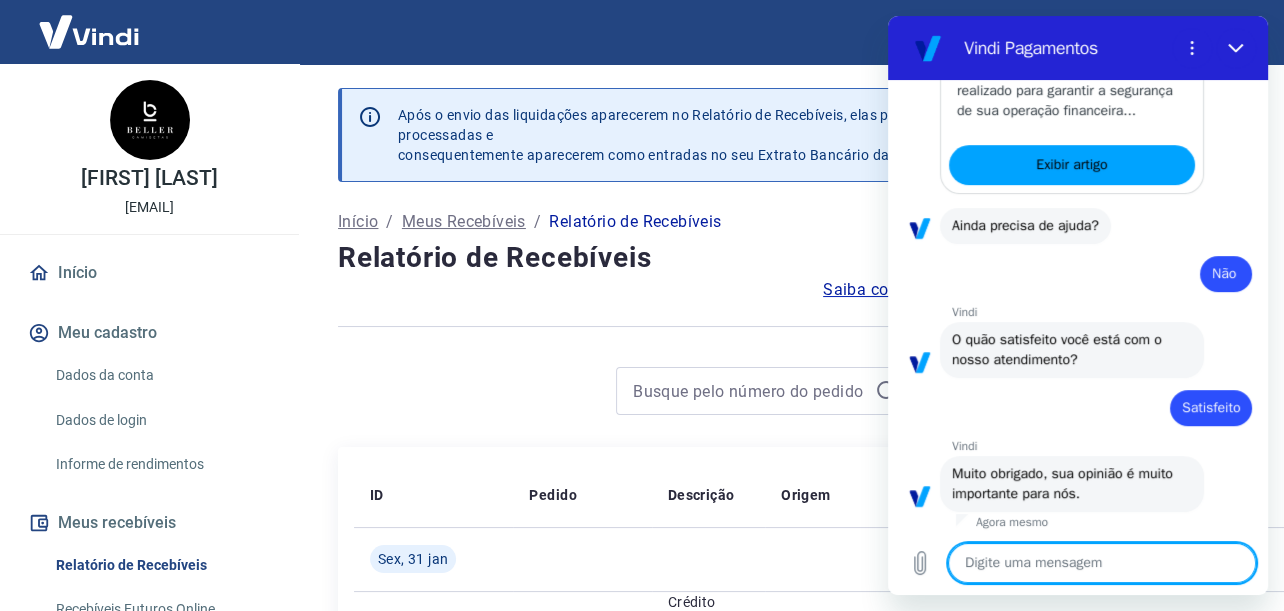 scroll, scrollTop: 585, scrollLeft: 0, axis: vertical 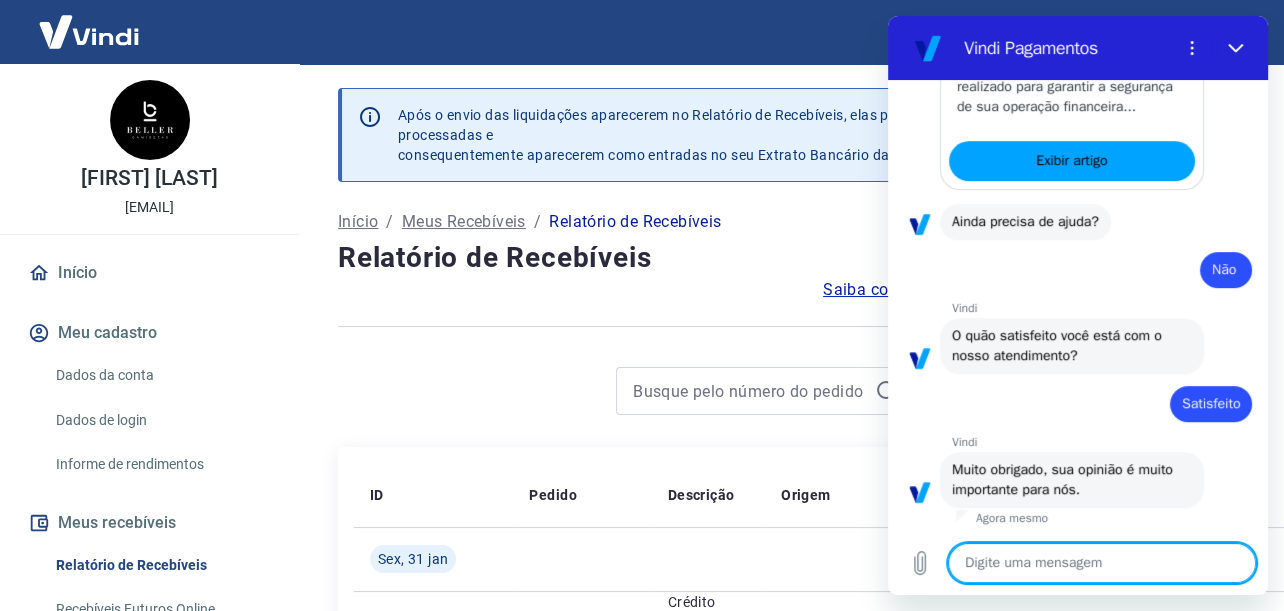 click at bounding box center (1102, 563) 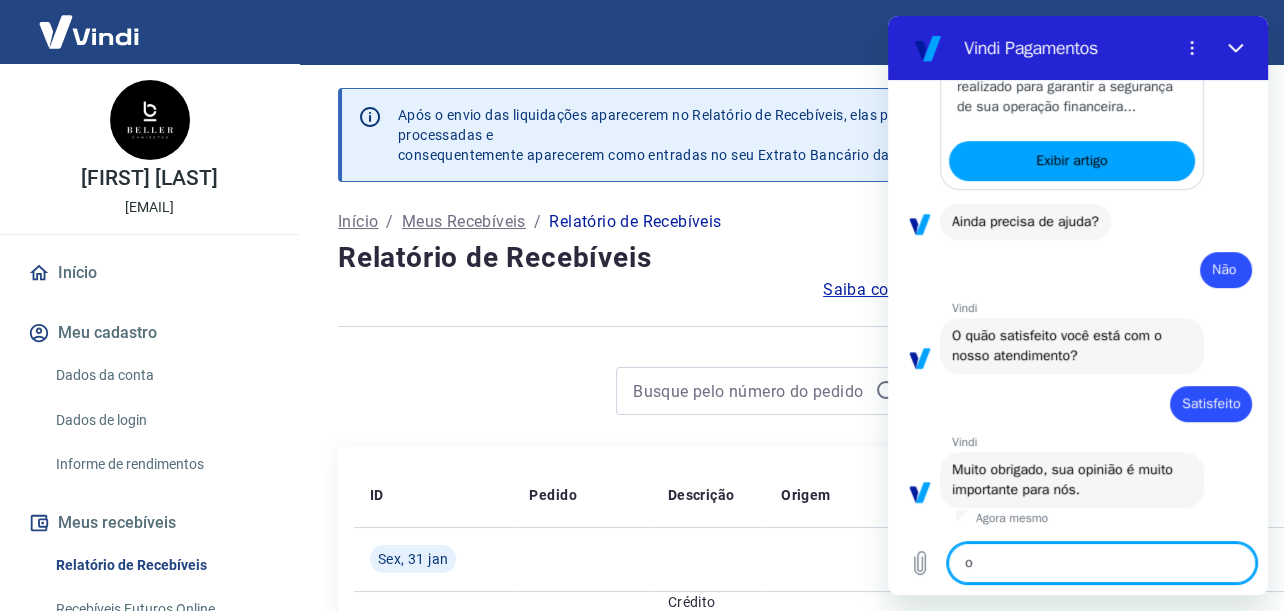 type on "x" 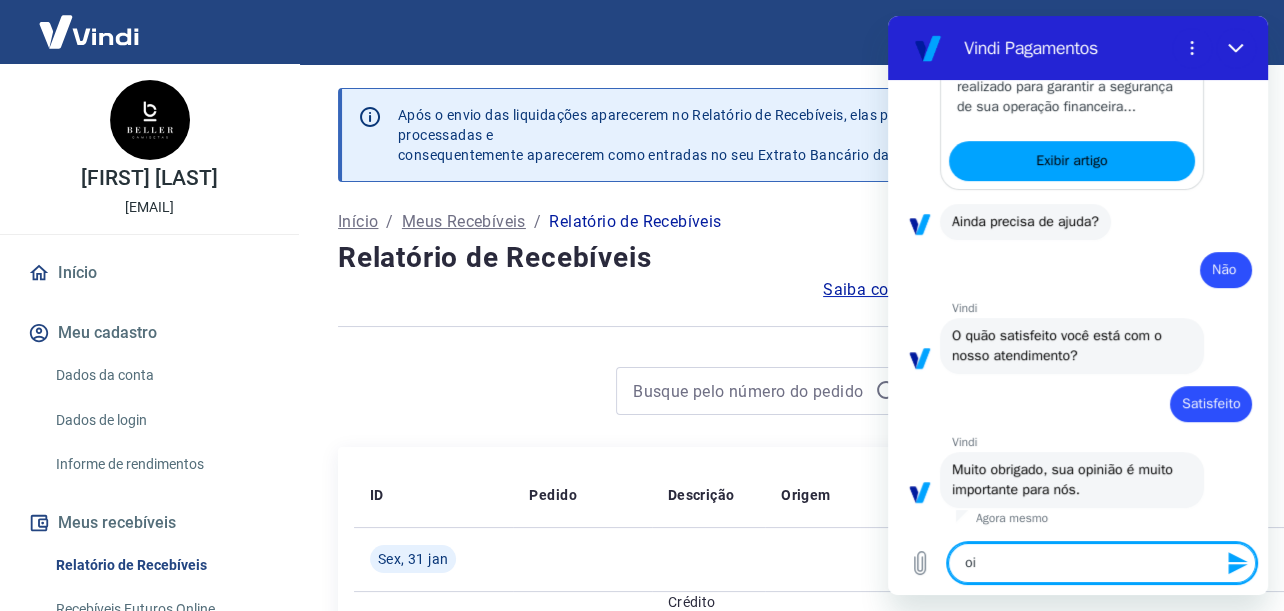 type 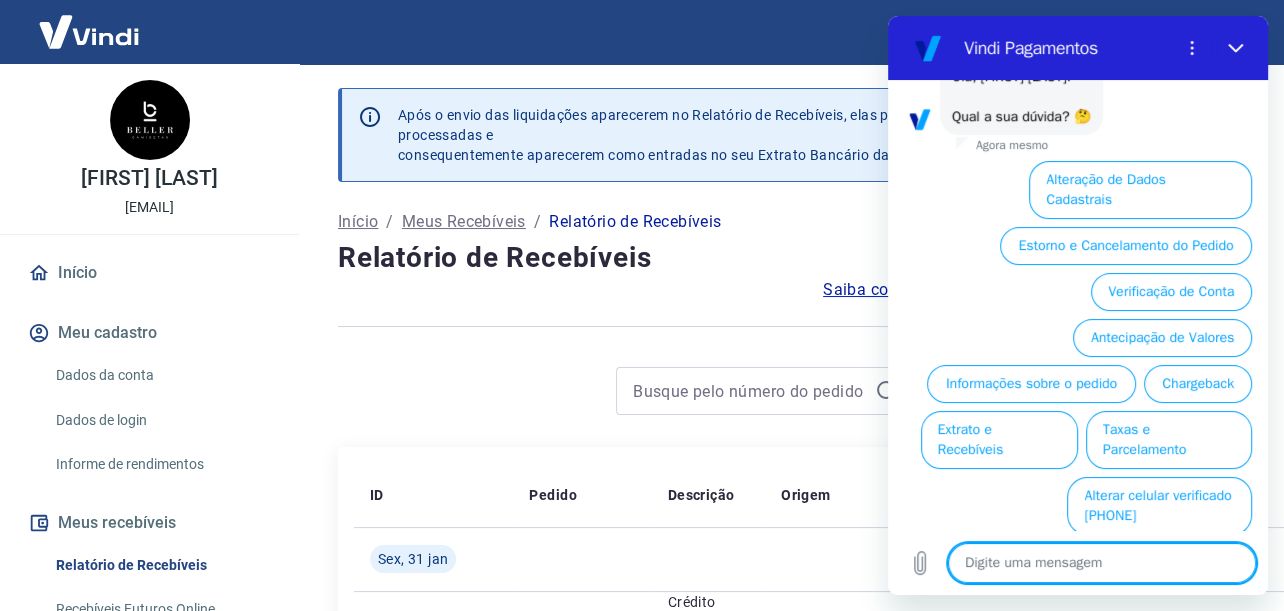scroll, scrollTop: 1102, scrollLeft: 0, axis: vertical 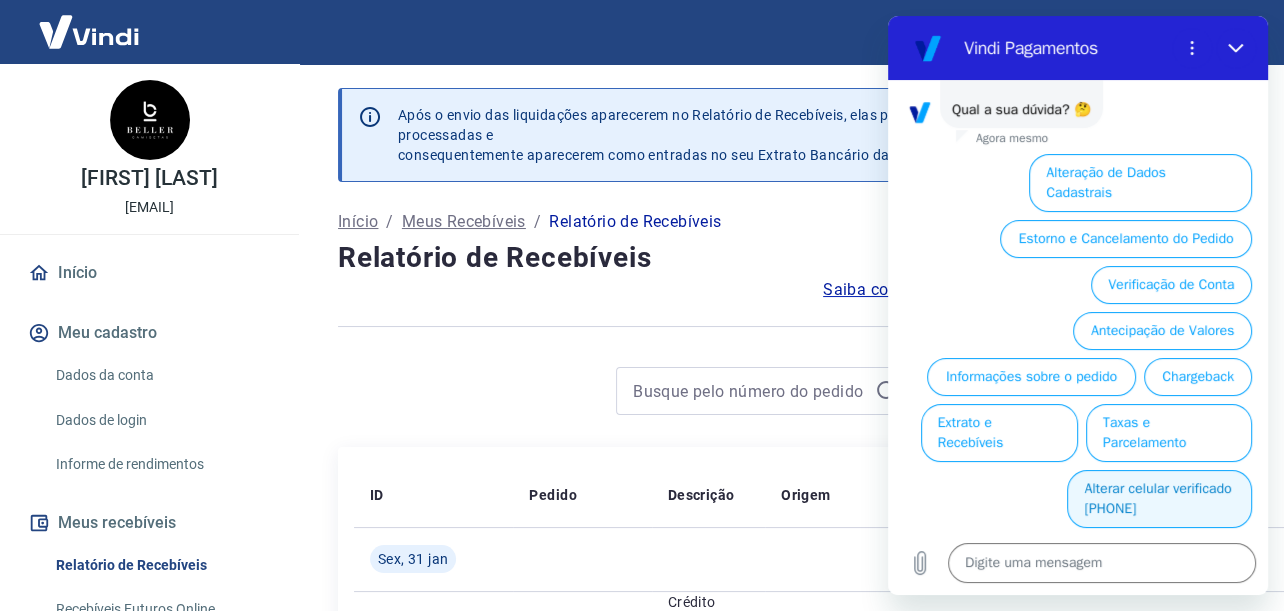 click on "Alterar celular verificado [PHONE]" at bounding box center (1159, 499) 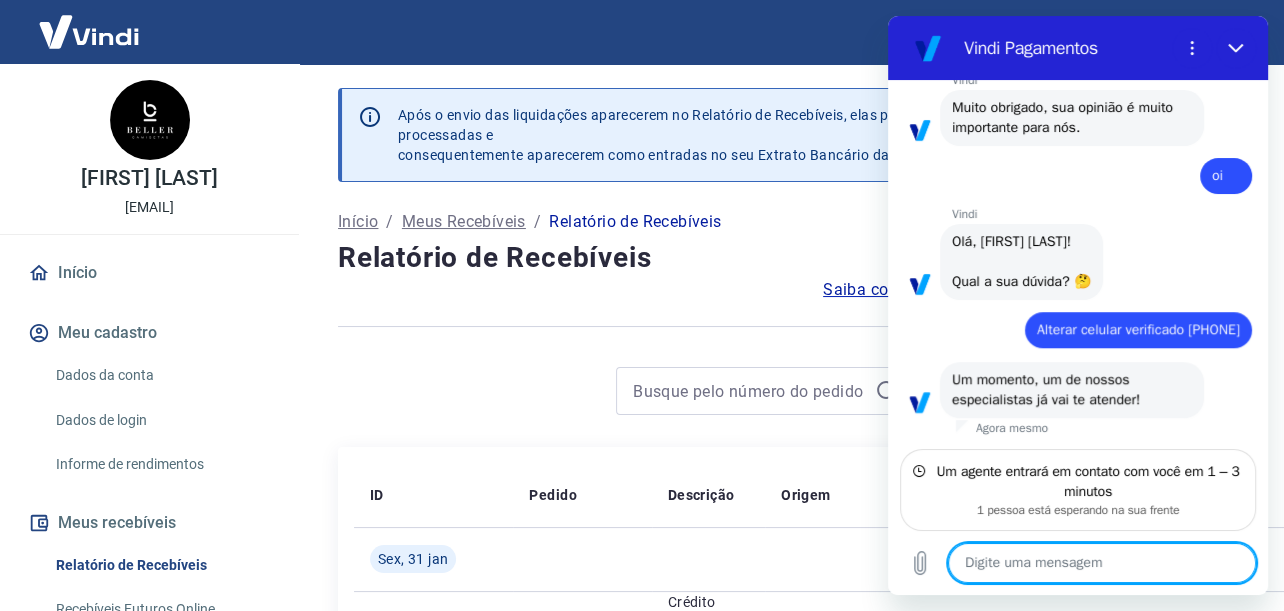 scroll, scrollTop: 927, scrollLeft: 0, axis: vertical 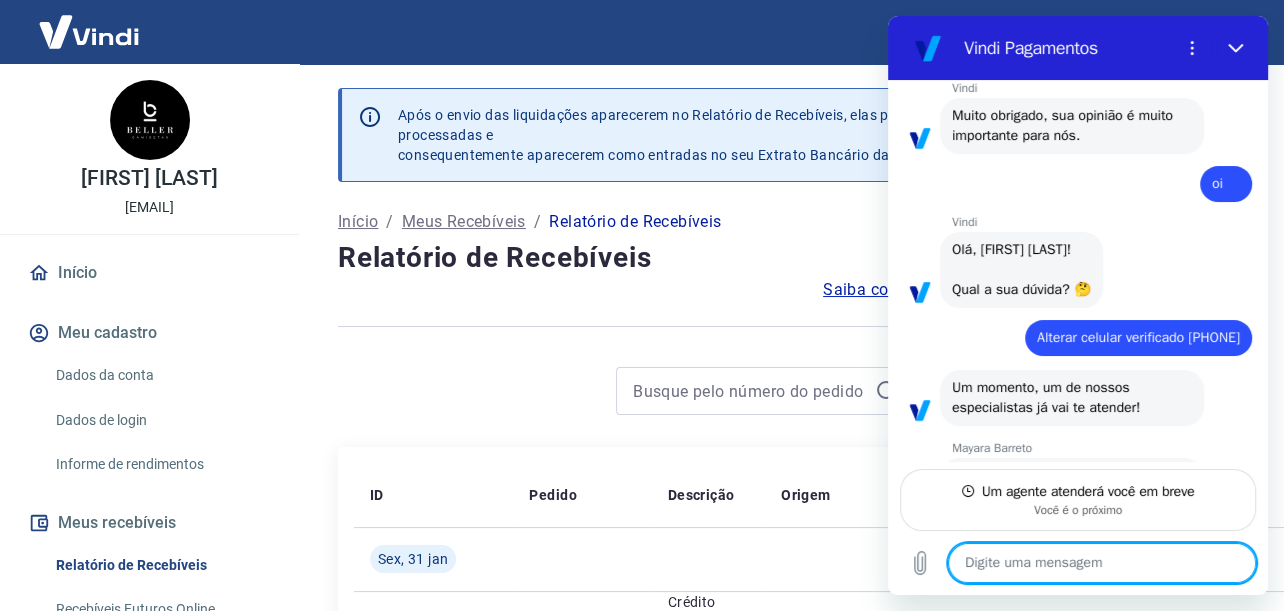 type on "x" 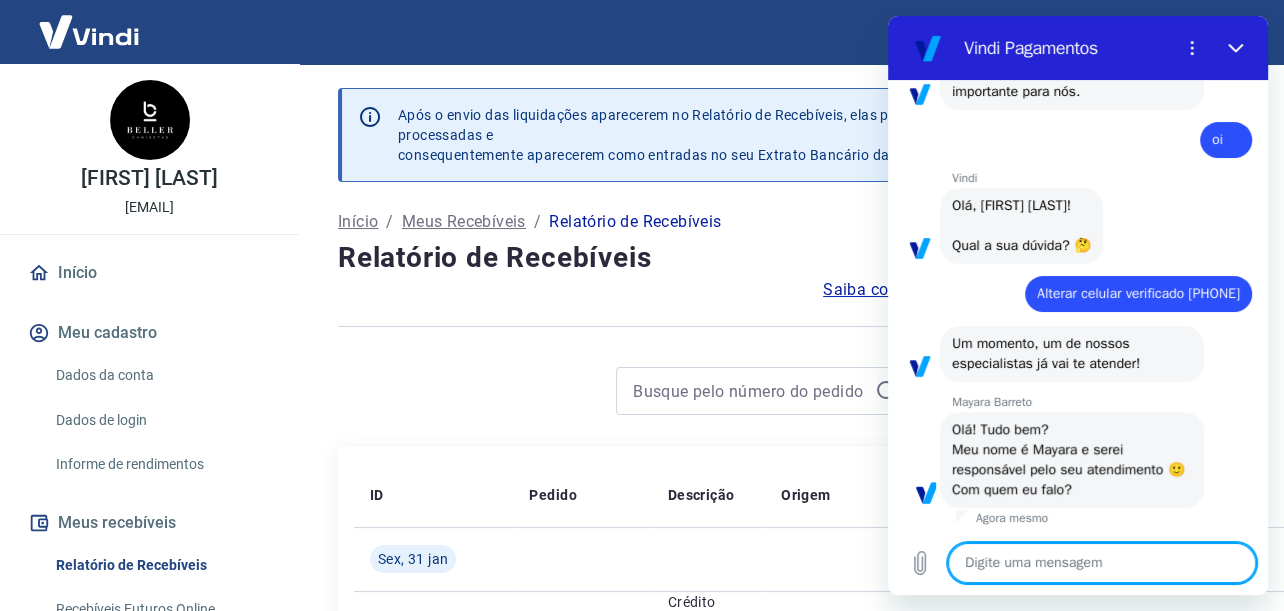 scroll, scrollTop: 1004, scrollLeft: 0, axis: vertical 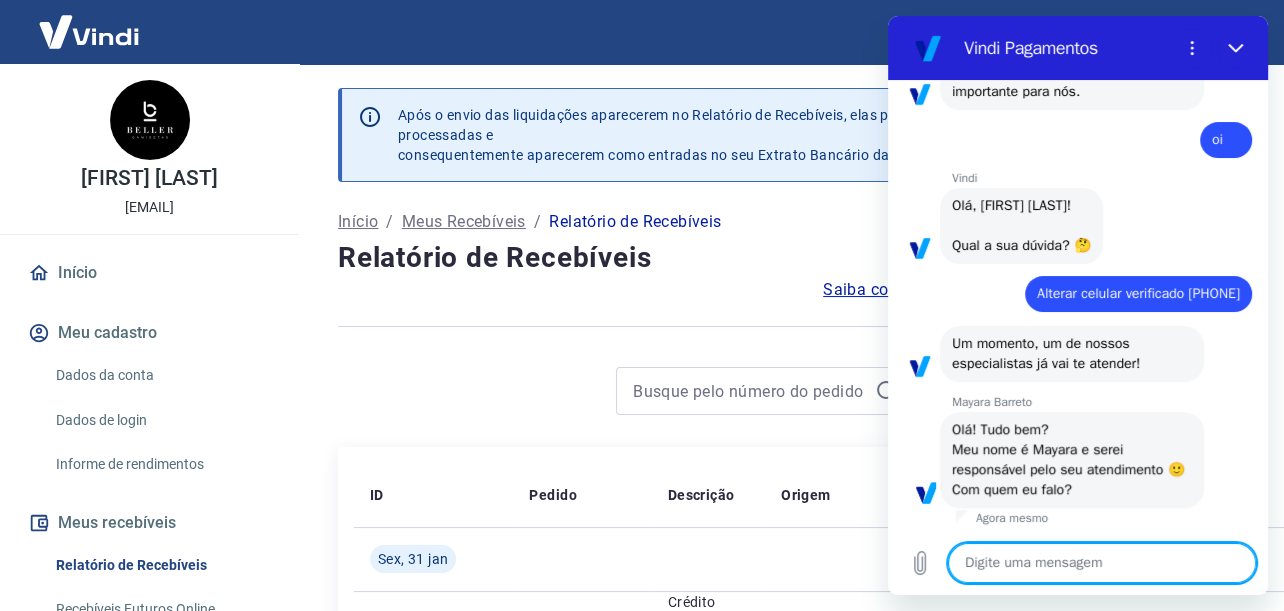 type on "T" 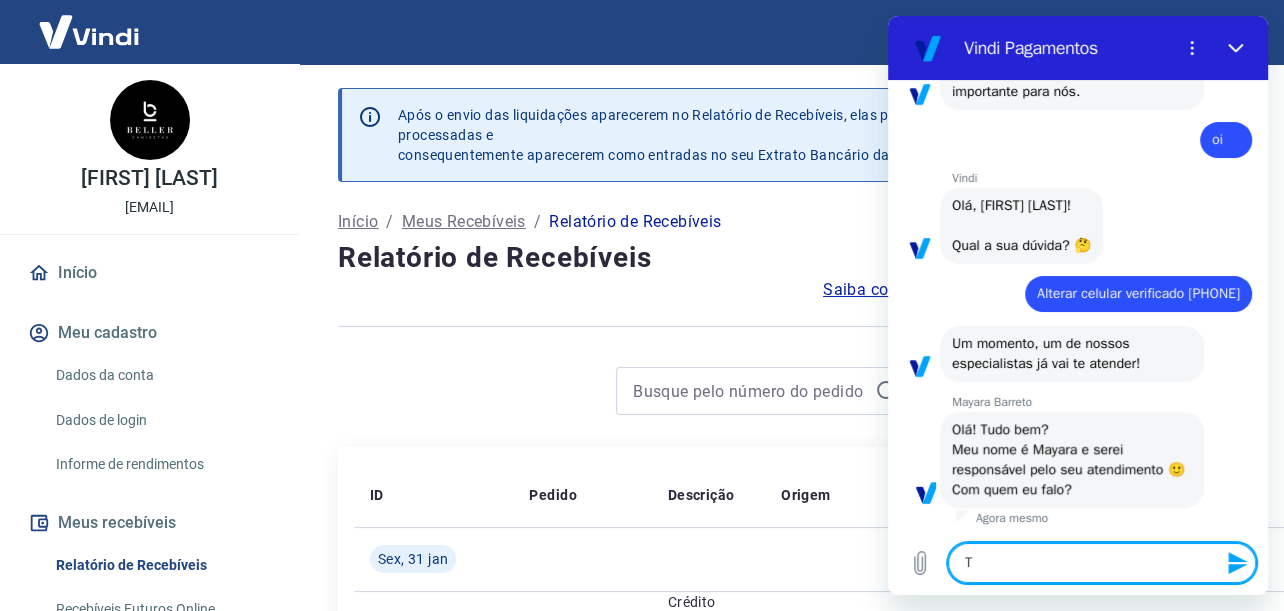 type on "Tu" 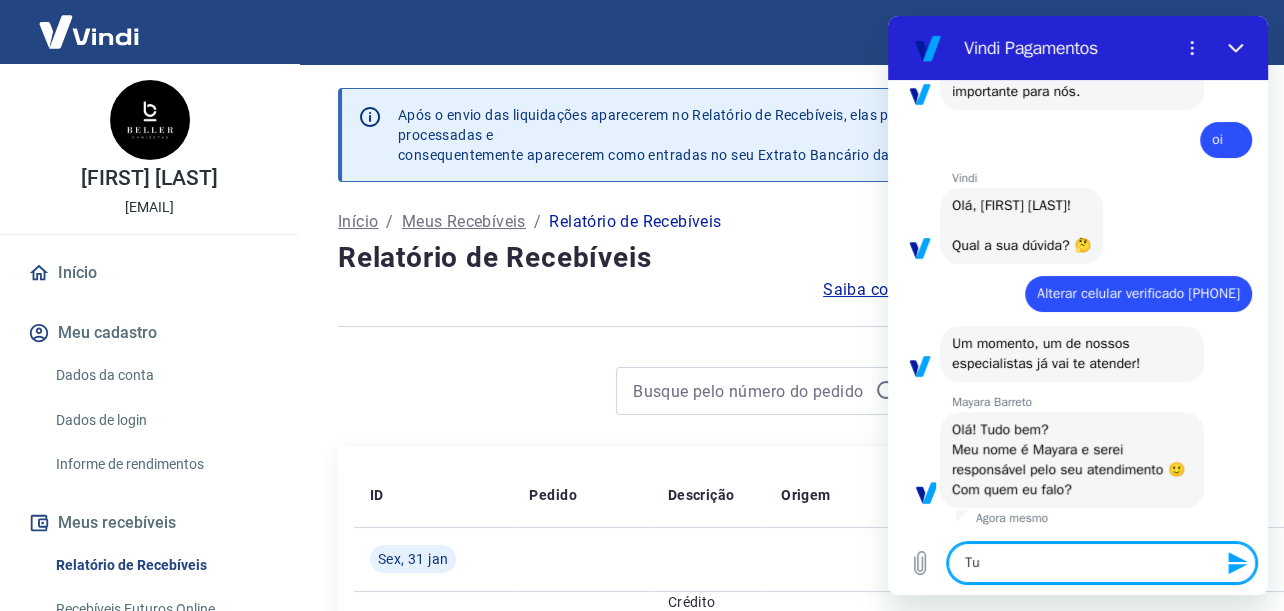 type on "Tud" 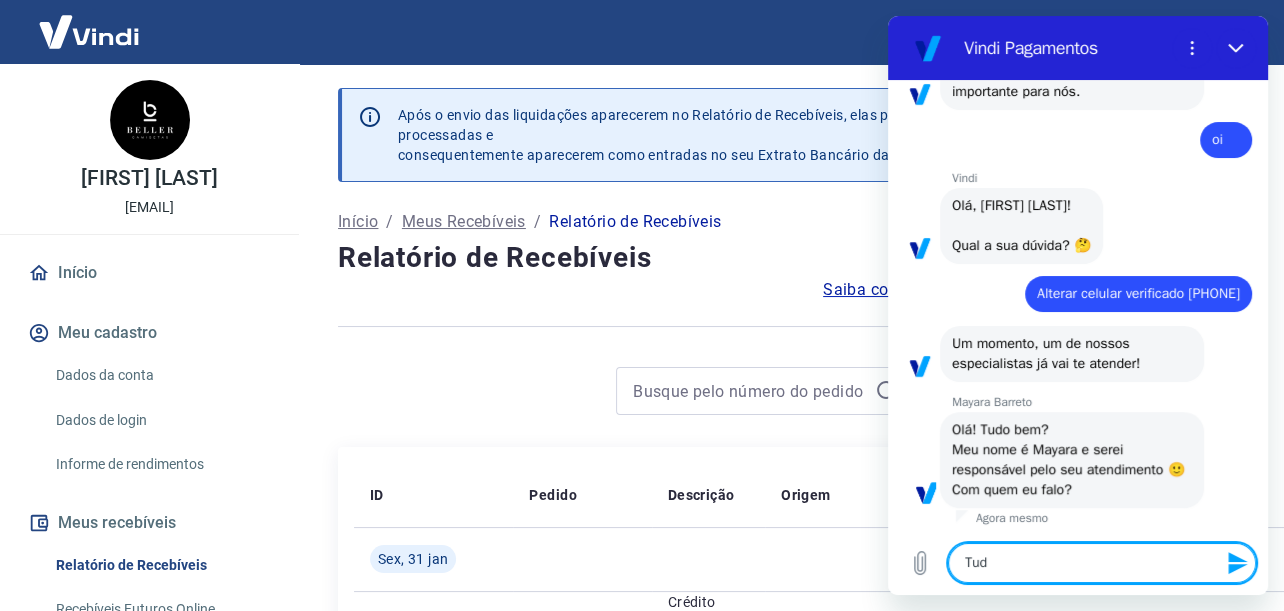 type on "Tudo" 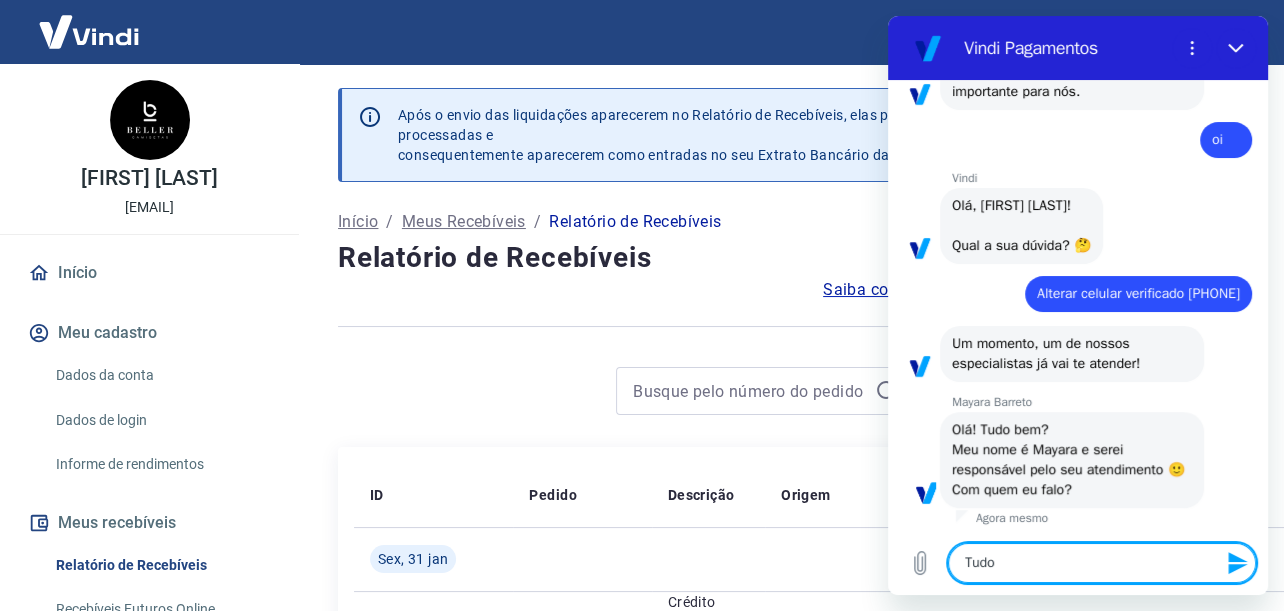type on "Tudo" 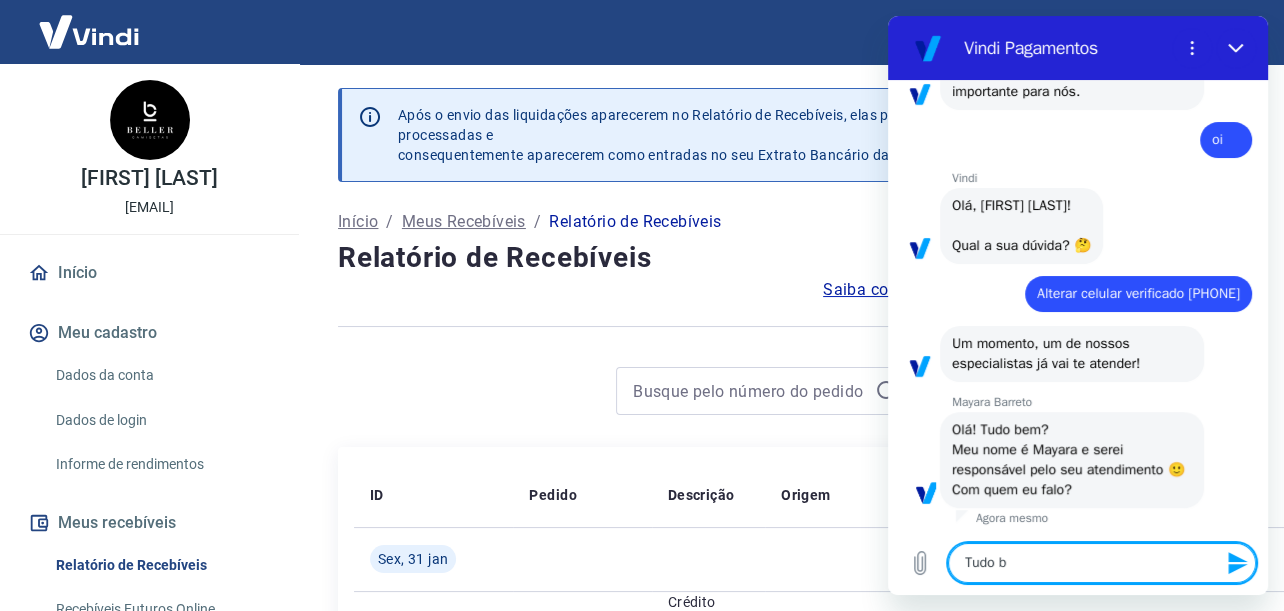 type on "Tudo be" 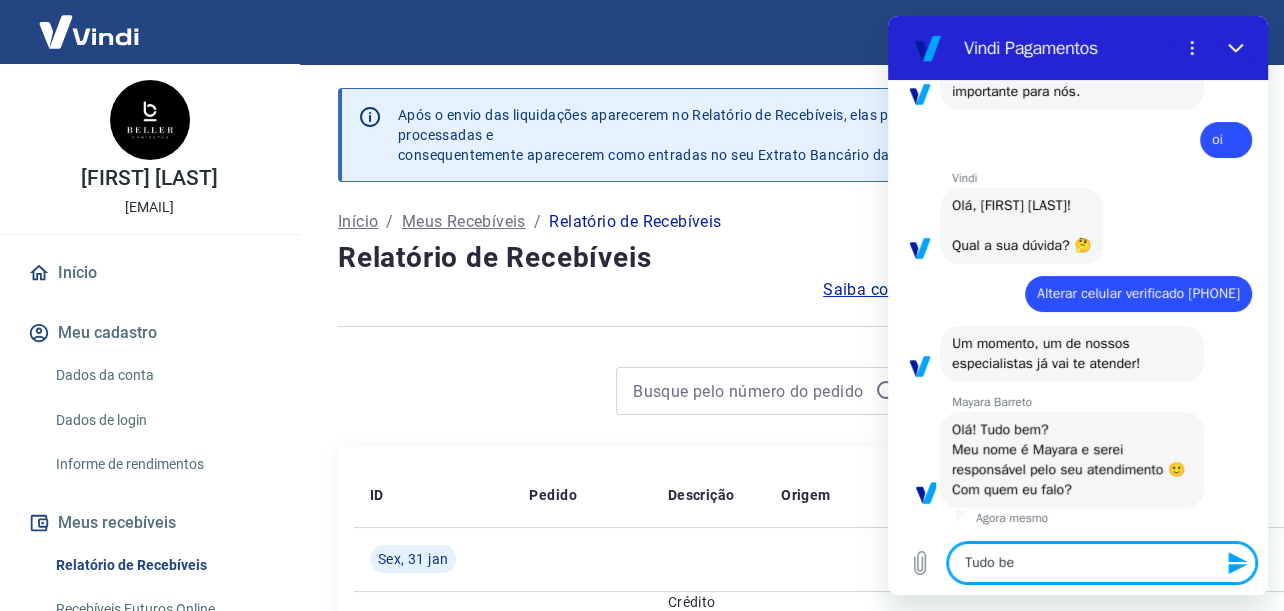 type on "Tudo bem" 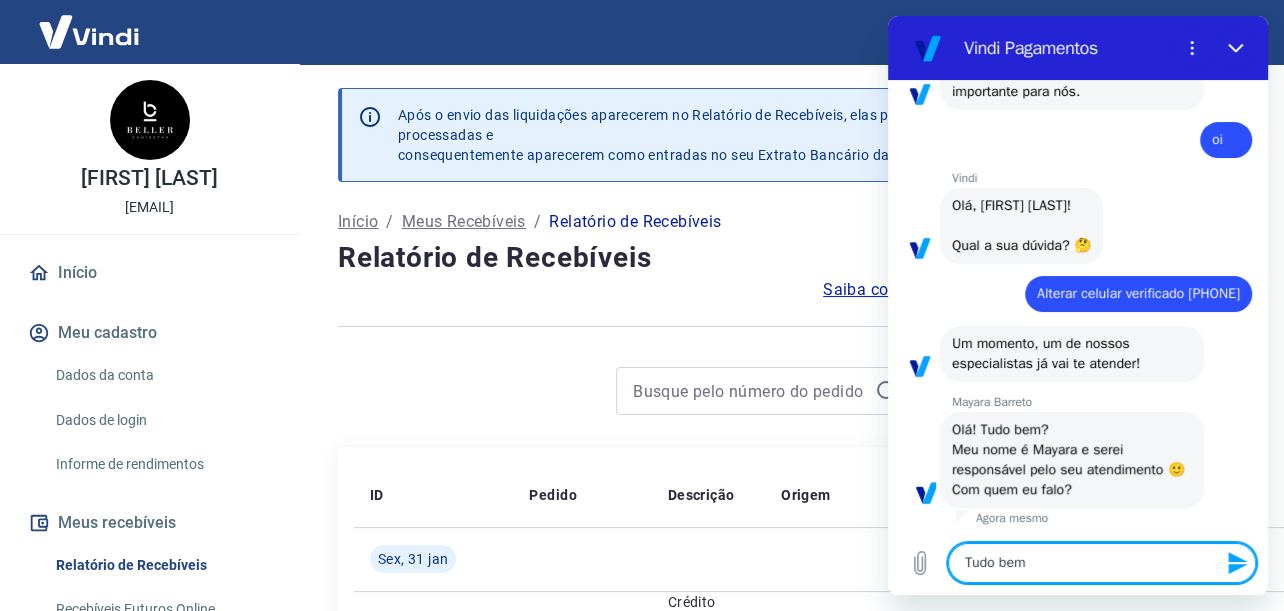 type on "Tudo bem" 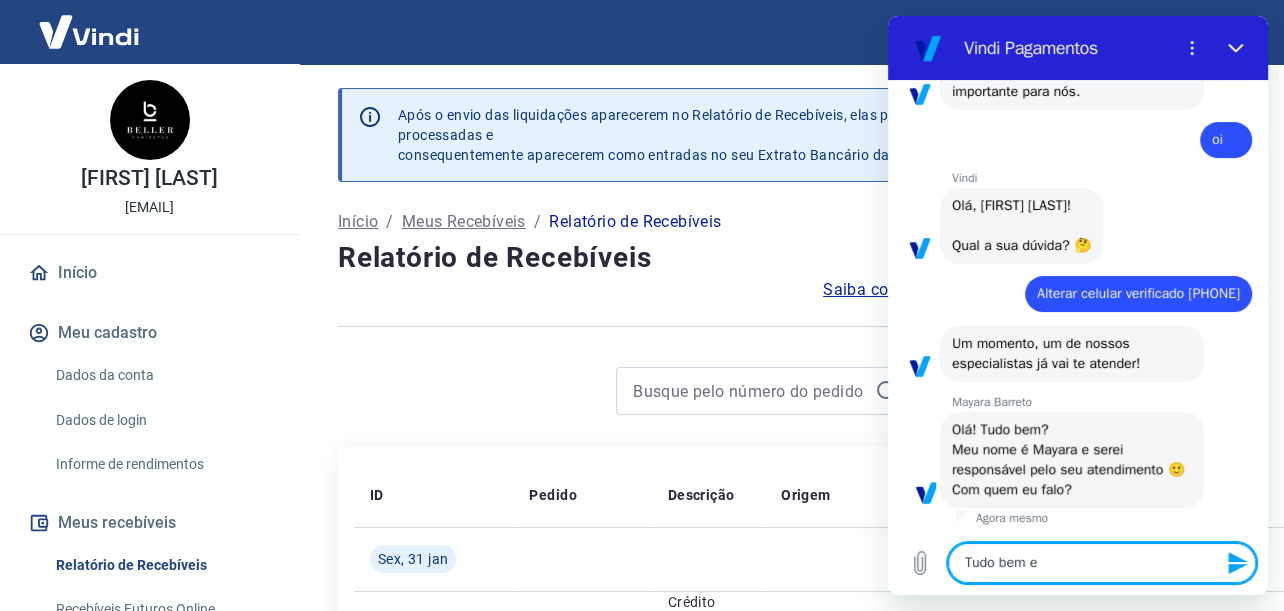 type on "Tudo bem e" 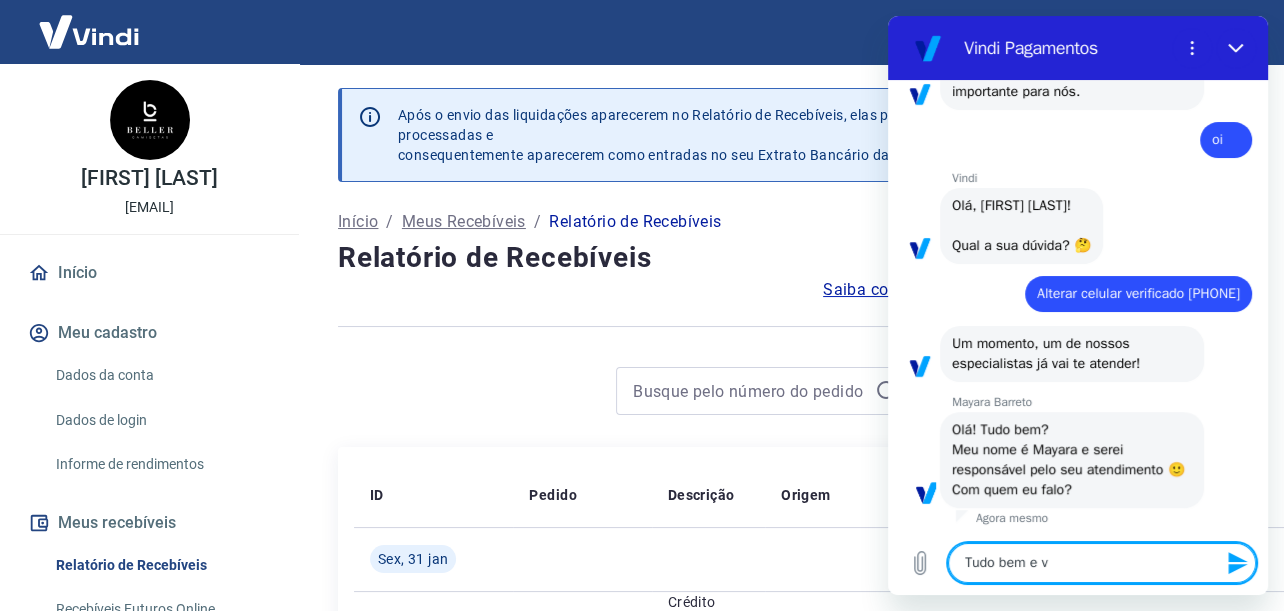 type on "Tudo bem e vc" 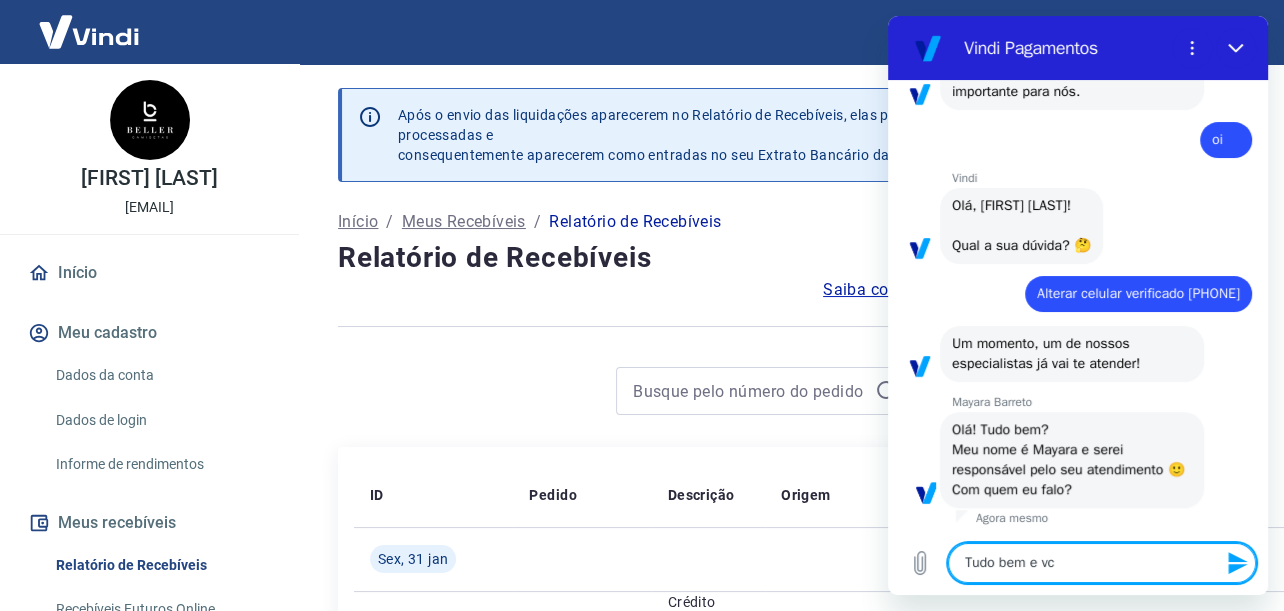 type on "Tudo bem e vc" 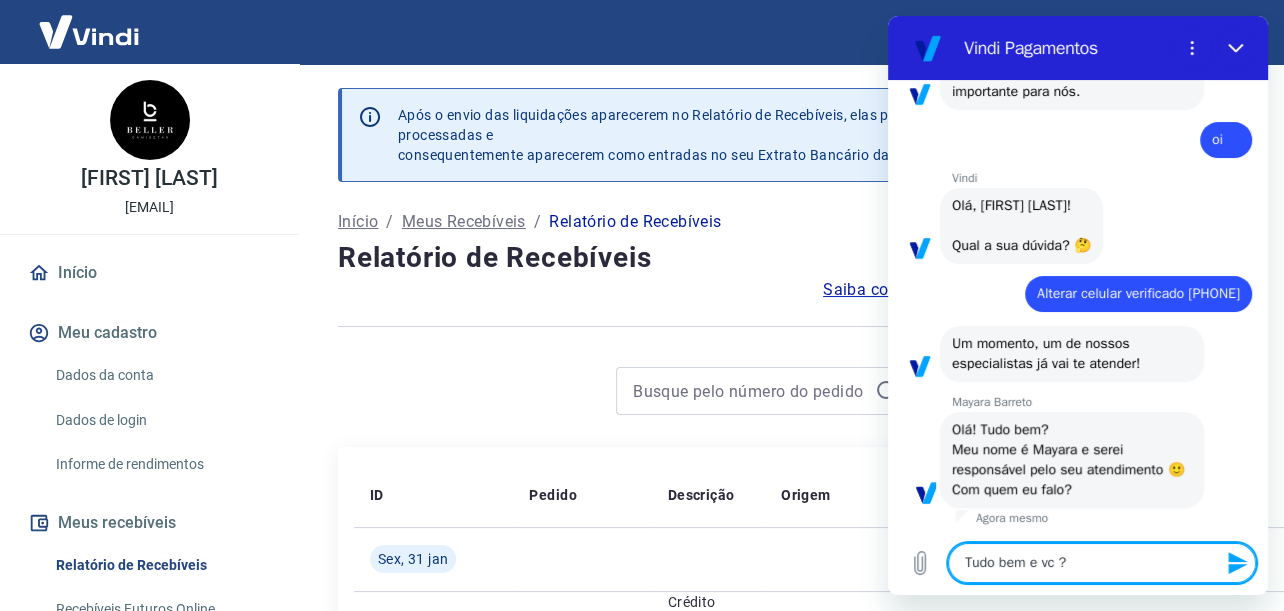 type 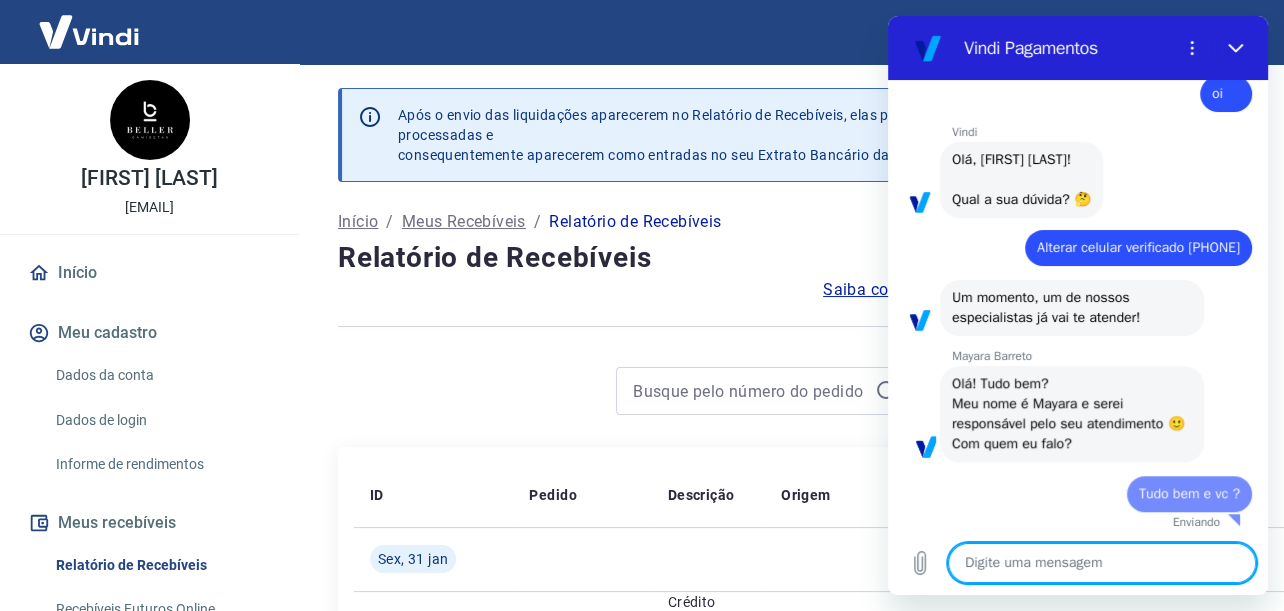 type on "x" 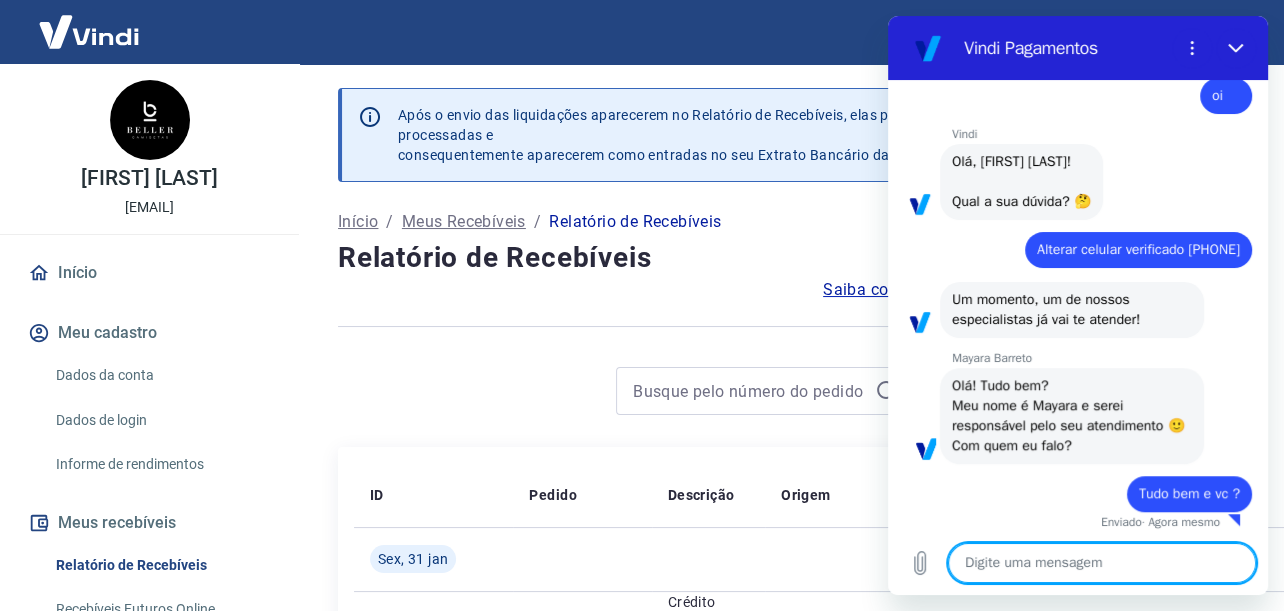 scroll, scrollTop: 1052, scrollLeft: 0, axis: vertical 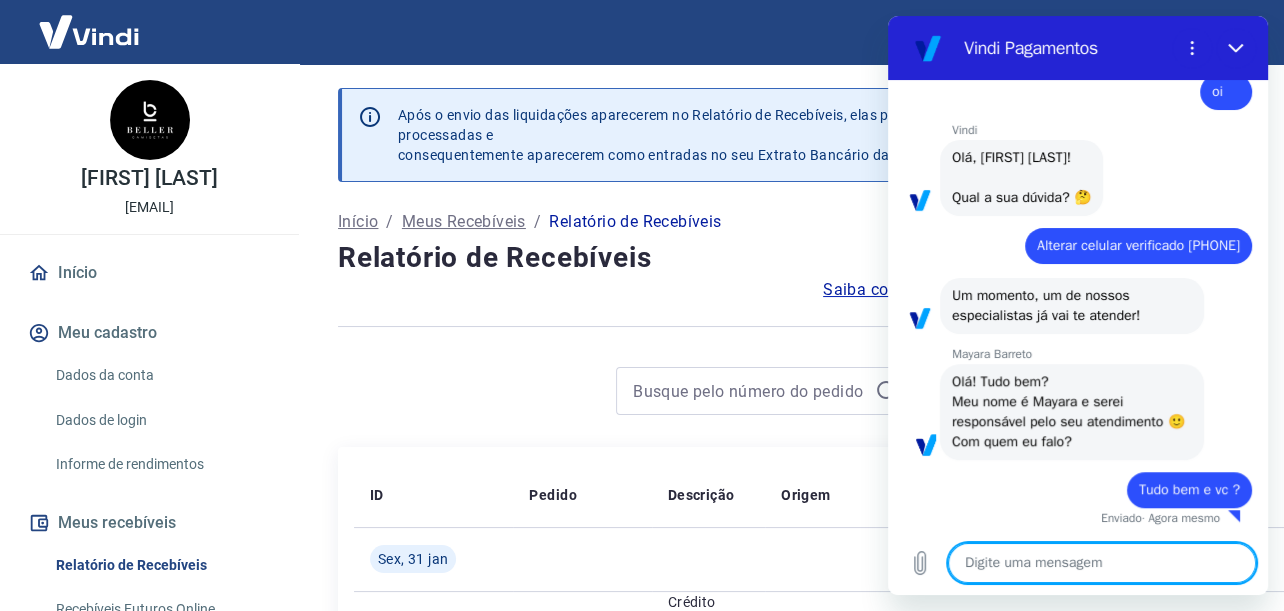 type on "P" 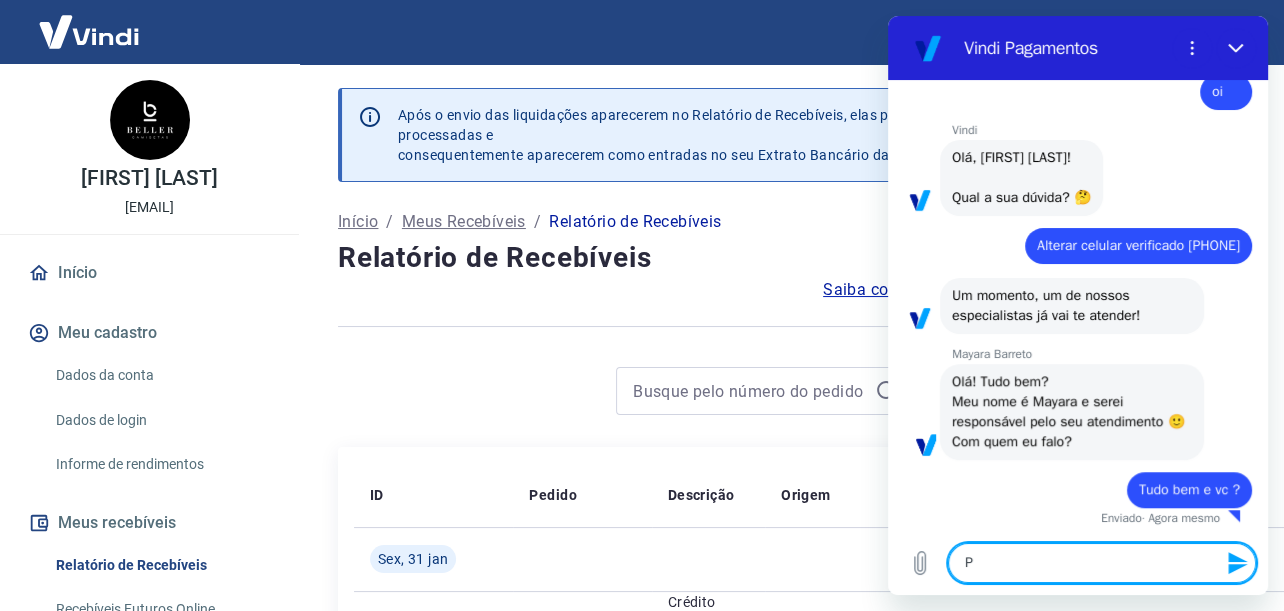 type on "Pr" 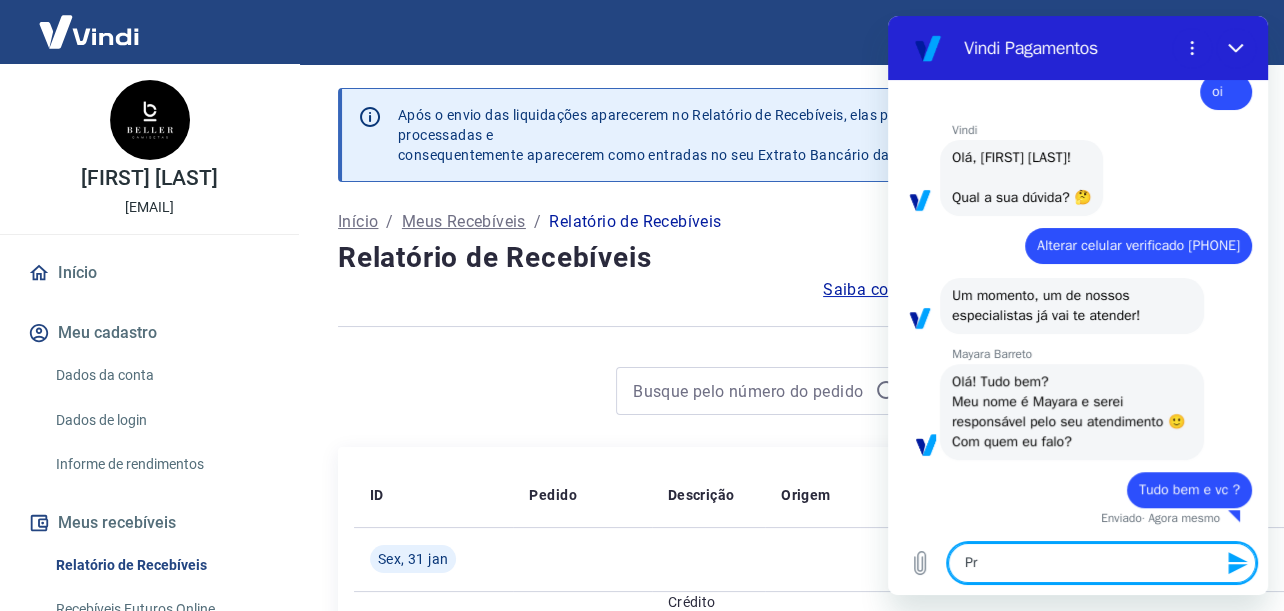 type on "Pre" 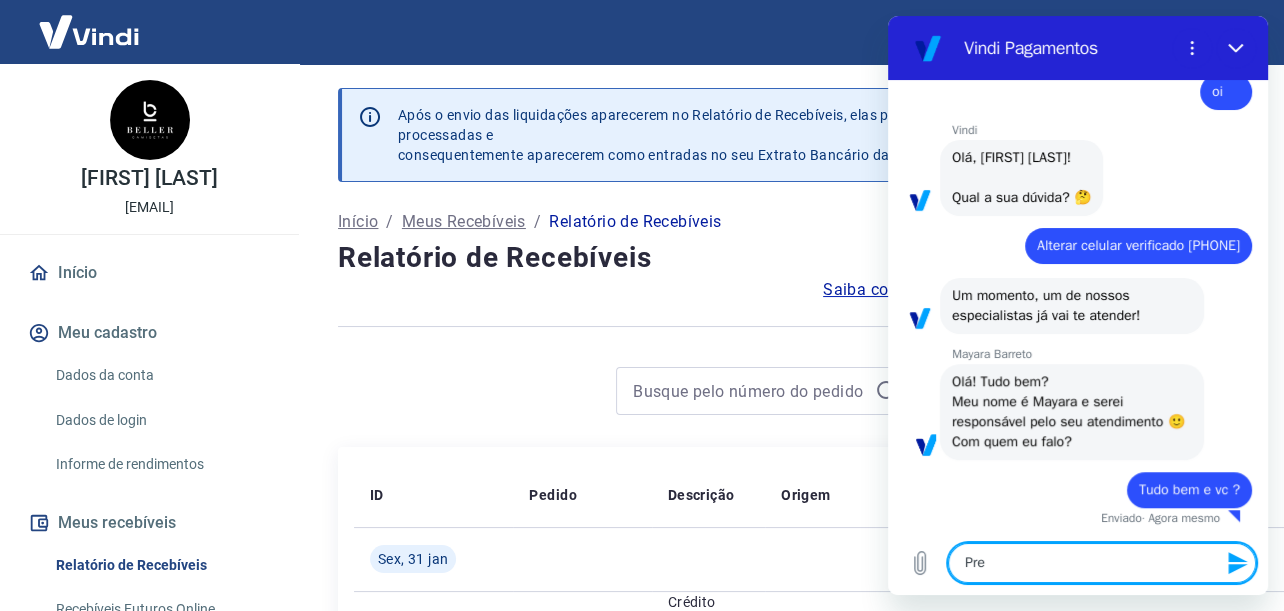 type on "Prec" 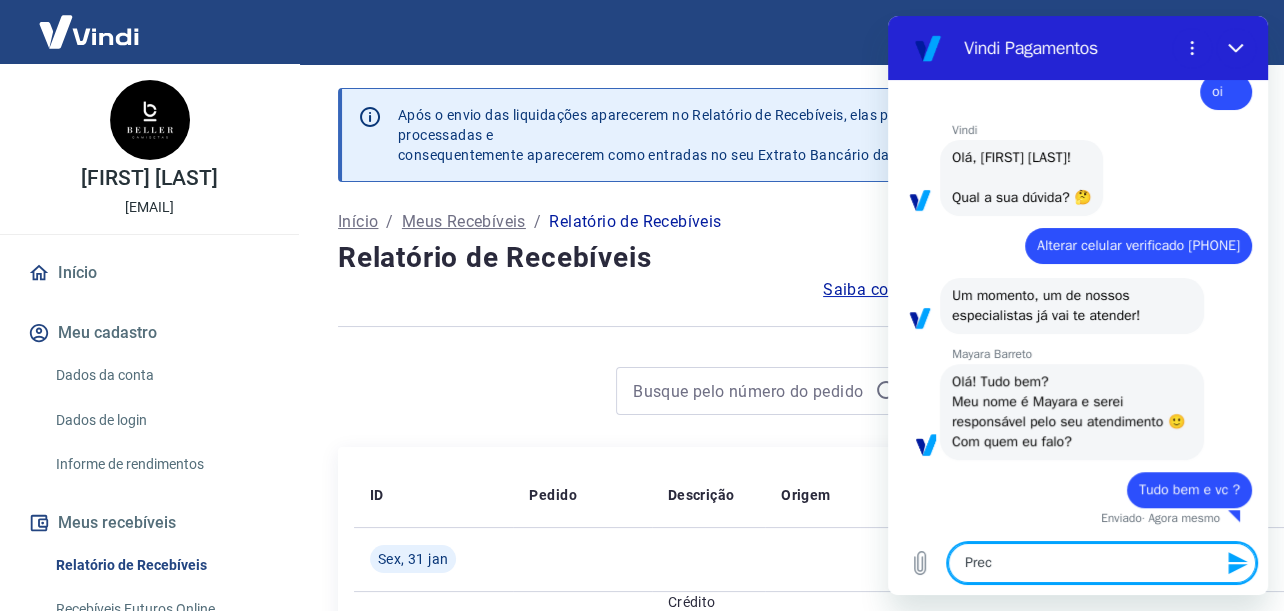 type on "Preci" 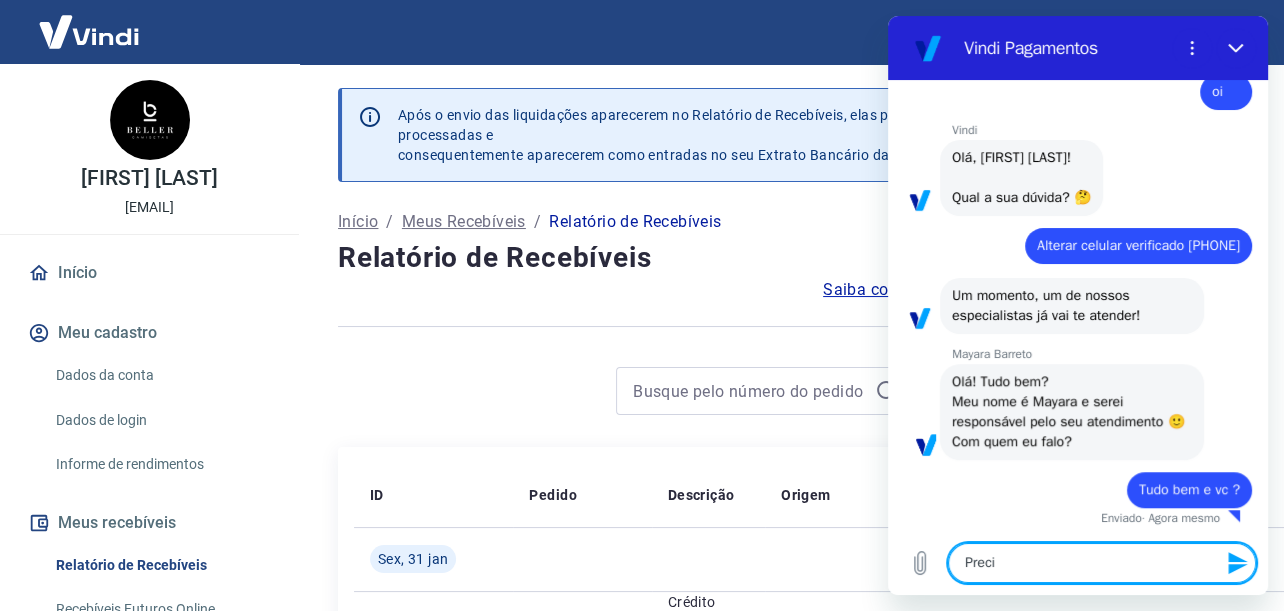type on "Precid" 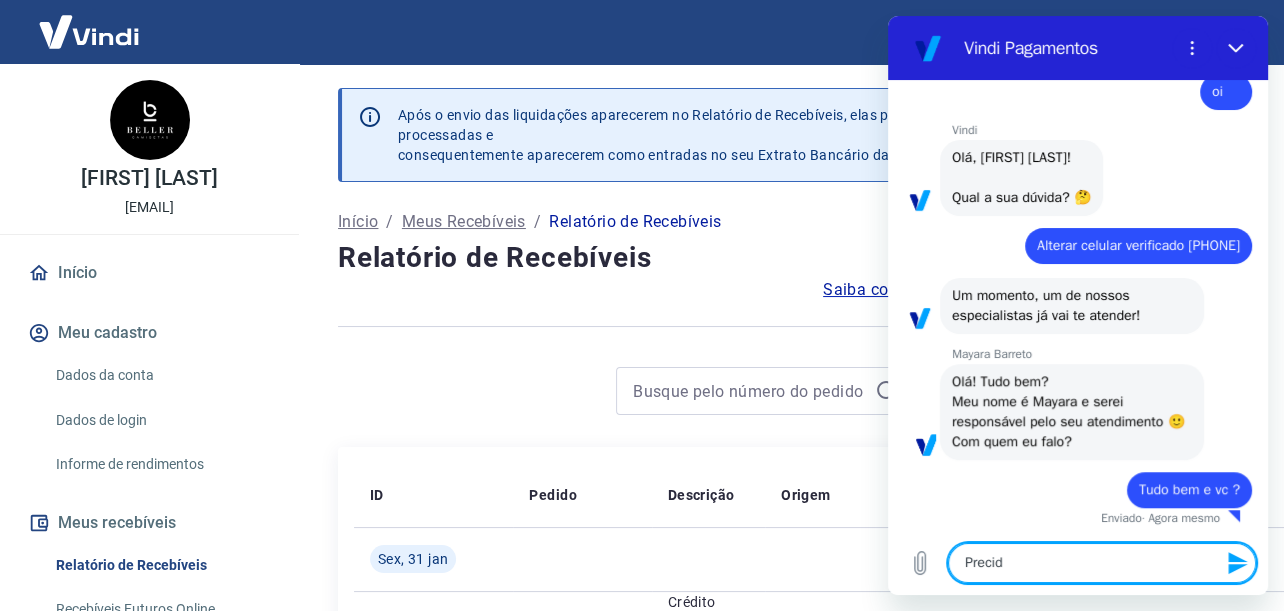 type on "Preci" 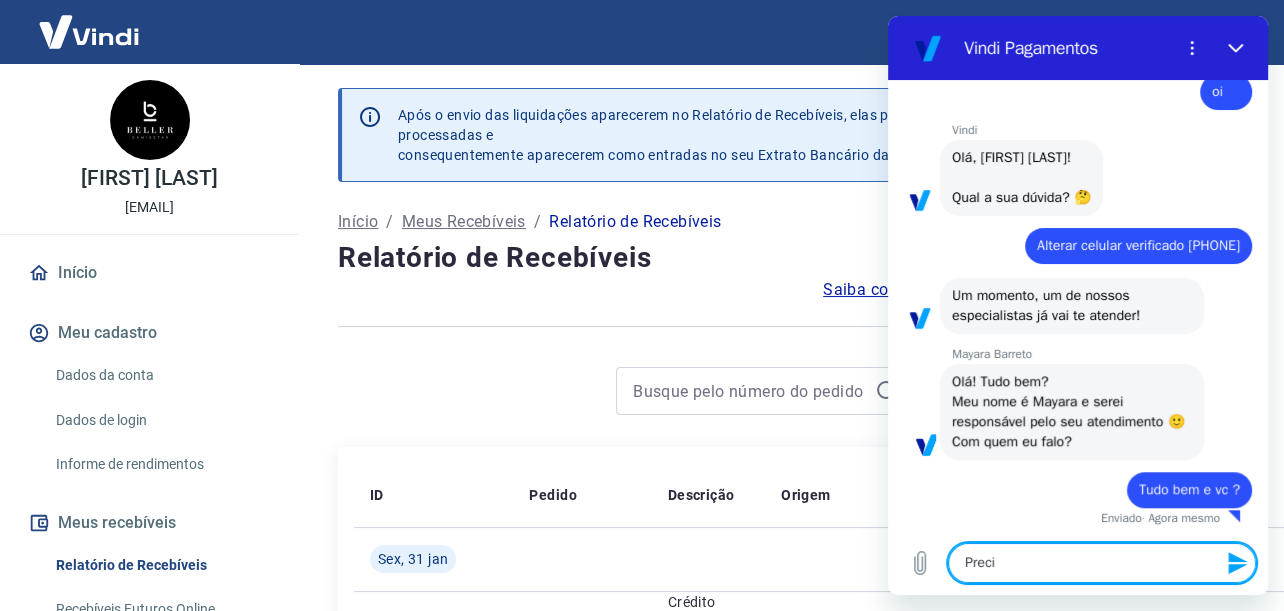 type on "Precis" 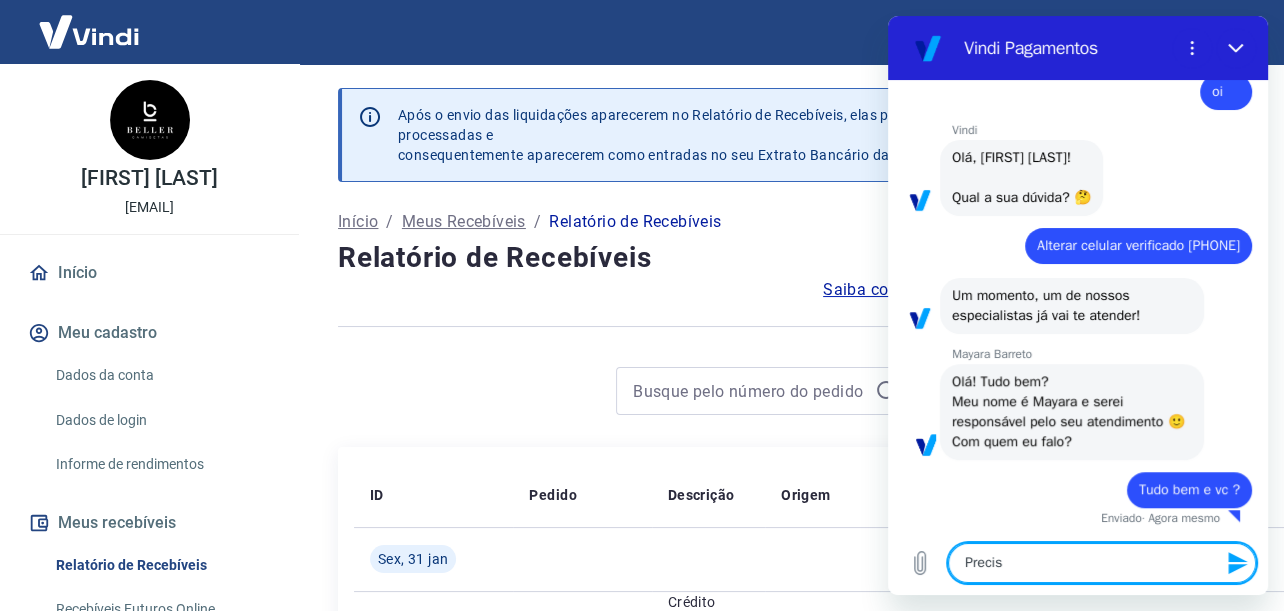 type on "Preciso" 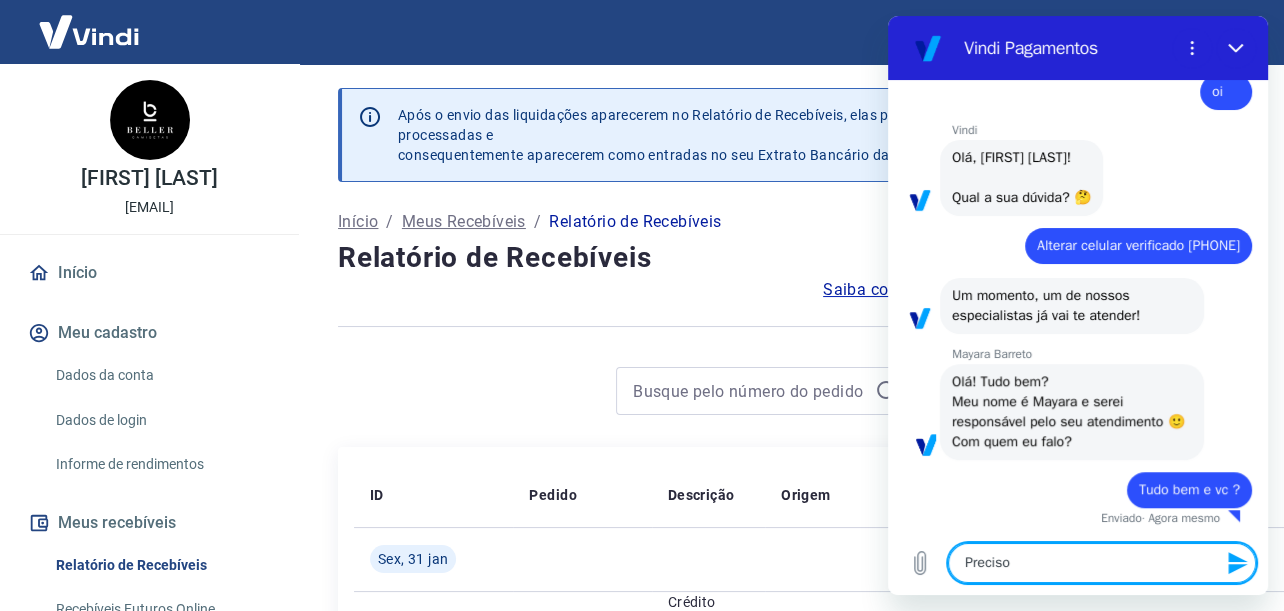 type on "Preciso" 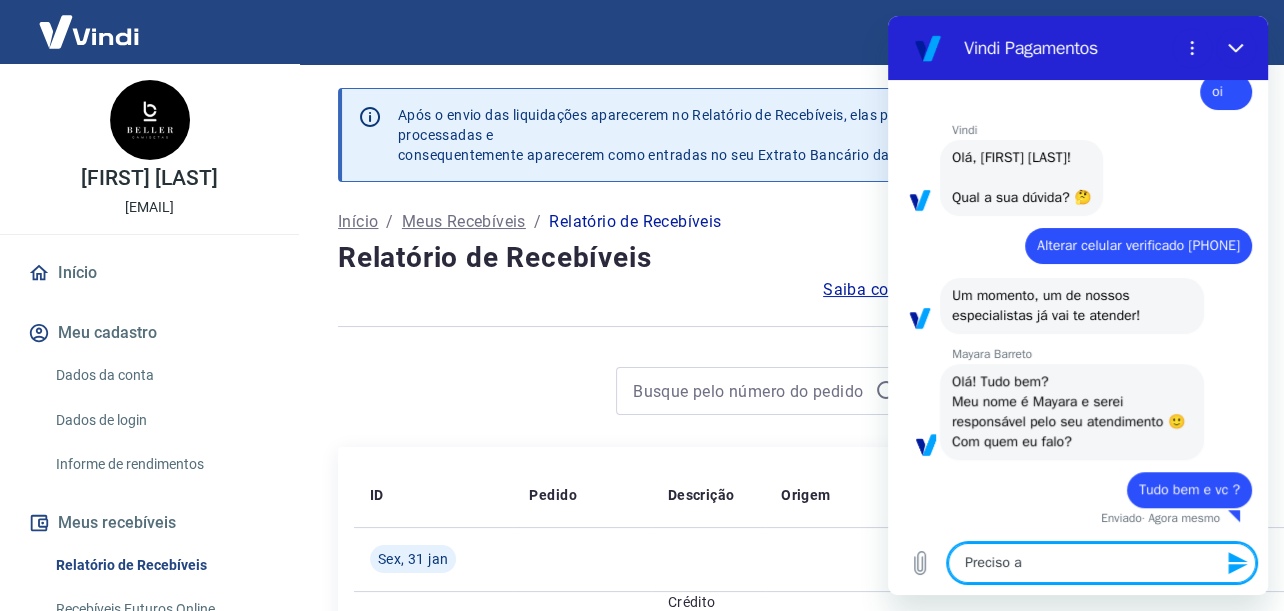type on "x" 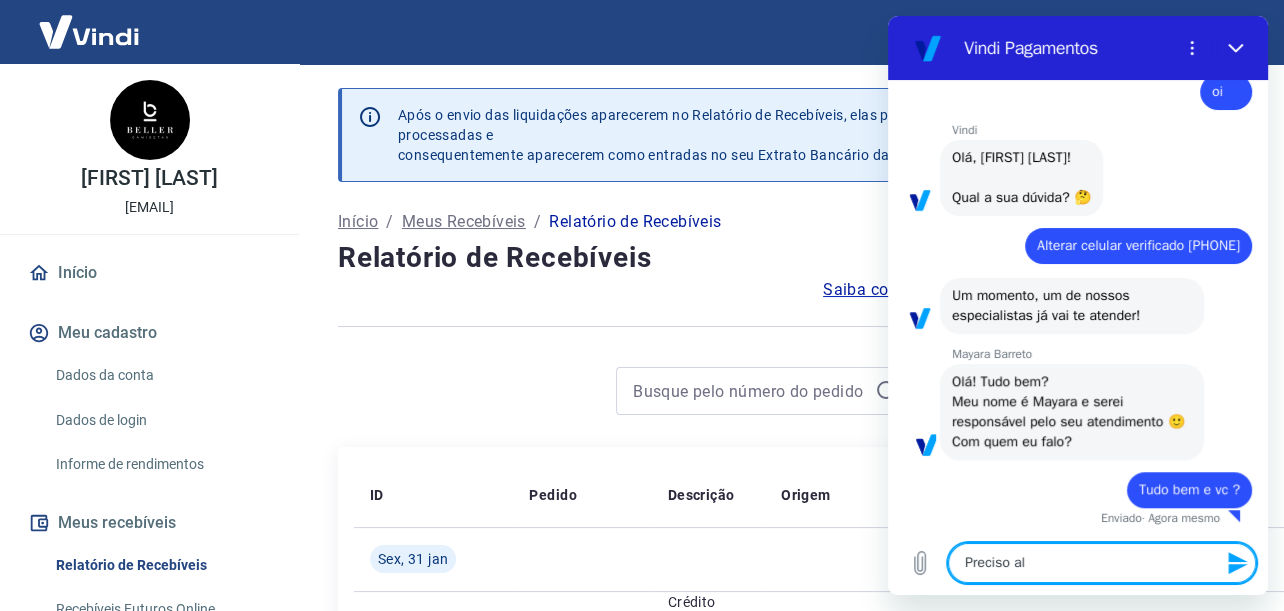 type on "Preciso alt" 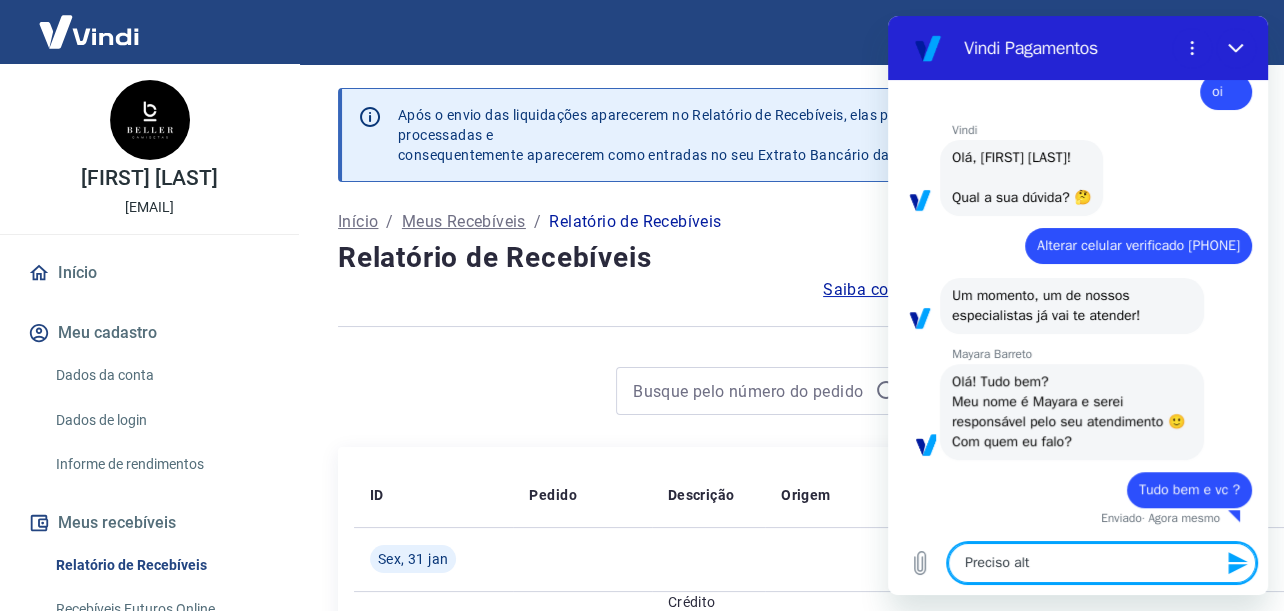 type on "Preciso alte" 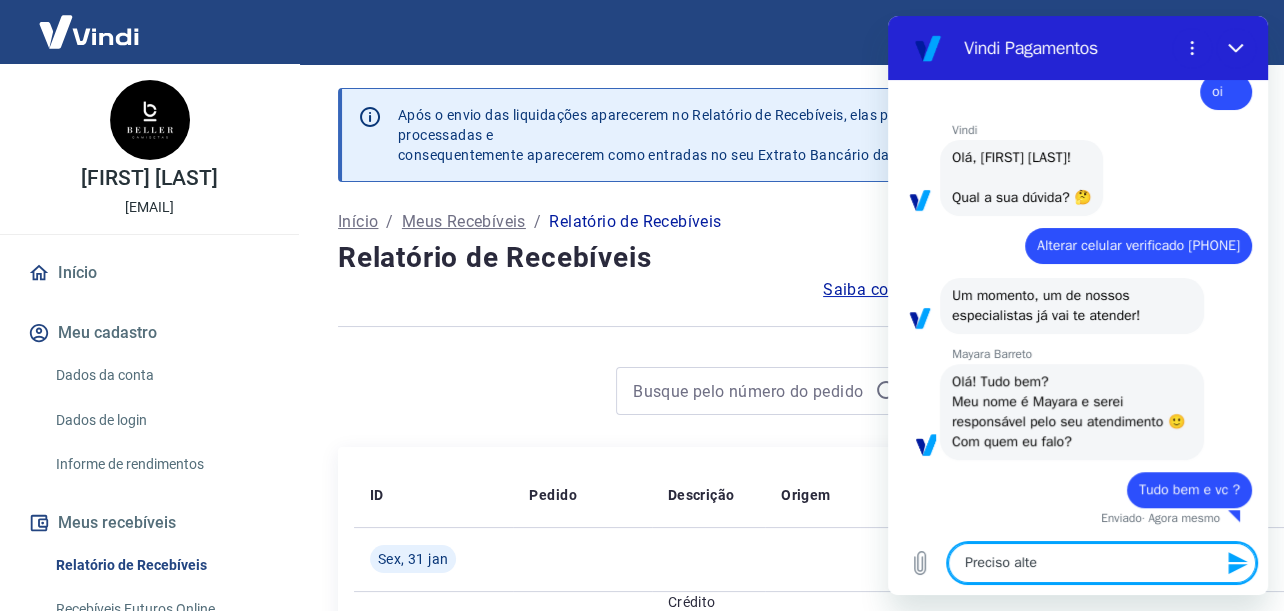 type on "Preciso alter" 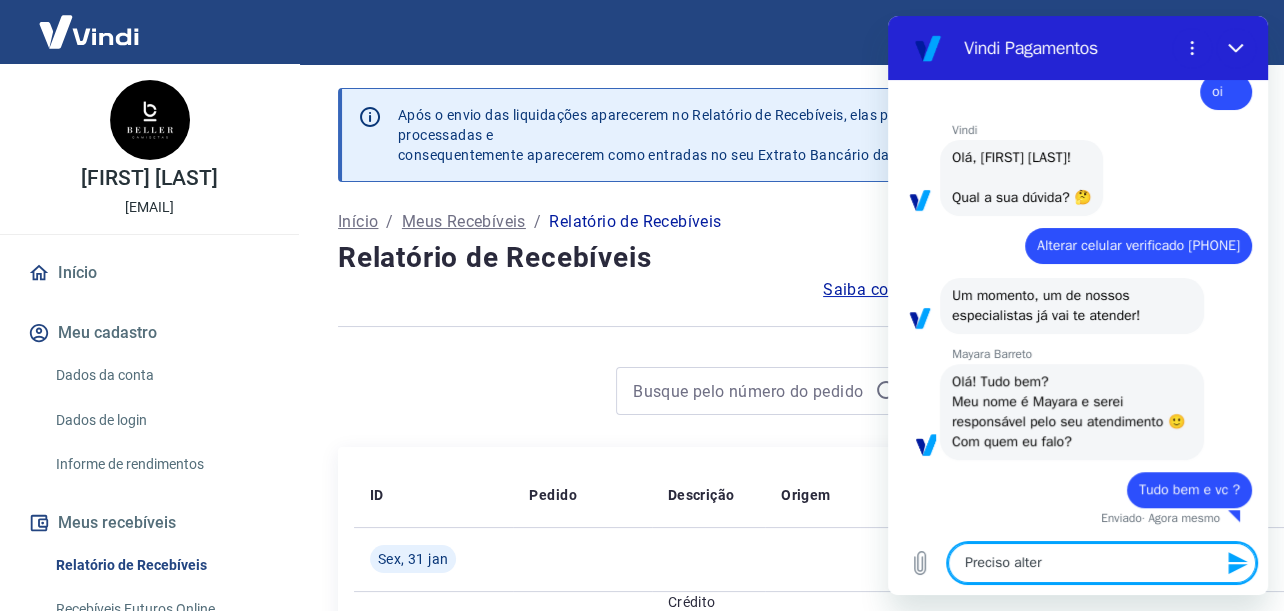 type on "Preciso altera" 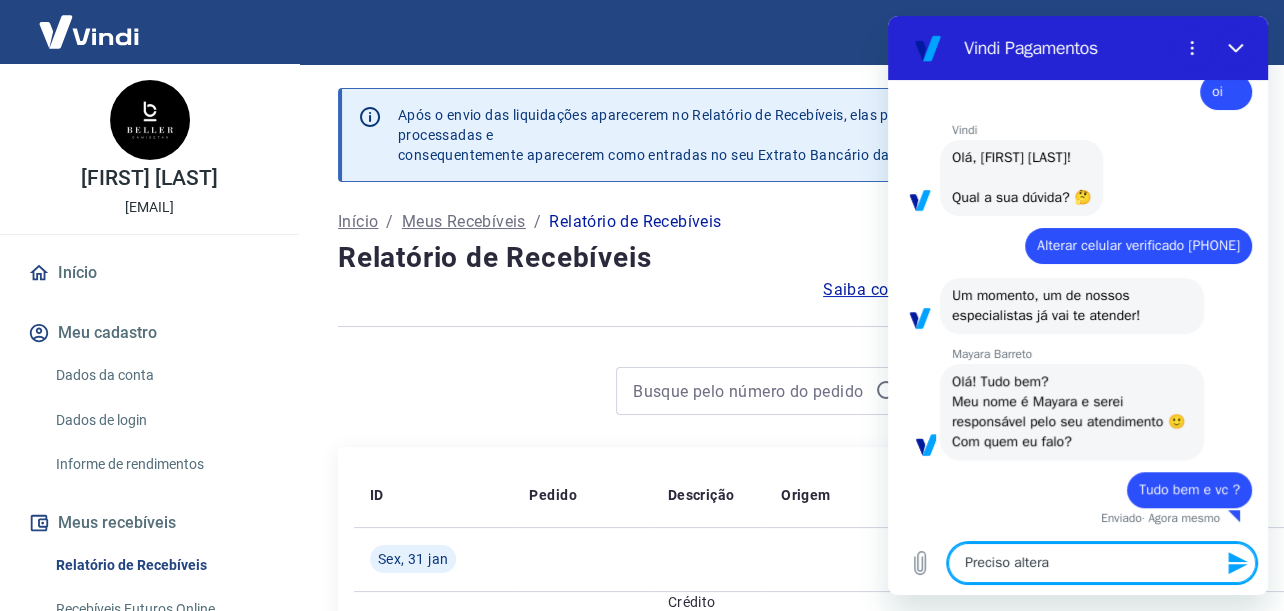 type on "Preciso alterar" 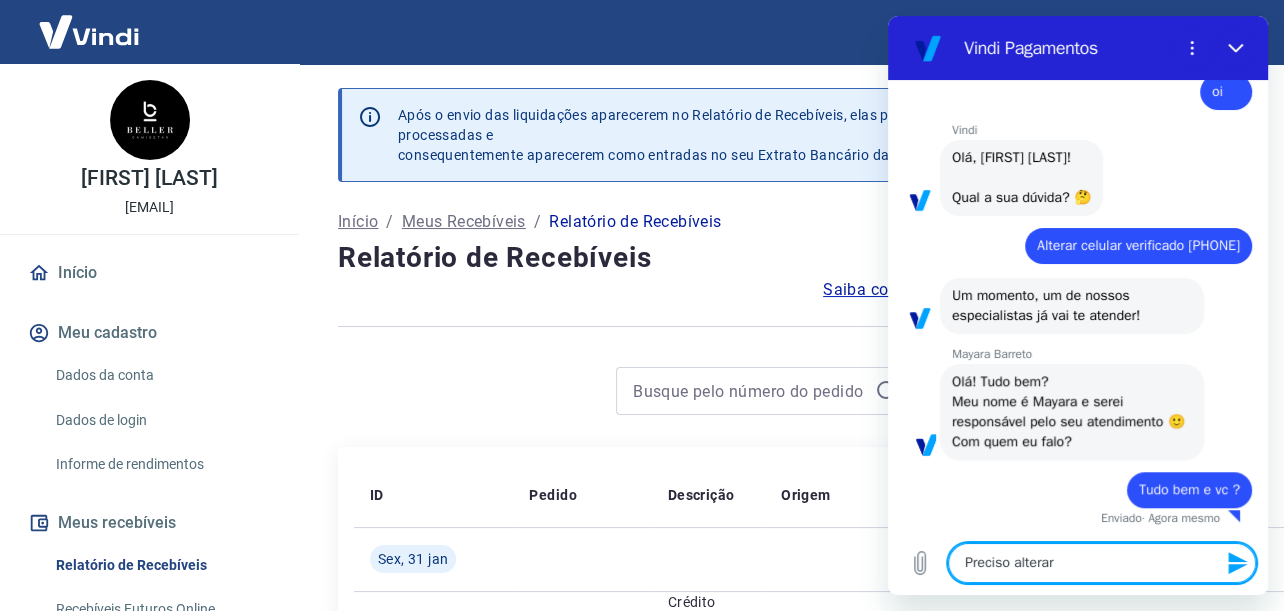 type on "Preciso alterar" 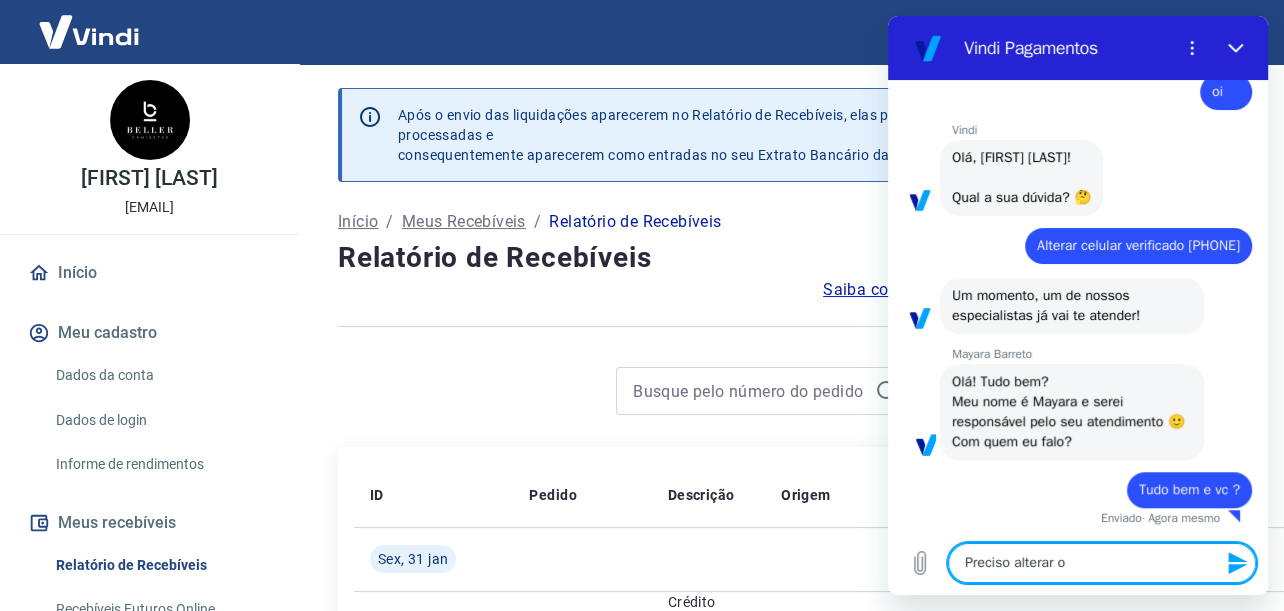 type on "Preciso alterar o" 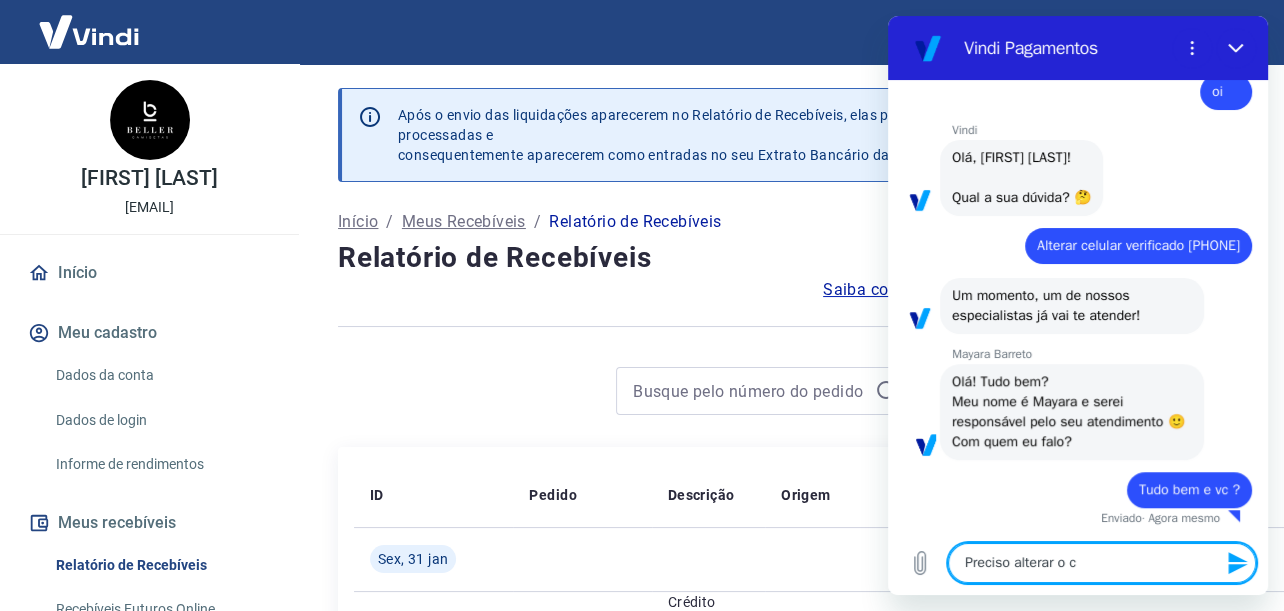 type on "Preciso alterar o ce" 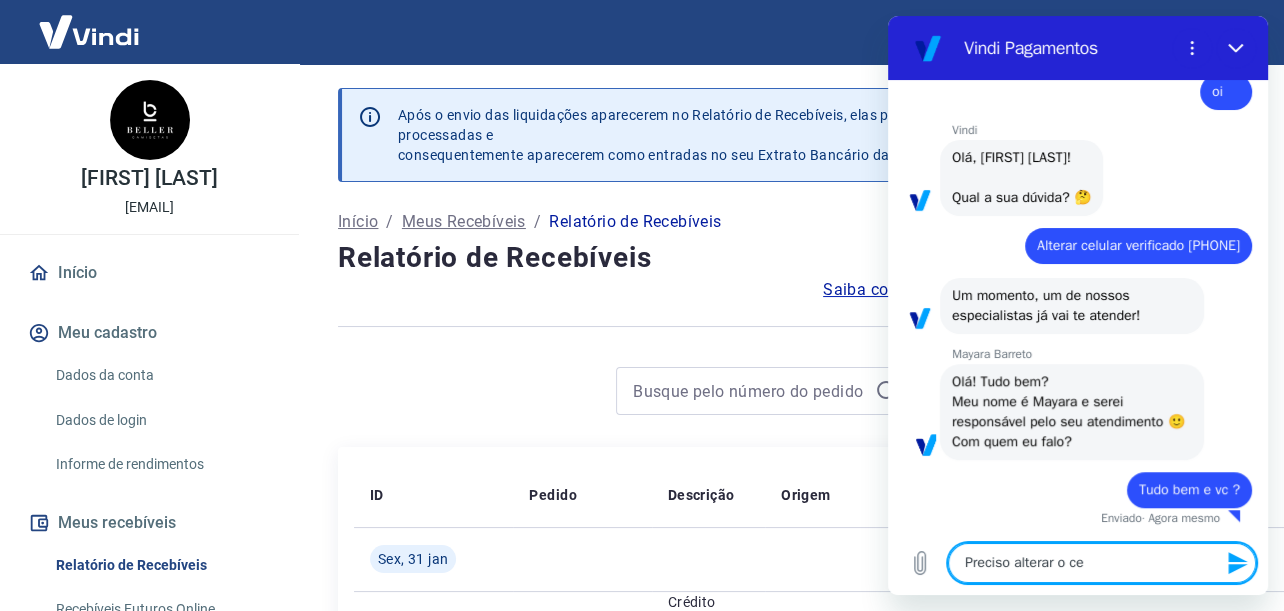 type on "Preciso alterar o cel" 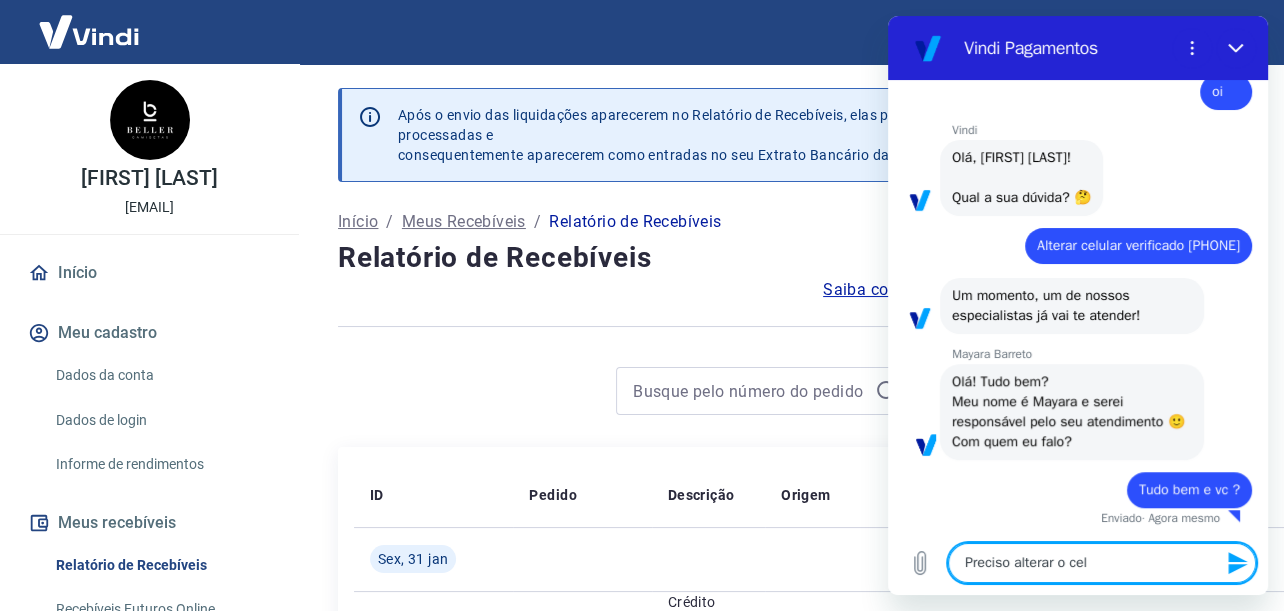 type on "Preciso alterar o celu [PHONE]" 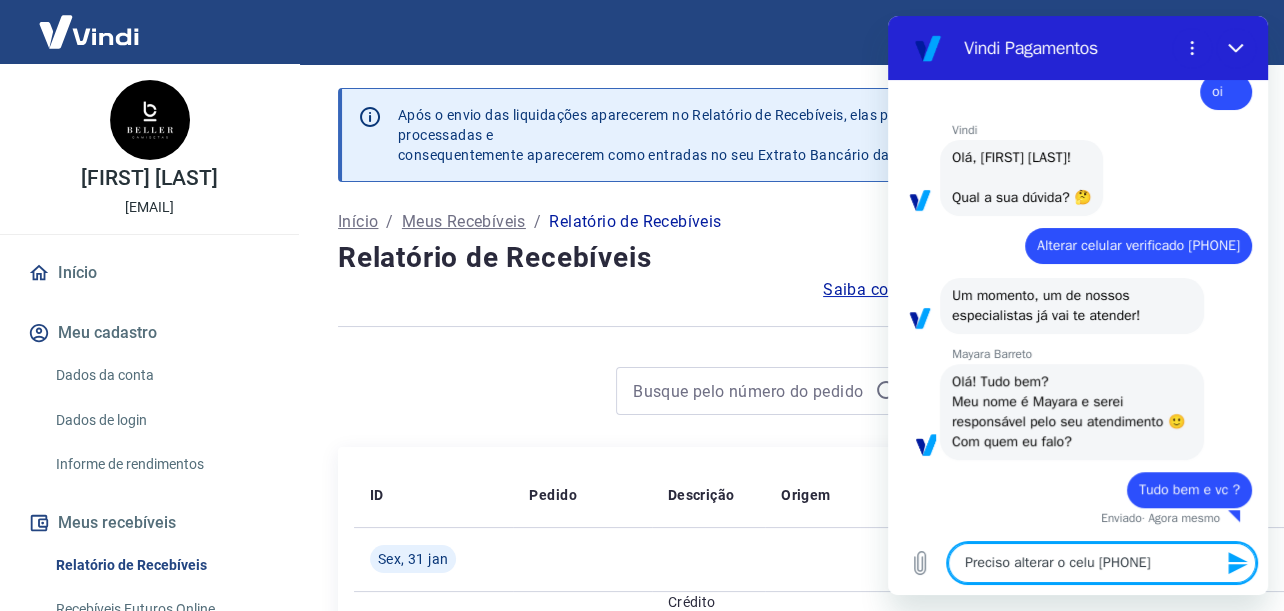 type on "Preciso alterar o celul" 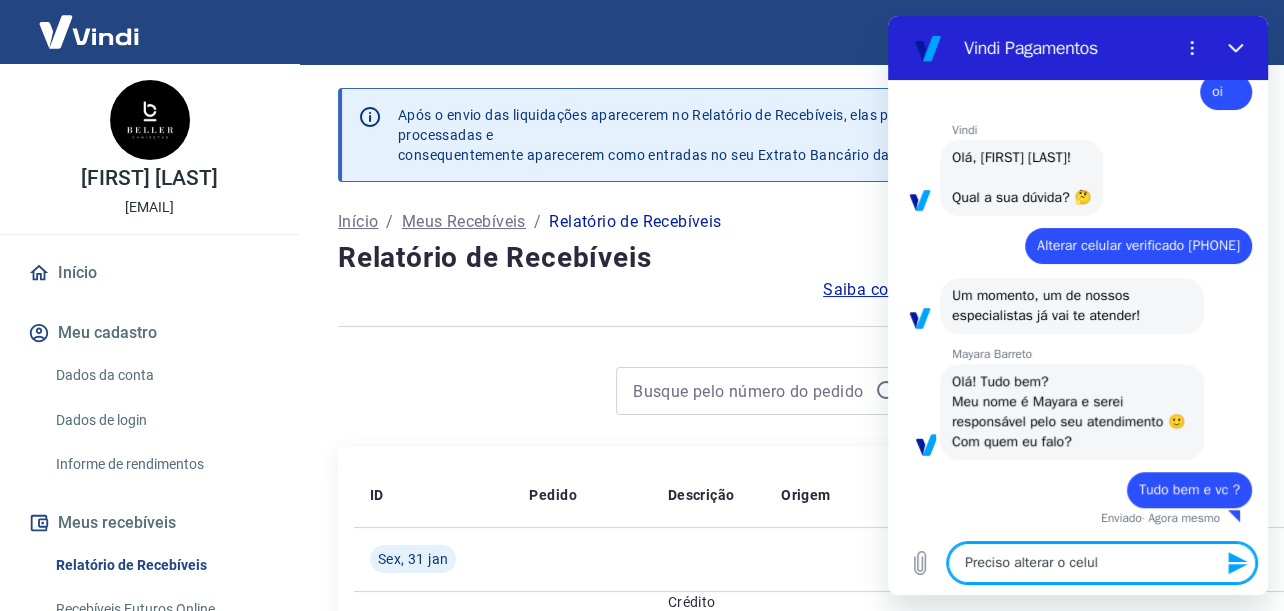 type on "x" 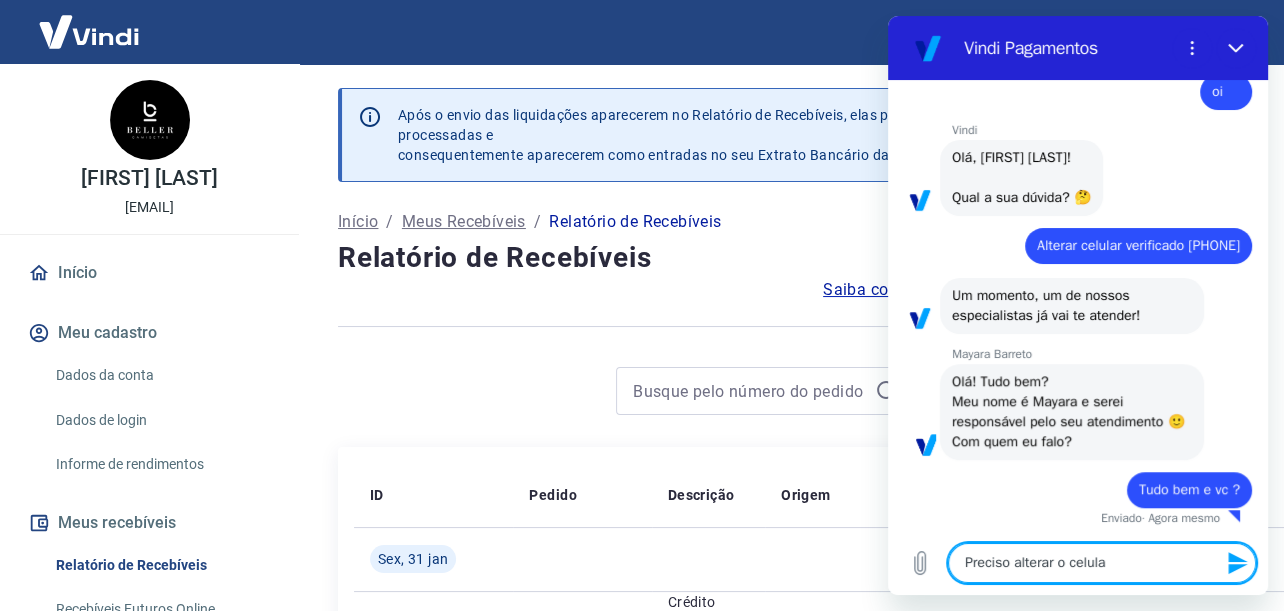 type on "Preciso alterar o celular [PHONE]" 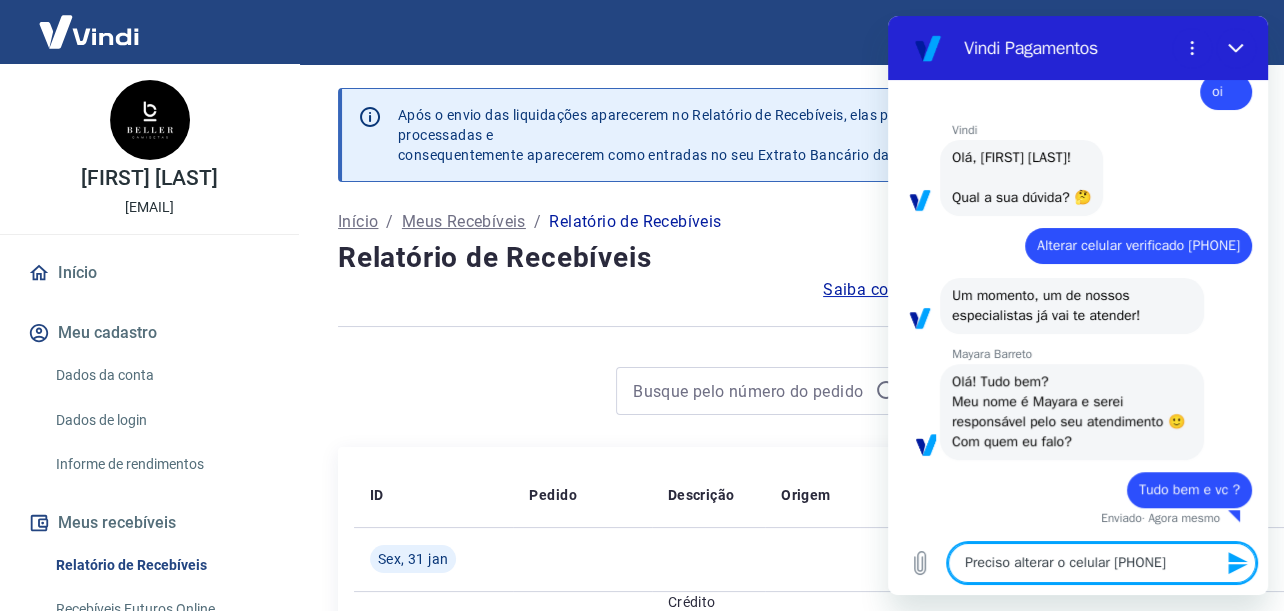 type on "Preciso alterar o celular [PHONE]" 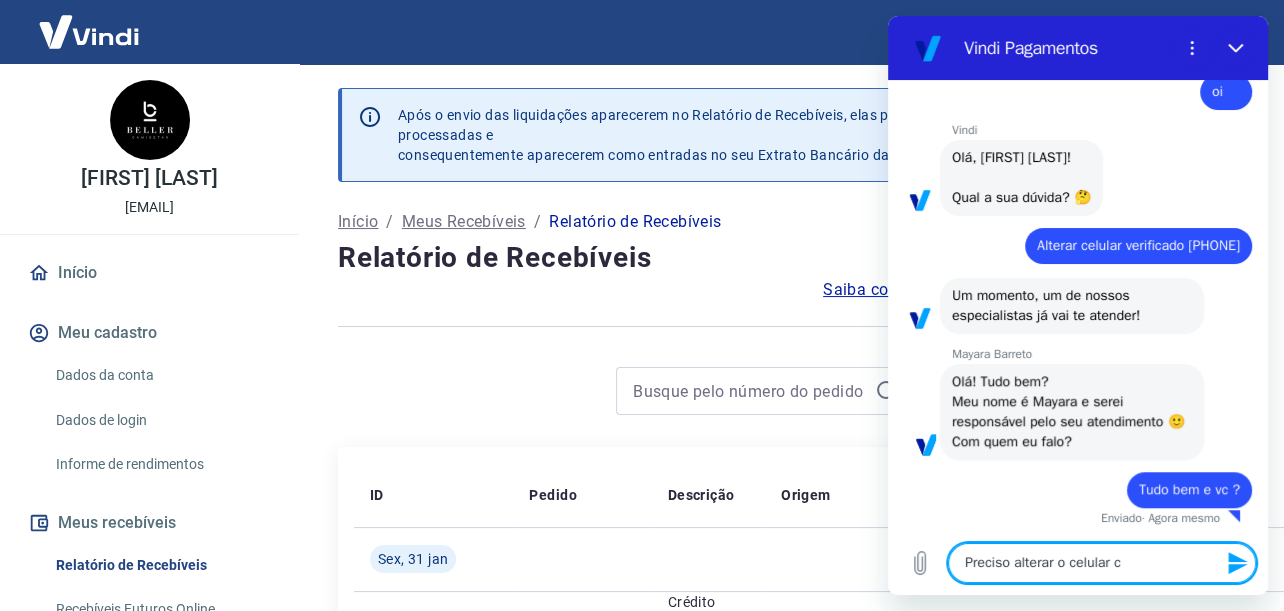 type on "Preciso alterar o celular ca" 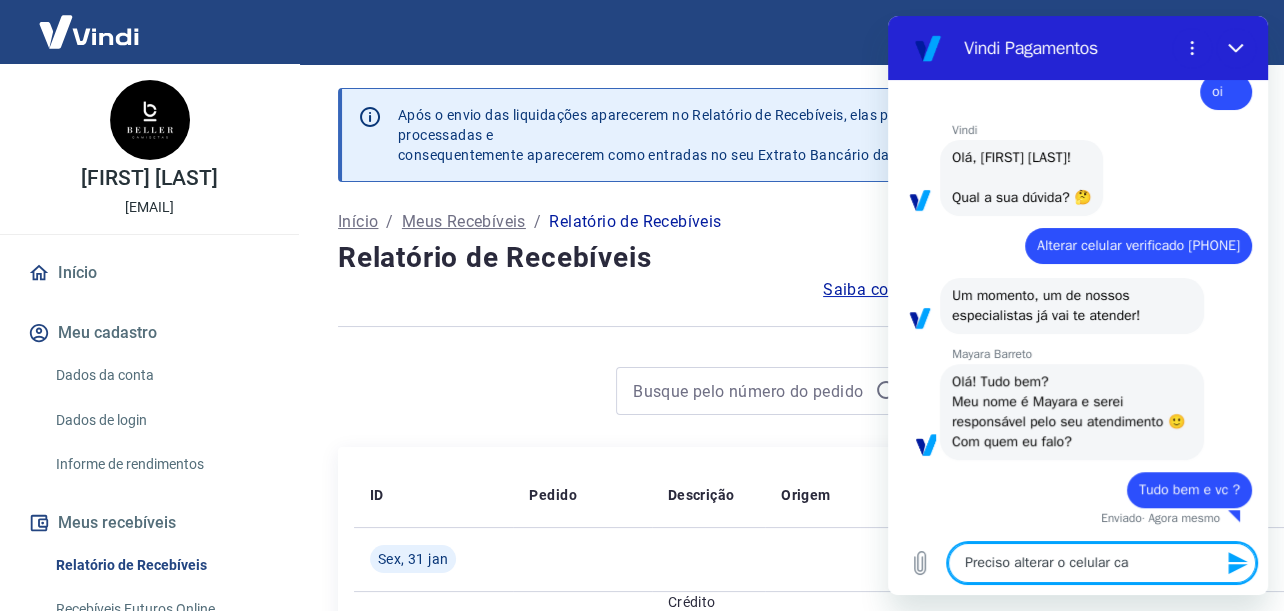 type on "Preciso alterar o celular cad" 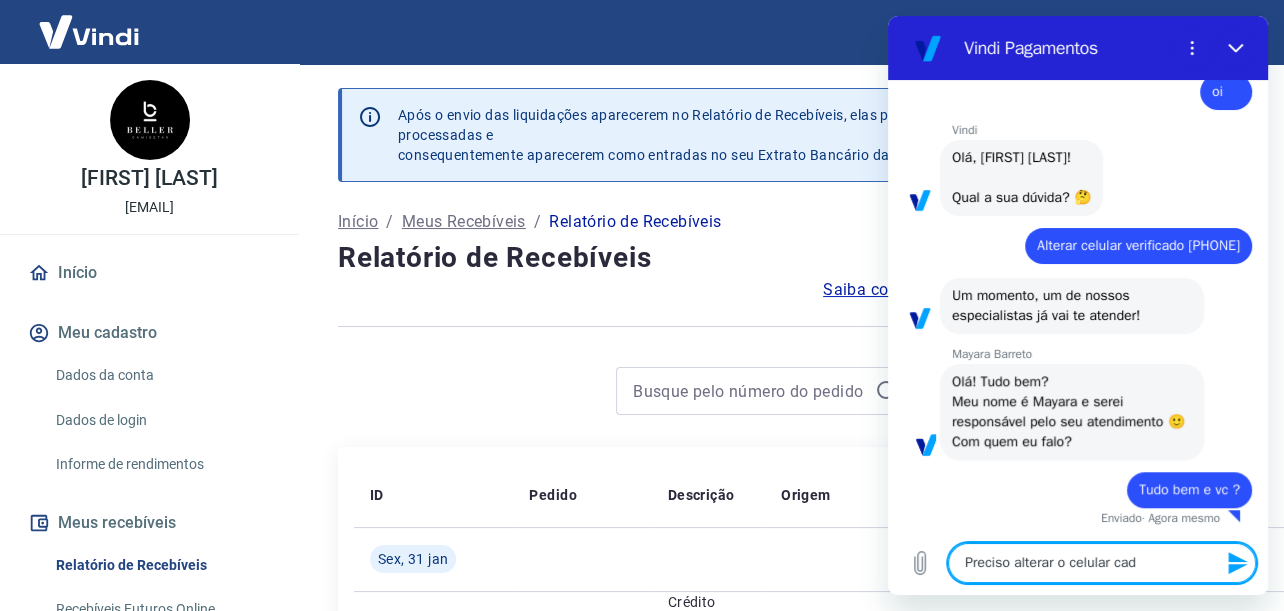 type on "Preciso alterar o celular cada" 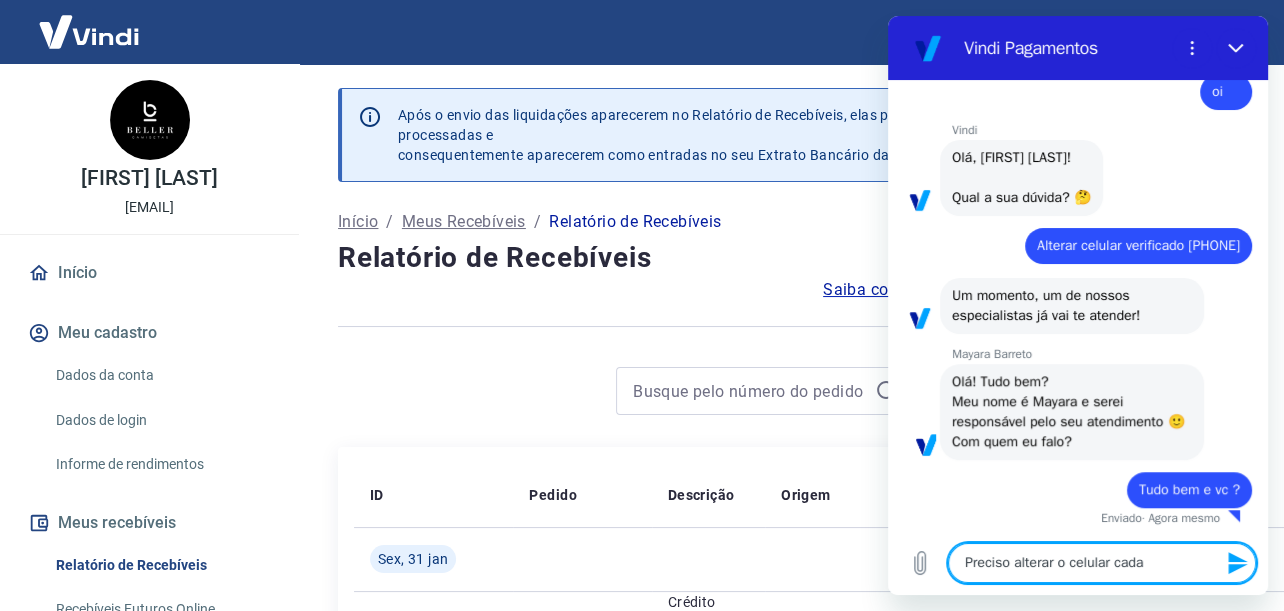 type on "Preciso alterar o celular cadas" 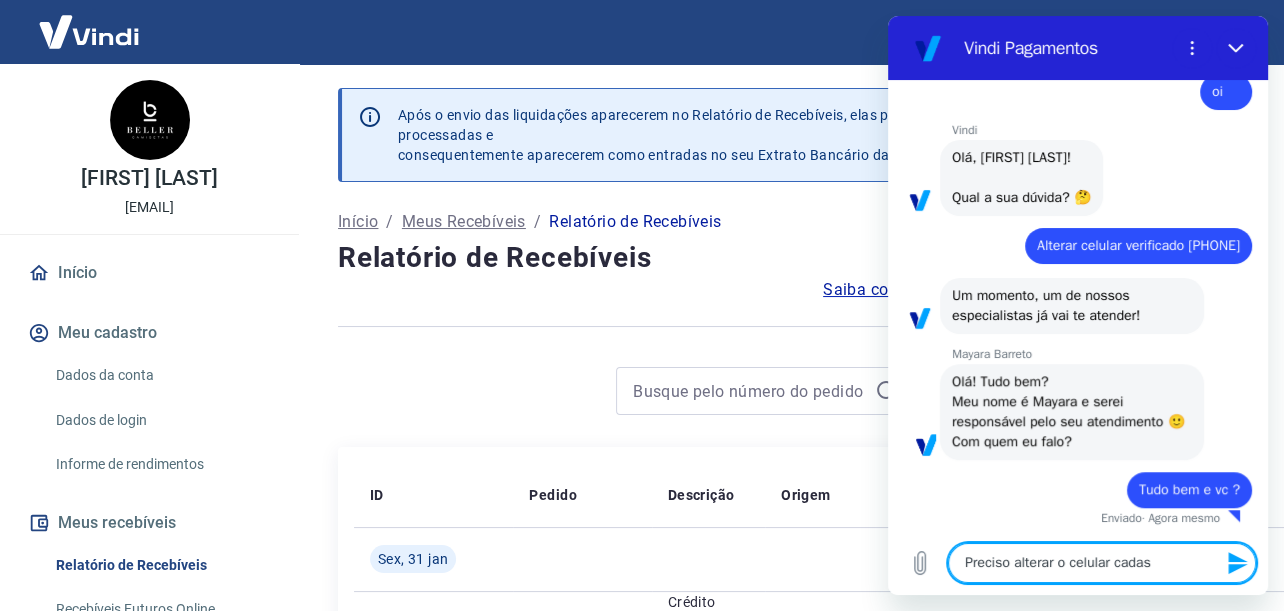 type on "Preciso alterar o celular cadast" 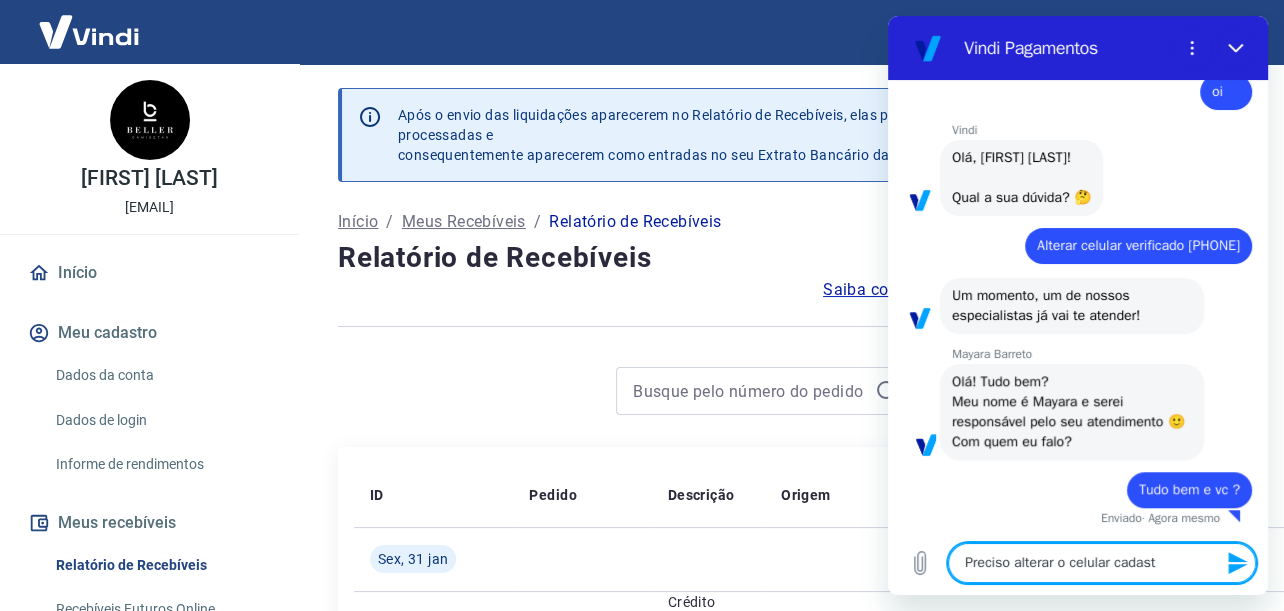 type on "Preciso alterar o celular cadastr [PHONE]" 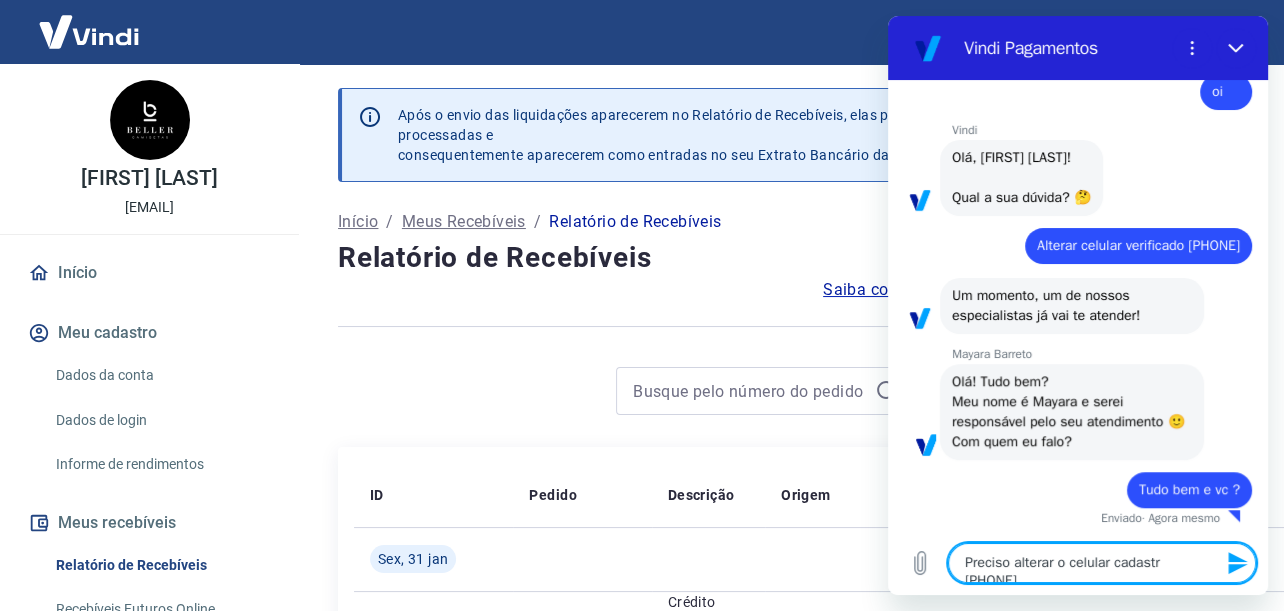 type on "Preciso alterar o celular cadastra" 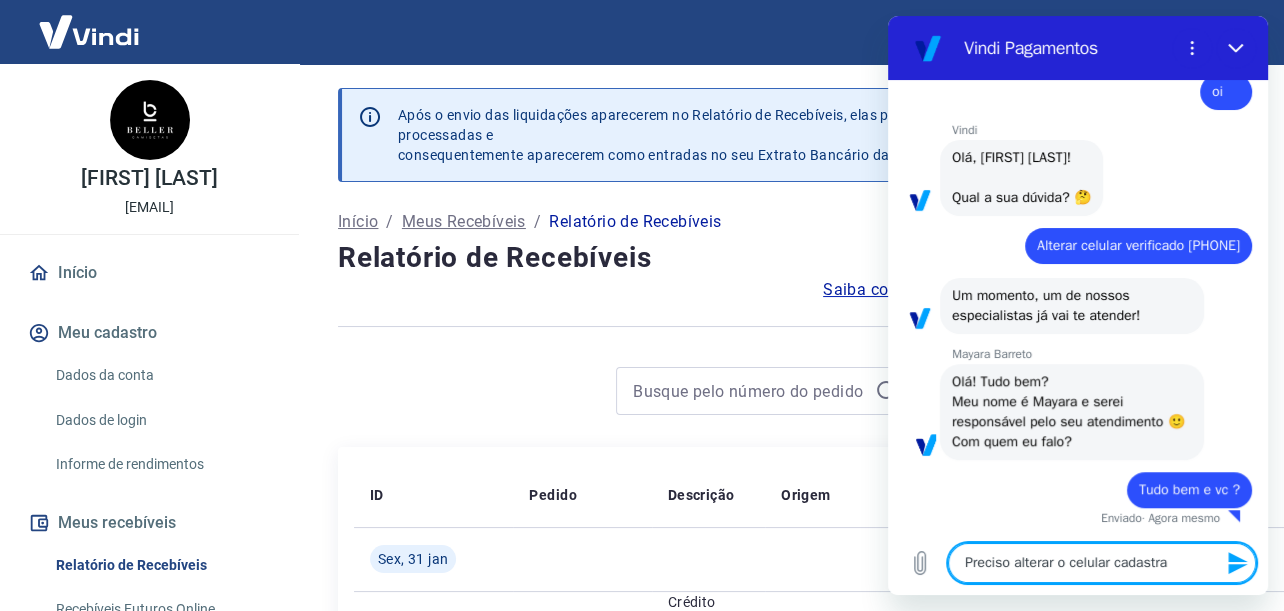 type on "Preciso alterar o celular cadastr [PHONE]" 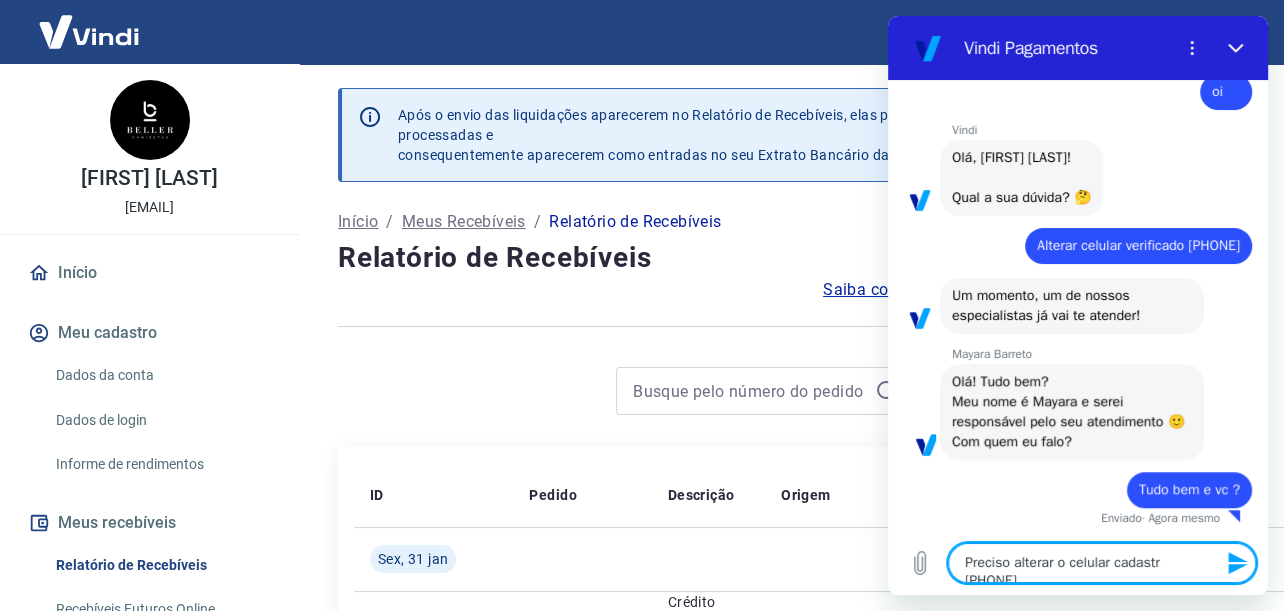 type on "Preciso alterar o celular cadastrado" 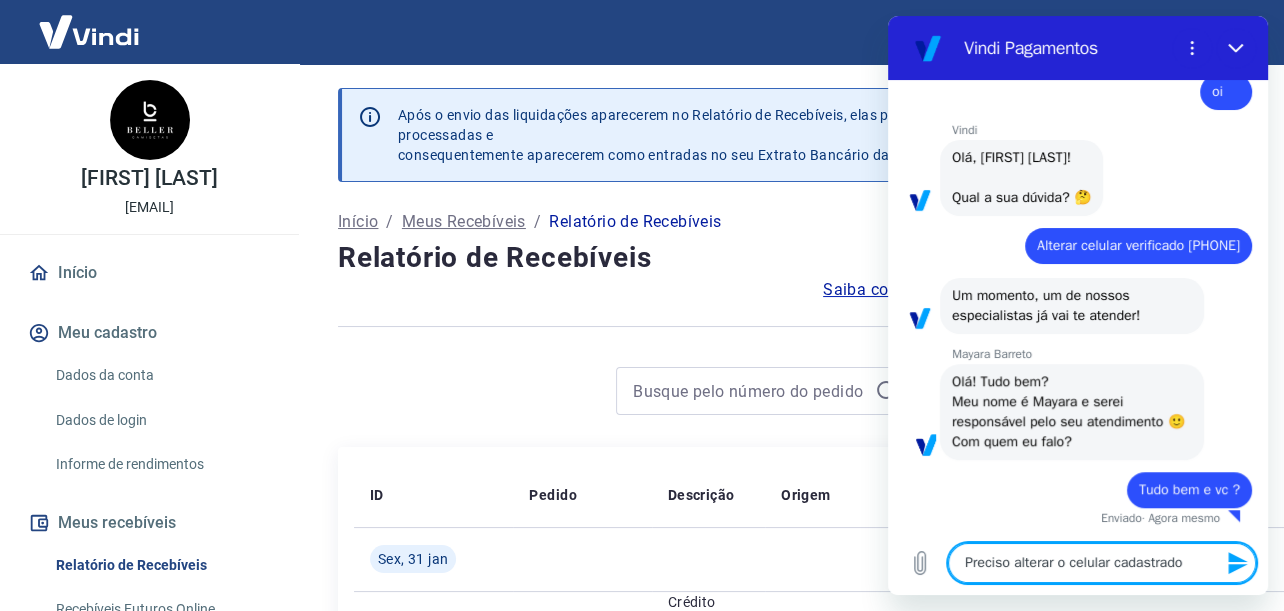type on "Preciso alterar o celular cadastrado" 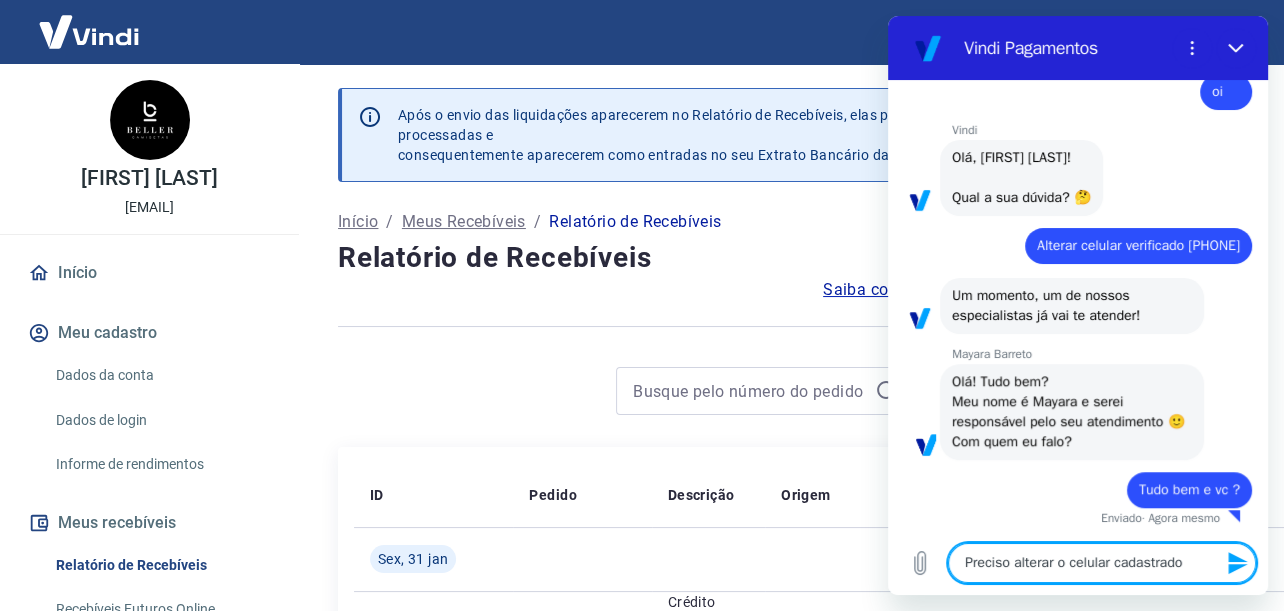 type on "Preciso alterar o celular cadastrado p" 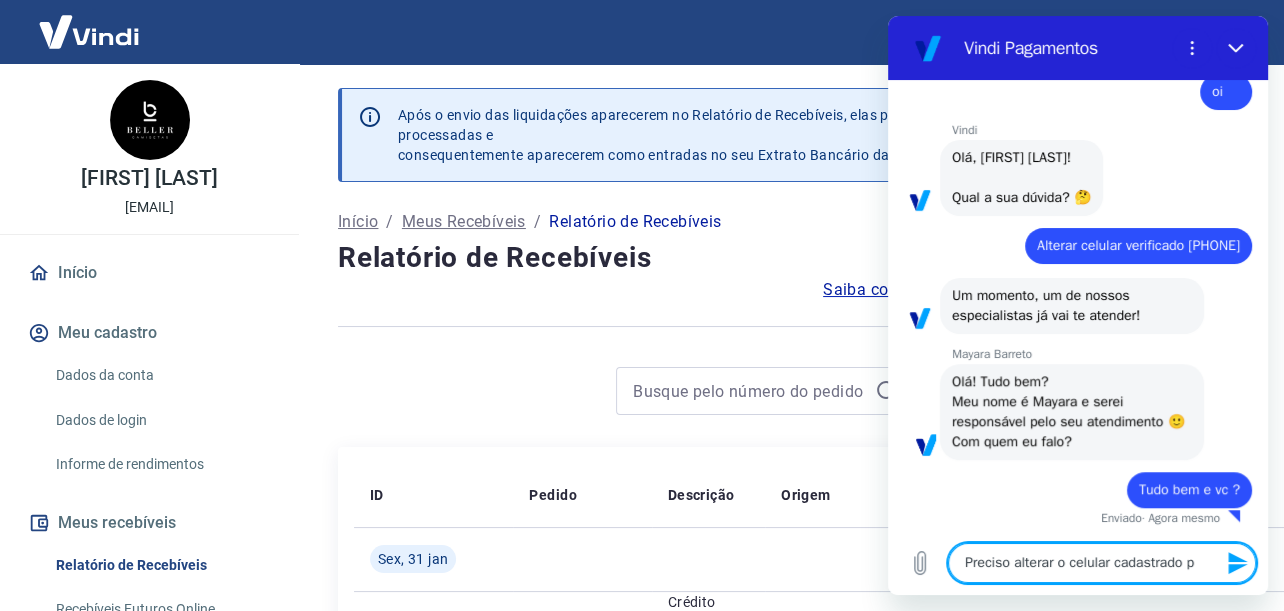 type on "Preciso alterar o celular cadastrado pa" 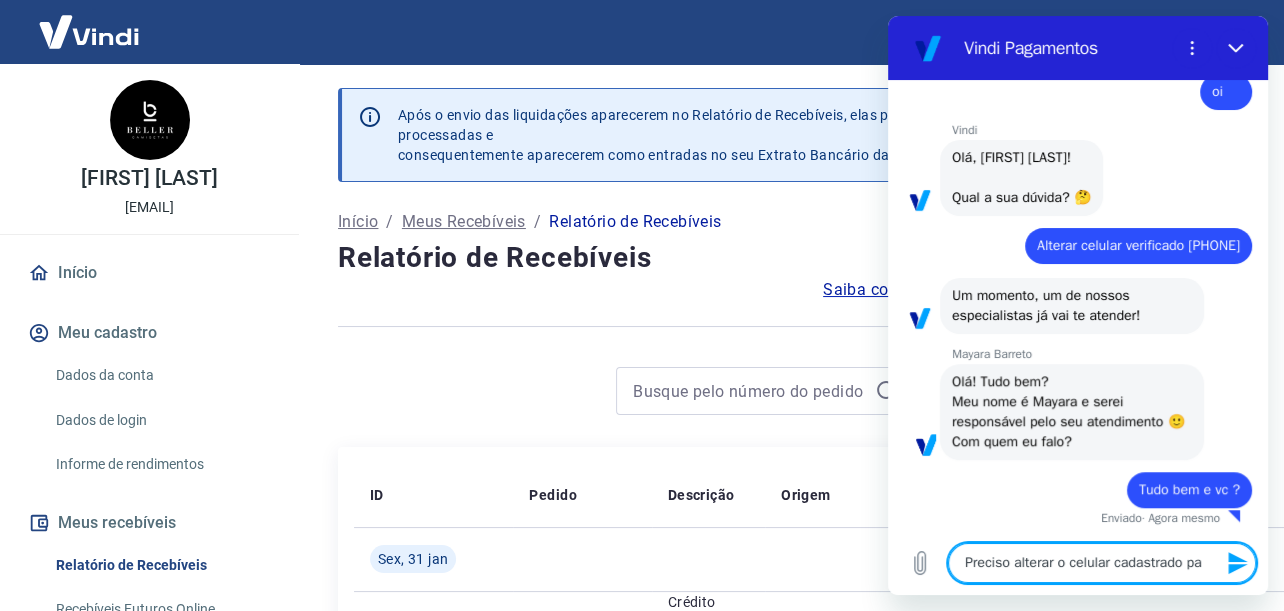type on "Preciso alterar o celular cadastrado par" 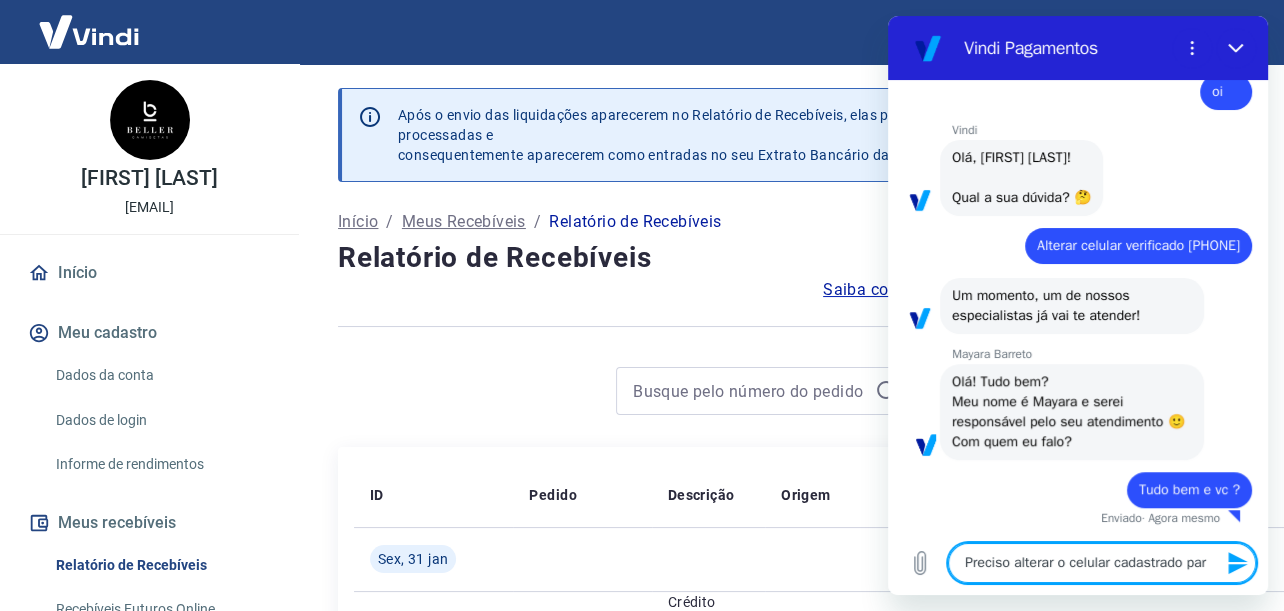 type on "Preciso alterar o celular cadastrado para" 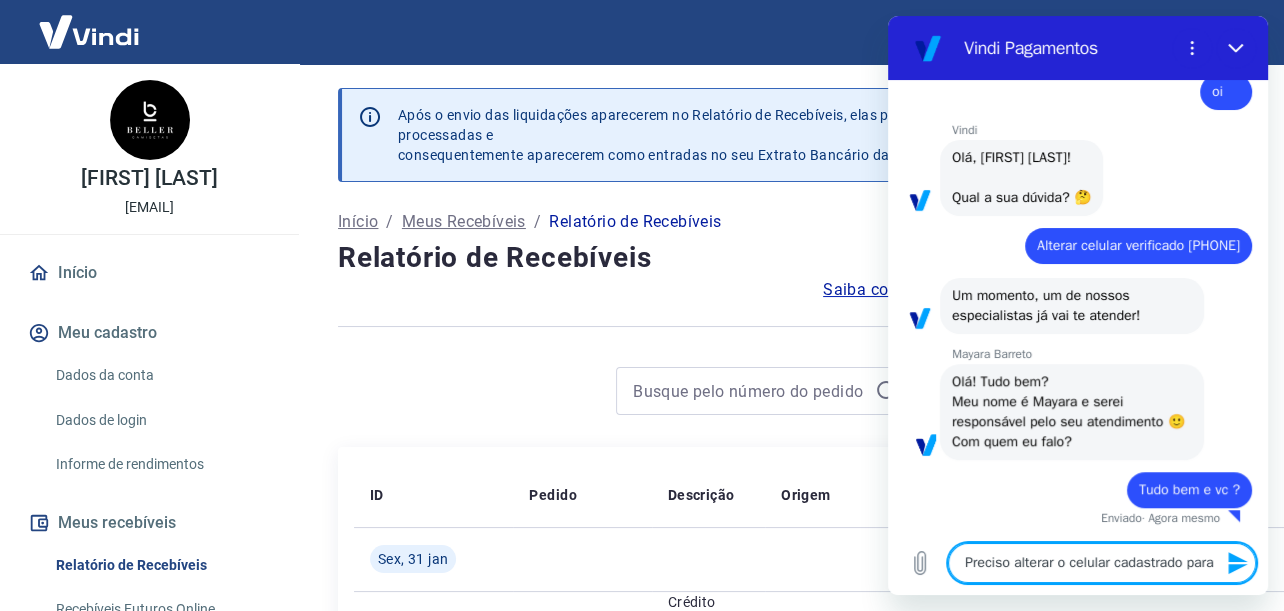 type on "Preciso alterar o celular cadastrado para" 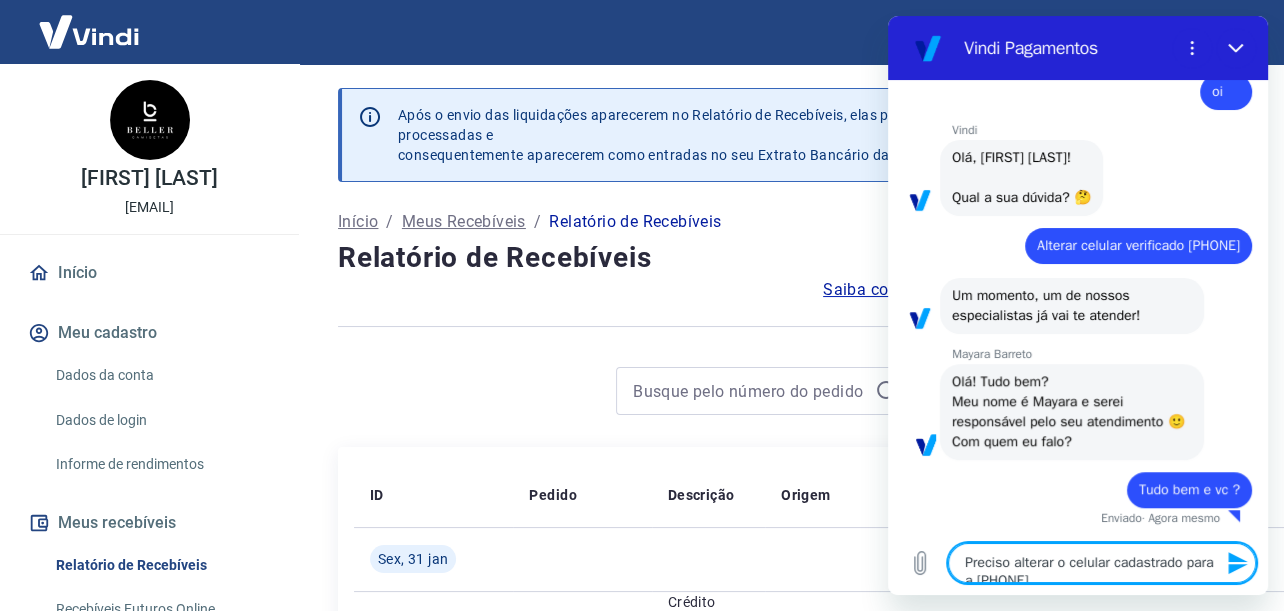 scroll, scrollTop: 1068, scrollLeft: 0, axis: vertical 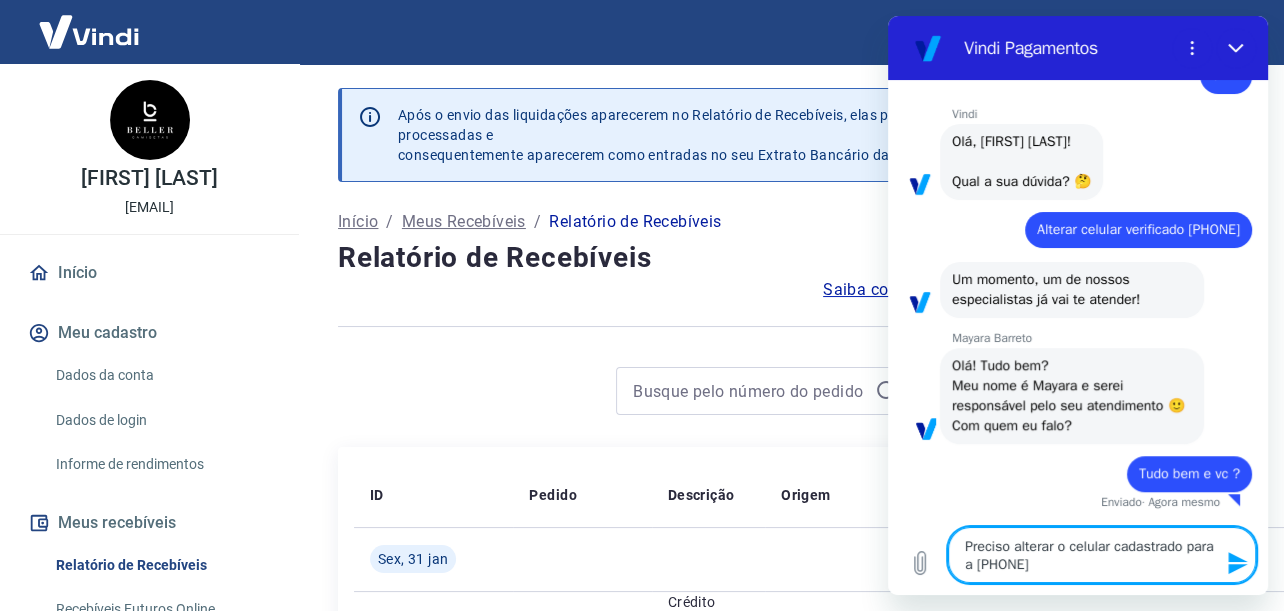 type on "Preciso alterar o celular cadastrado para a v" 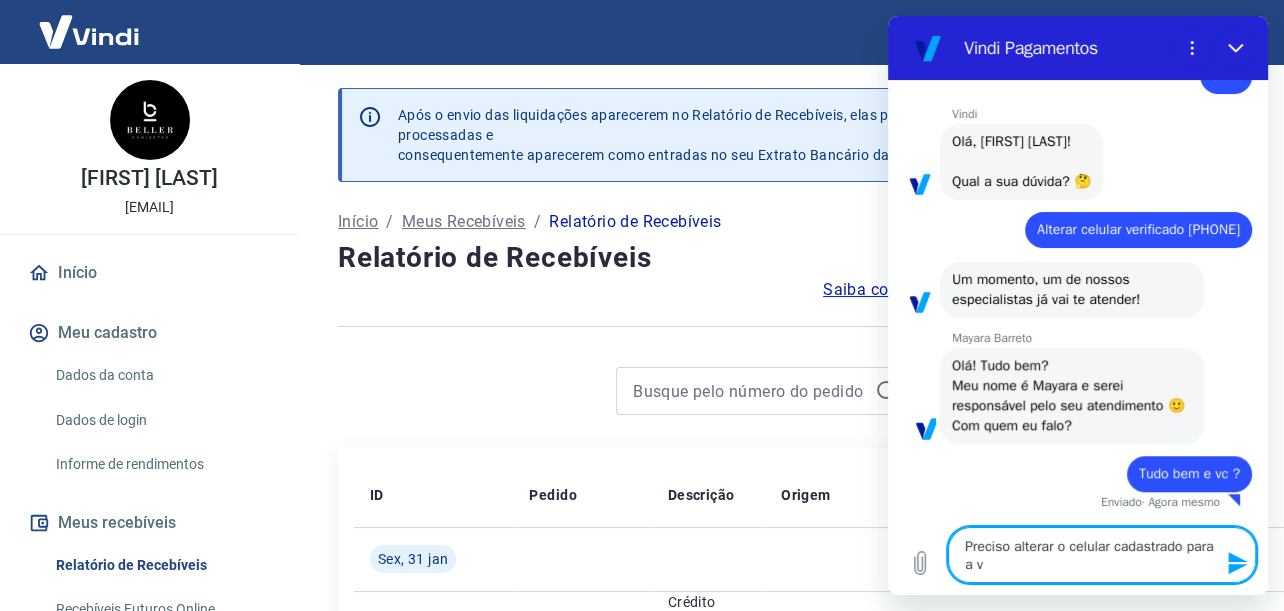 type on "Preciso alterar o celular cadastrado para a ve" 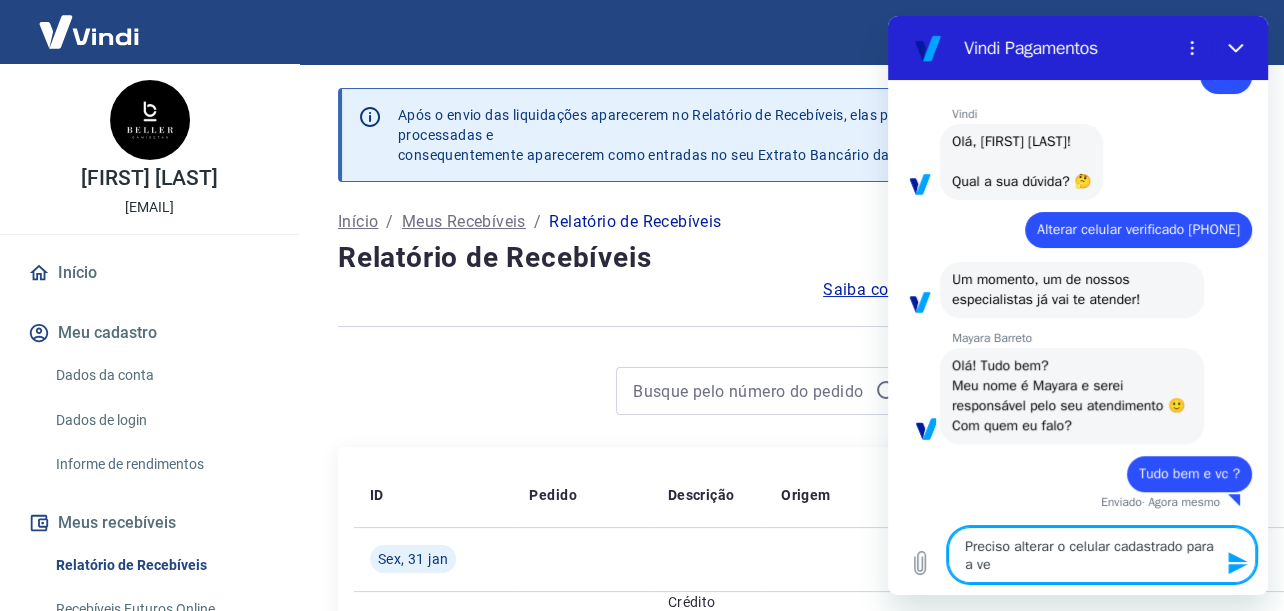 type on "Preciso alterar o celular cadastrado para a ver" 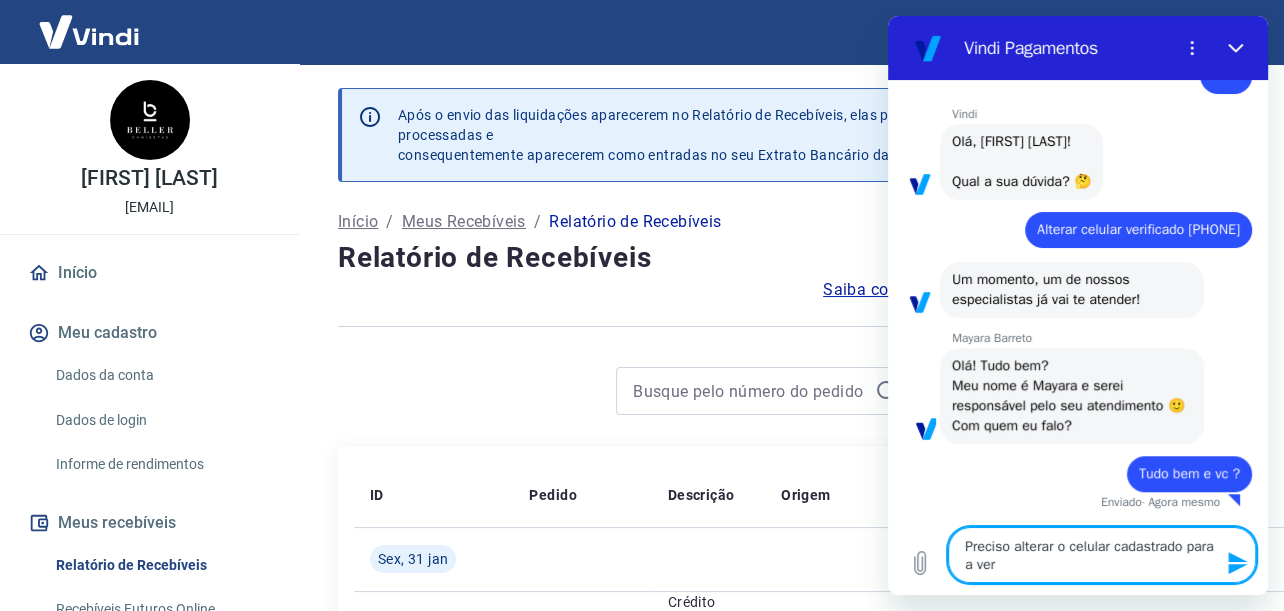 type on "Preciso alterar o celular cadastrado para a veri" 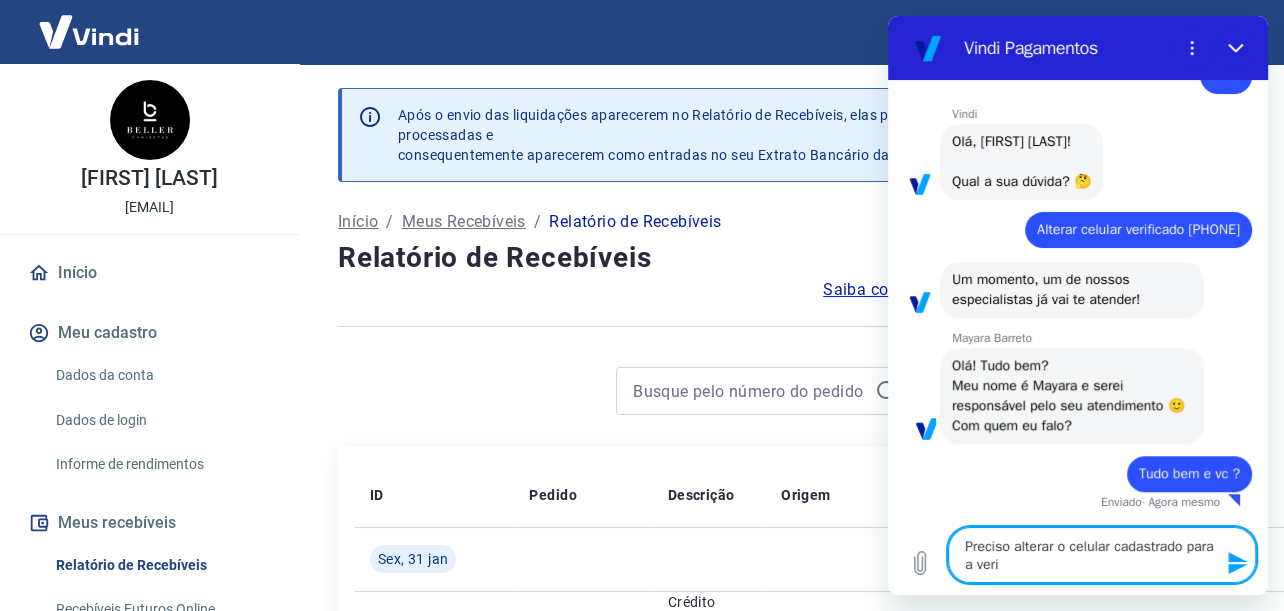 type on "Preciso alterar o celular cadastrado para a veric" 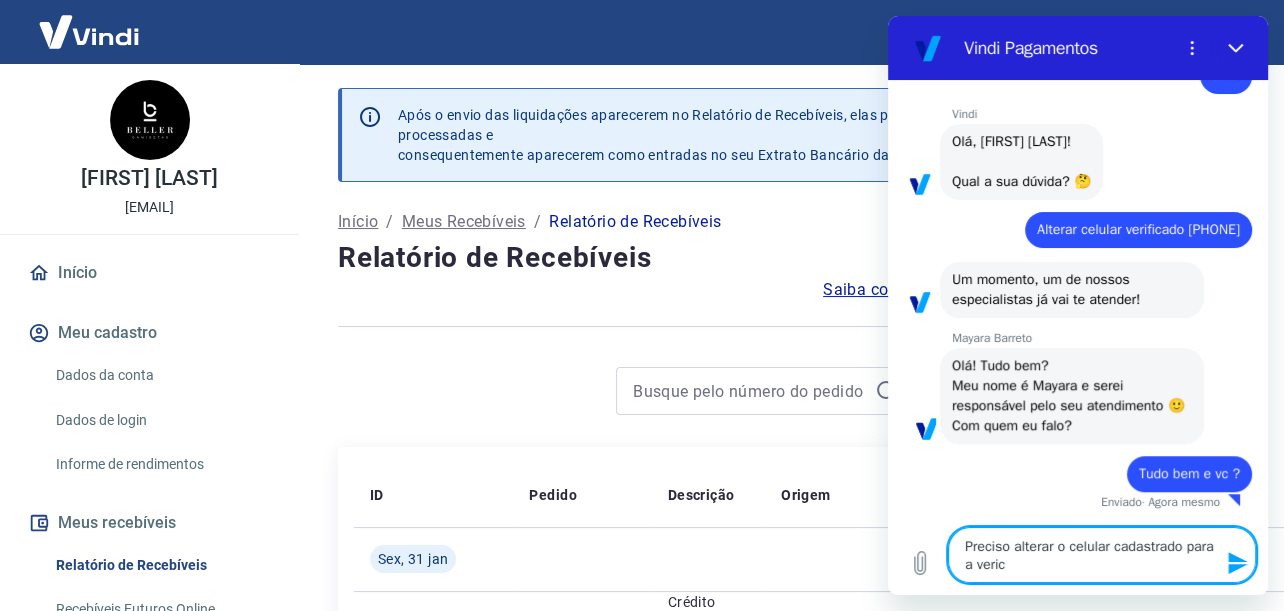 type on "Preciso alterar o celular cadastrado para a verica" 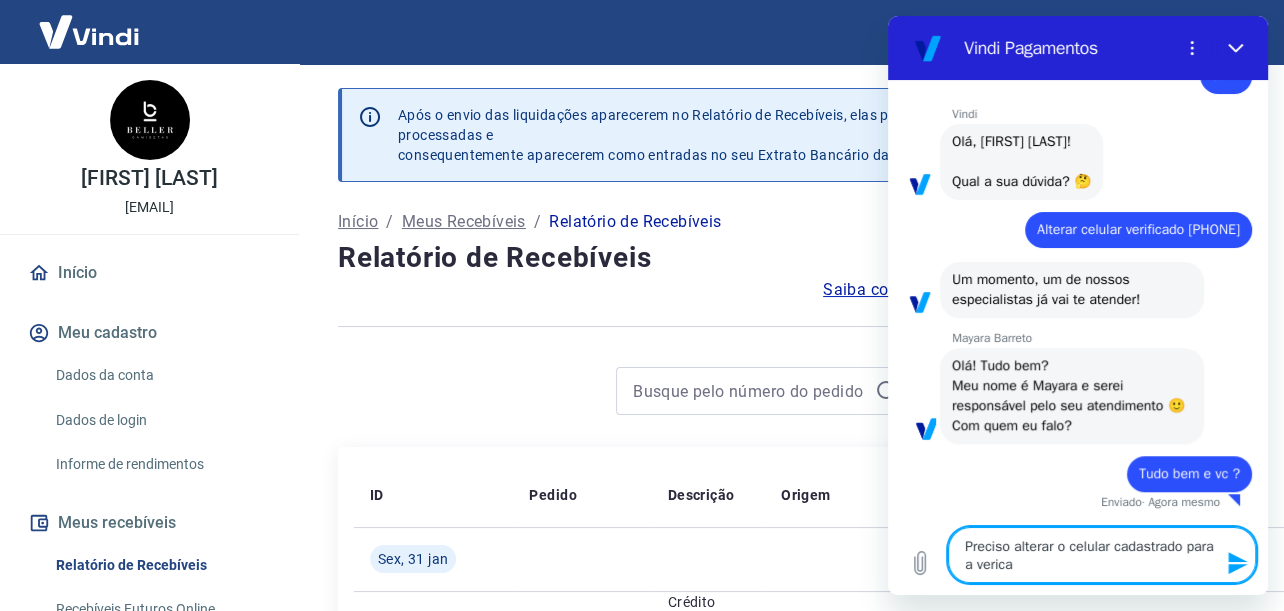 type on "Preciso alterar o celular cadastrado para a vericaç" 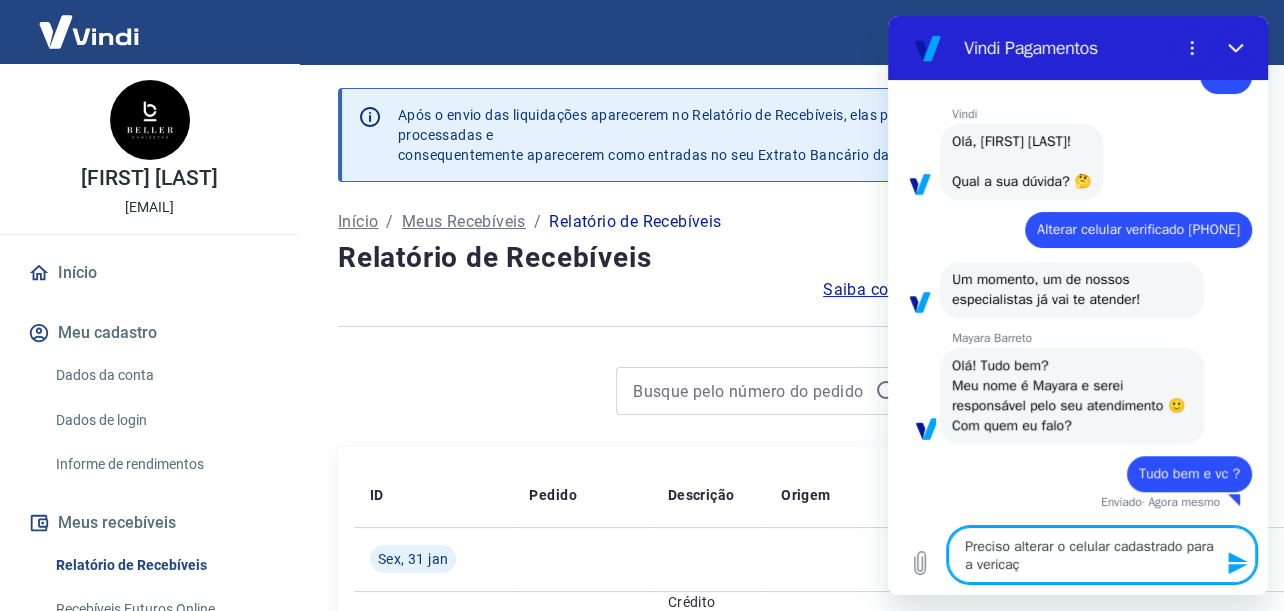 type on "Preciso alterar o celular cadastrado para a vericaçã" 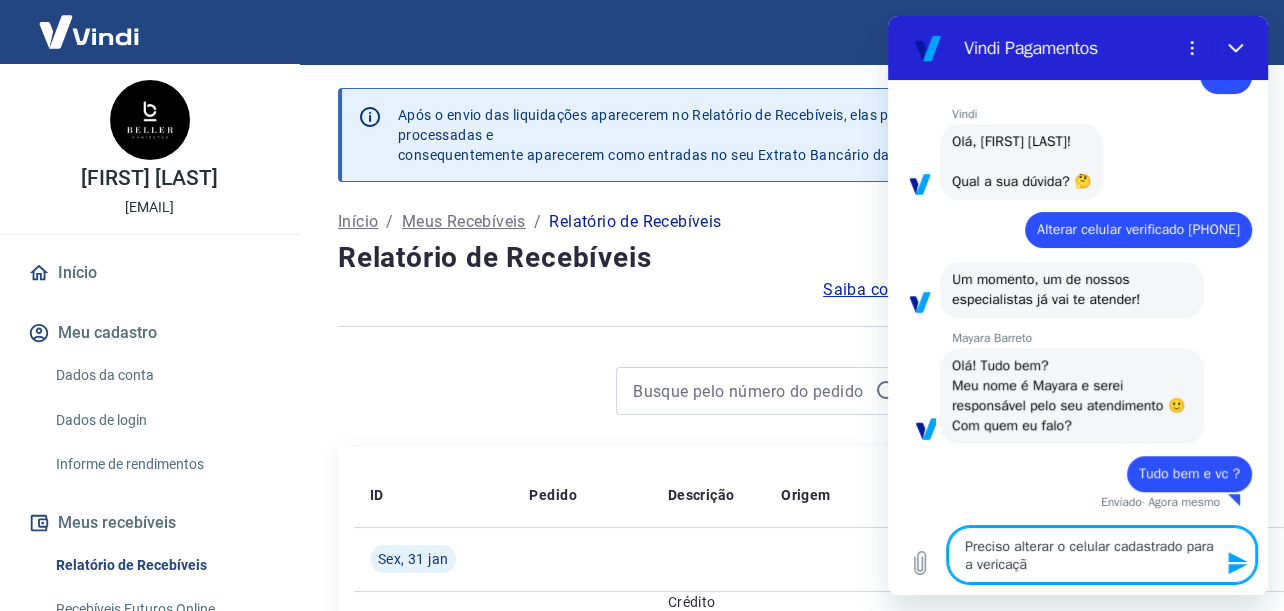 type on "Preciso alterar o celular cadastrado para a vericação" 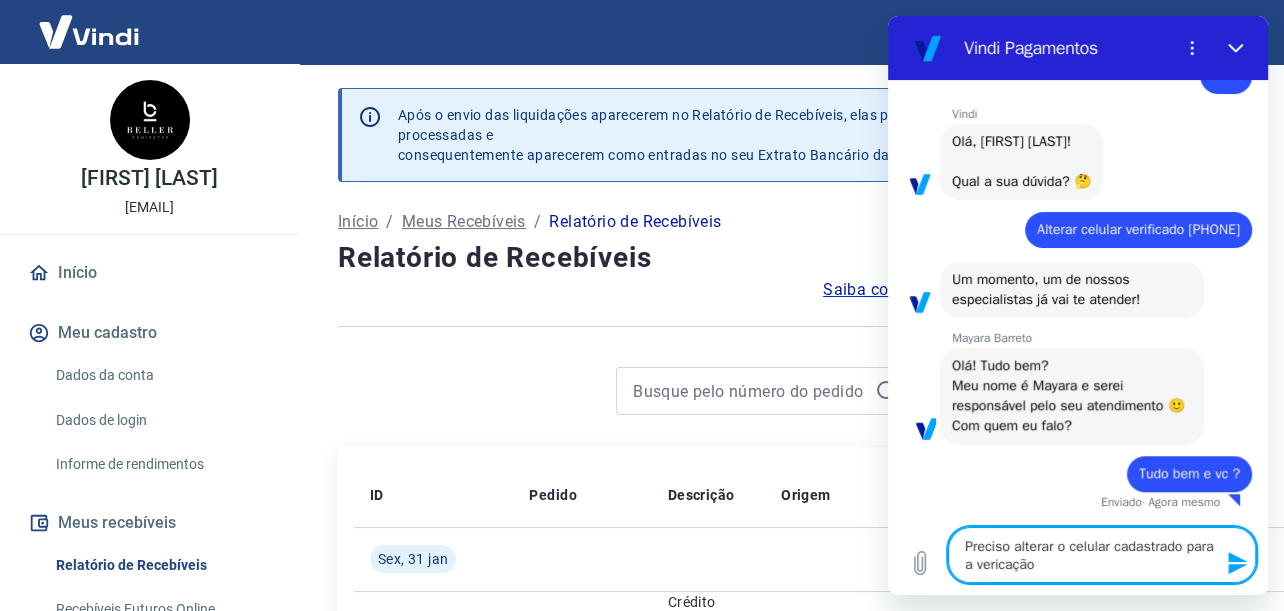type on "Preciso alterar o celular cadastrado para a vericação" 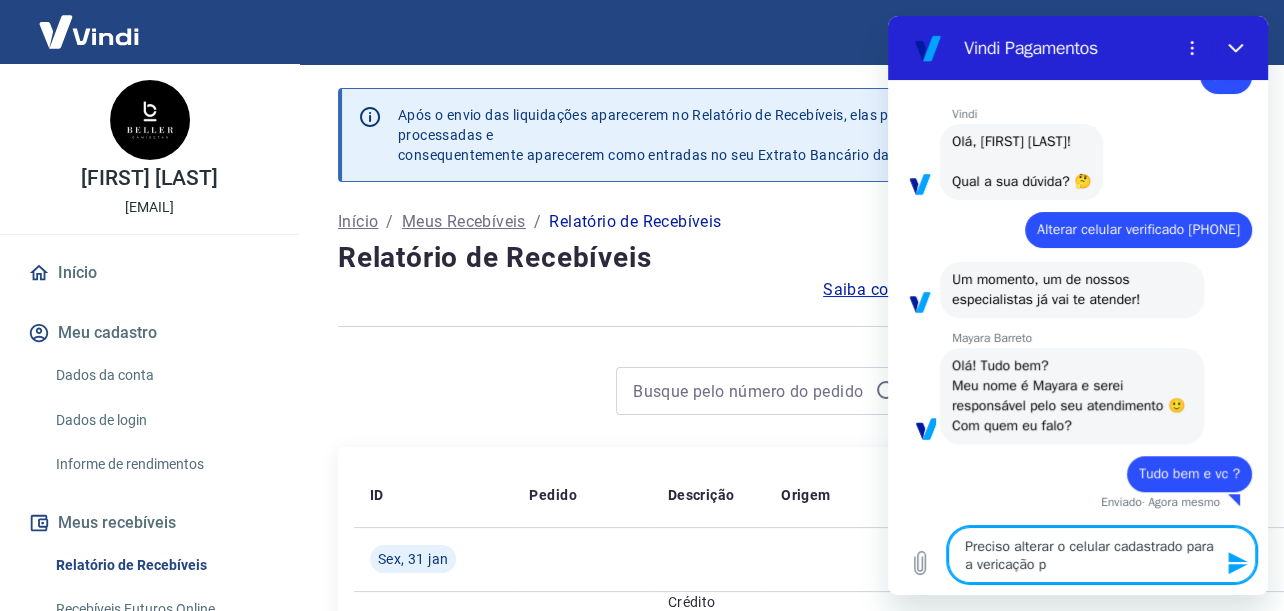 type on "Preciso alterar o celular cadastrado para a vericação po [PHONE]" 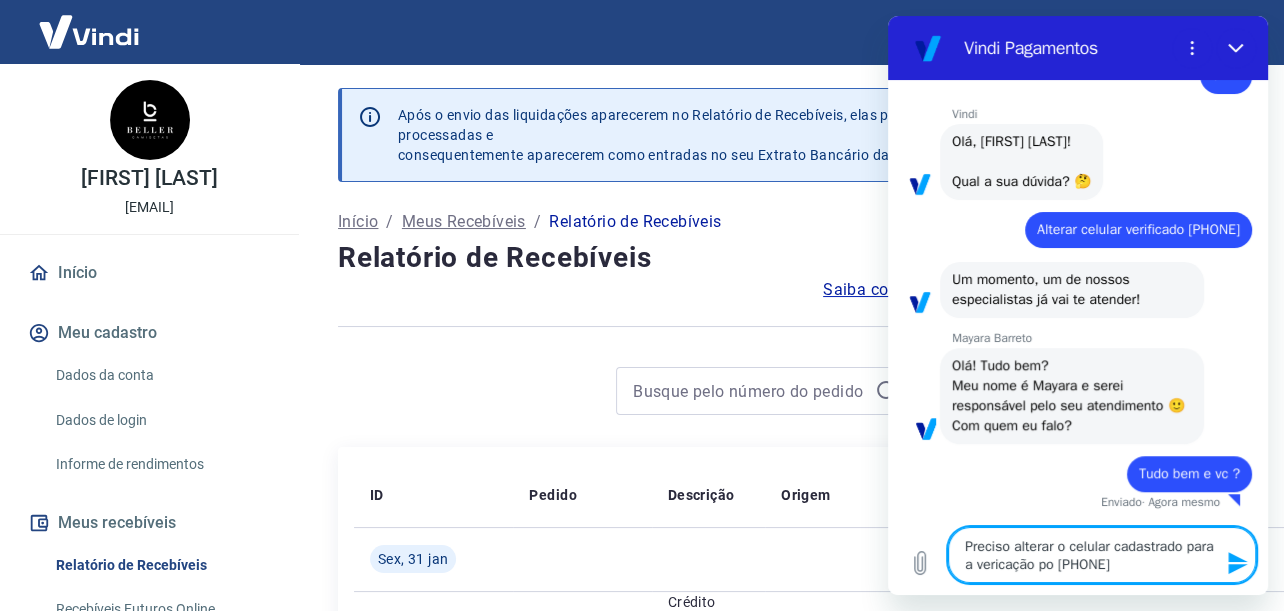 type on "Preciso alterar o celular cadastrado para a vericação por" 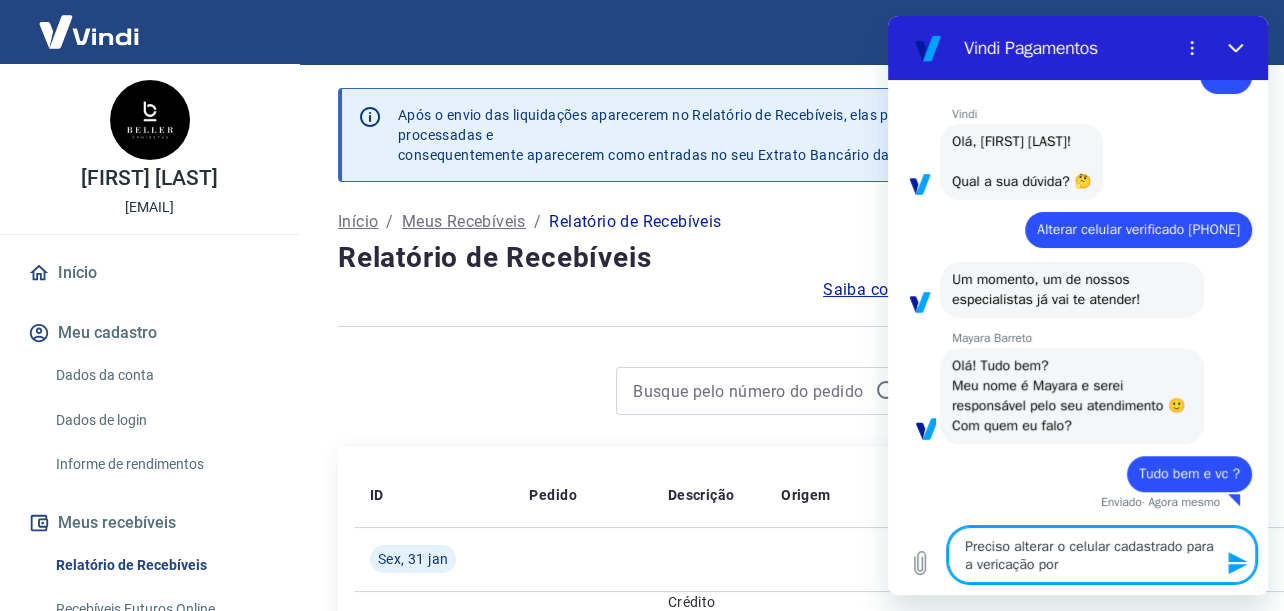 type on "Preciso alterar o celular cadastrado para a vericação por" 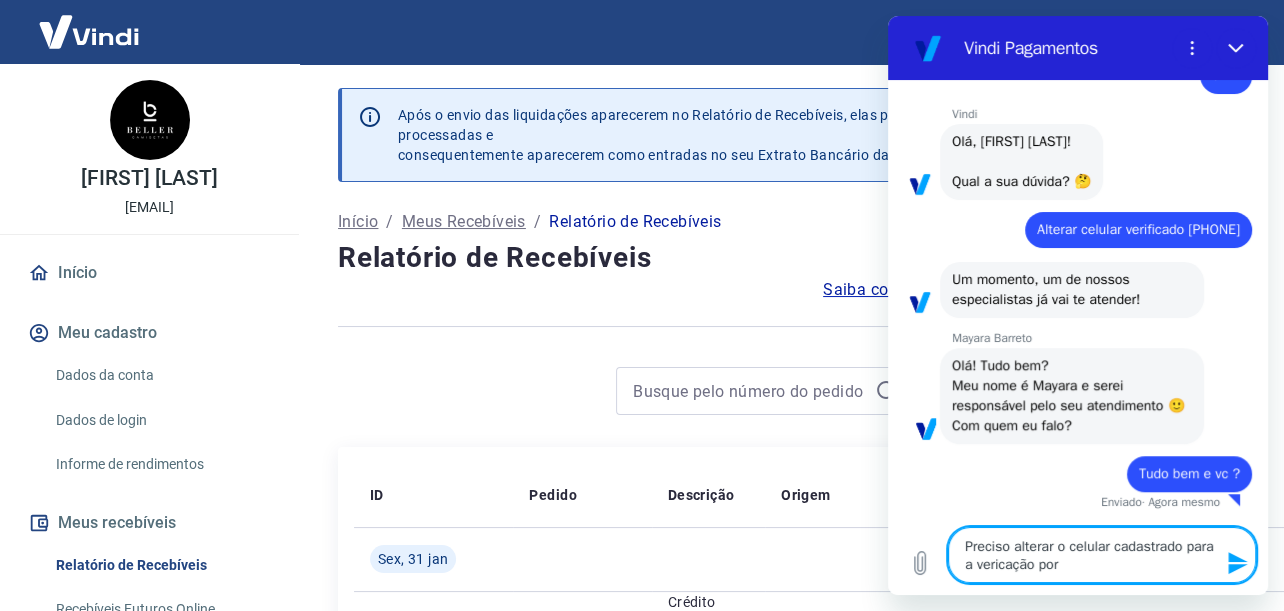 type on "Preciso alterar o celular cadastrado para a vericação por" 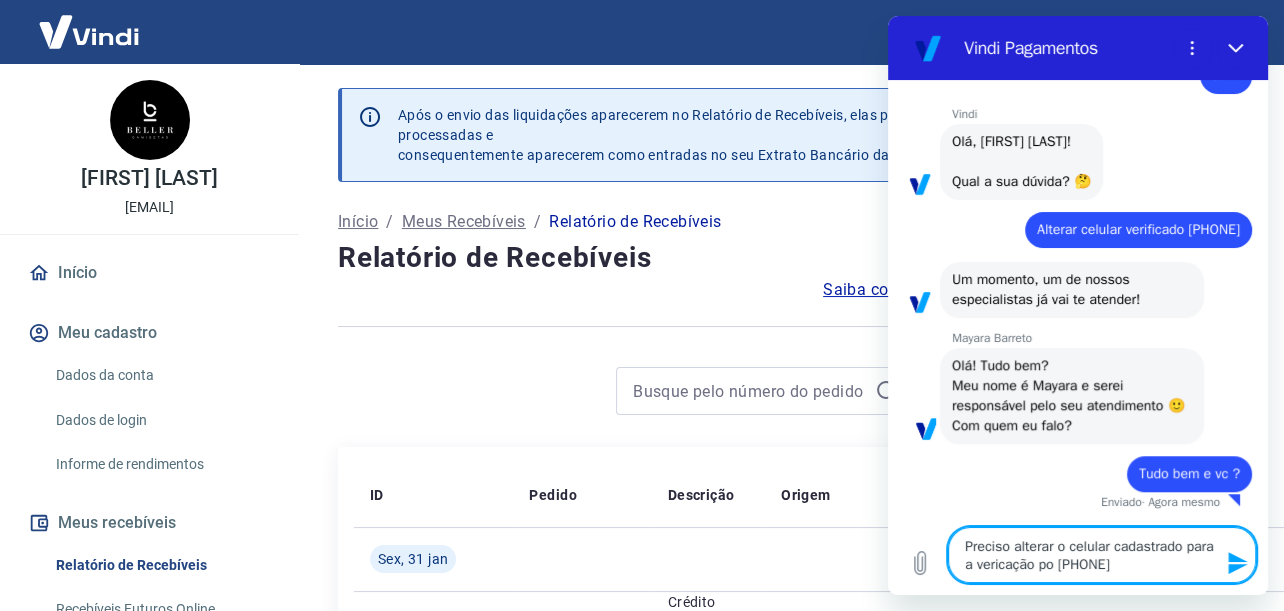 type on "Preciso alterar o celular cadastrado para a vericação p" 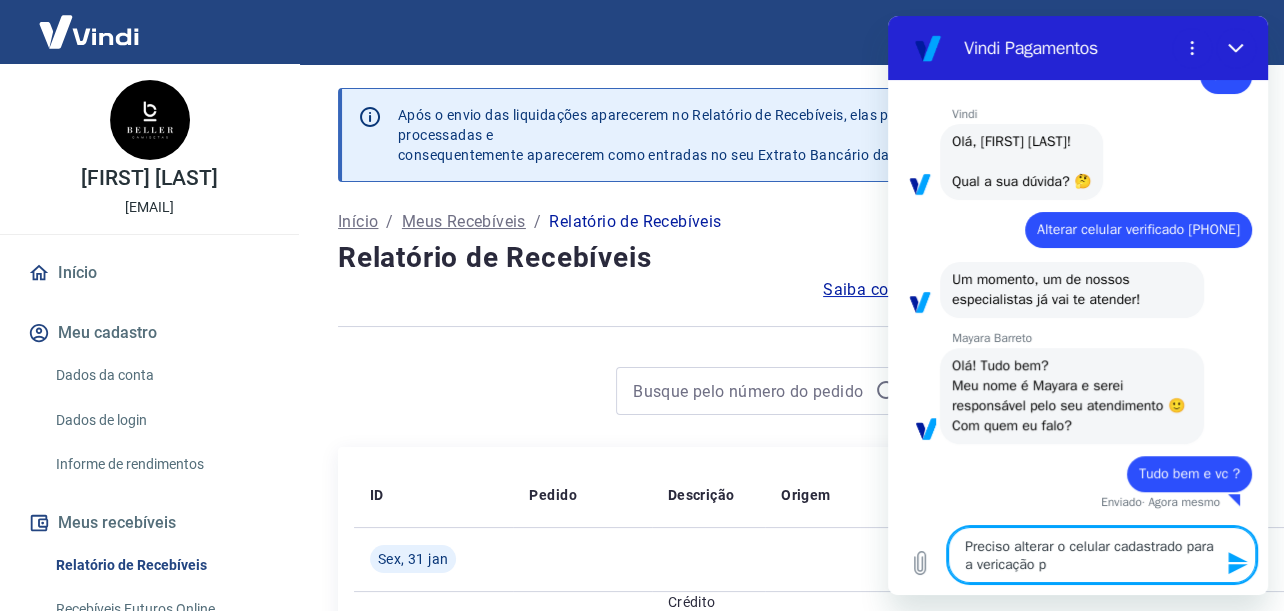 type on "Preciso alterar o celular cadastrado para a vericação" 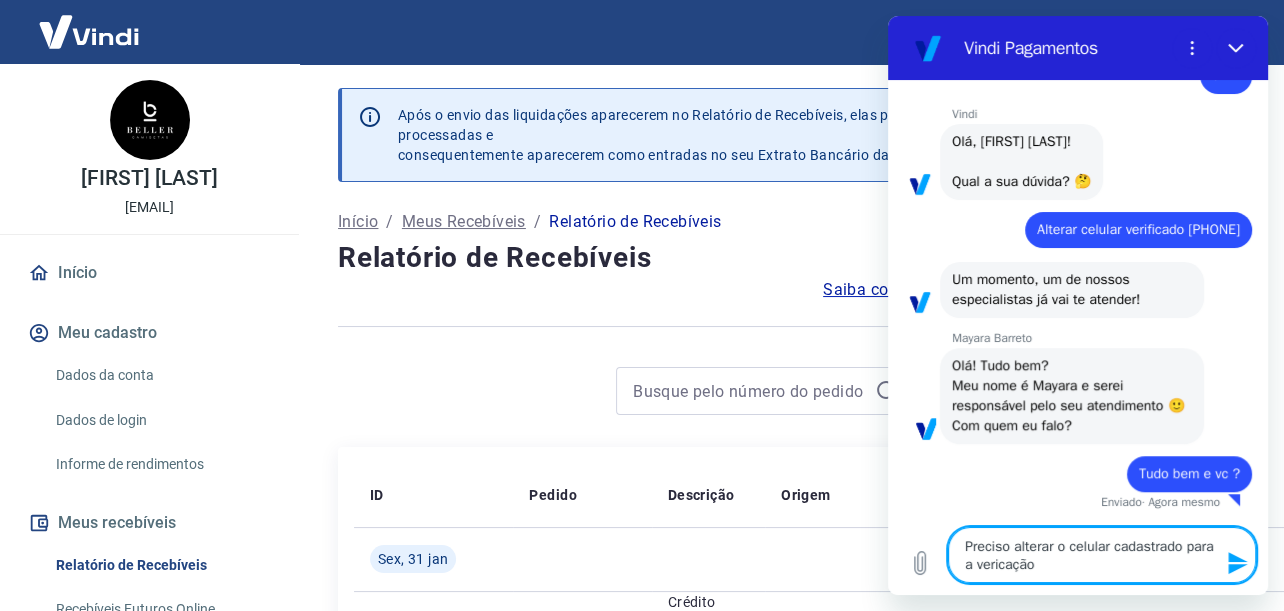 type on "Preciso alterar o celular cadastrado para a vericação" 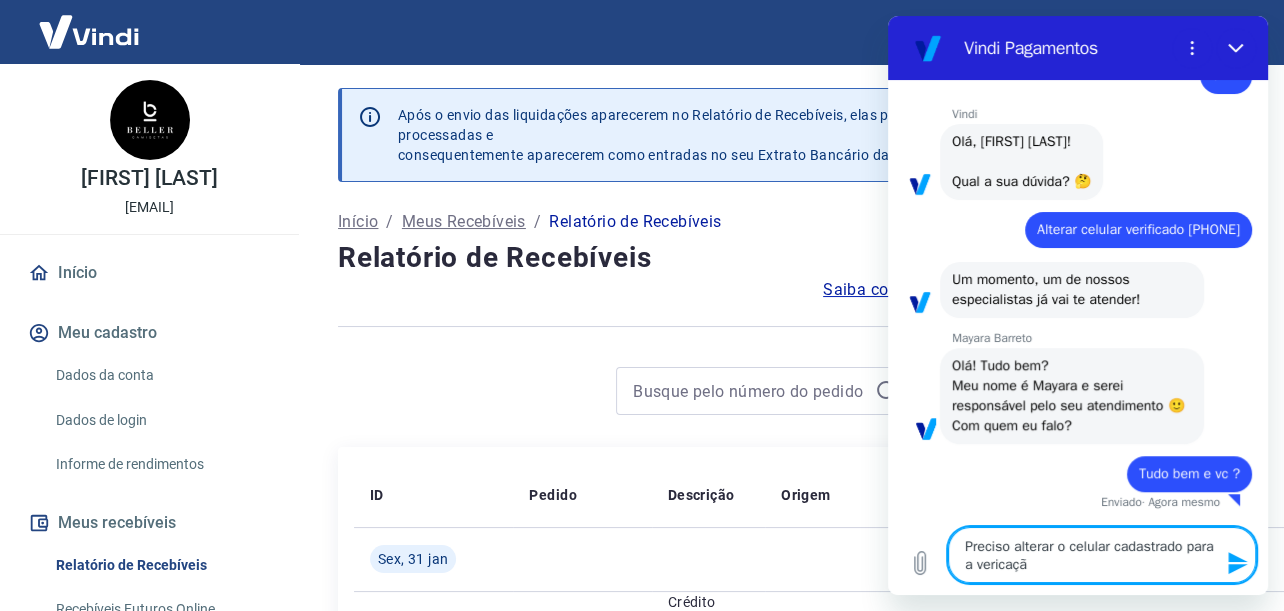 type on "Preciso alterar o celular cadastrado para a vericaç" 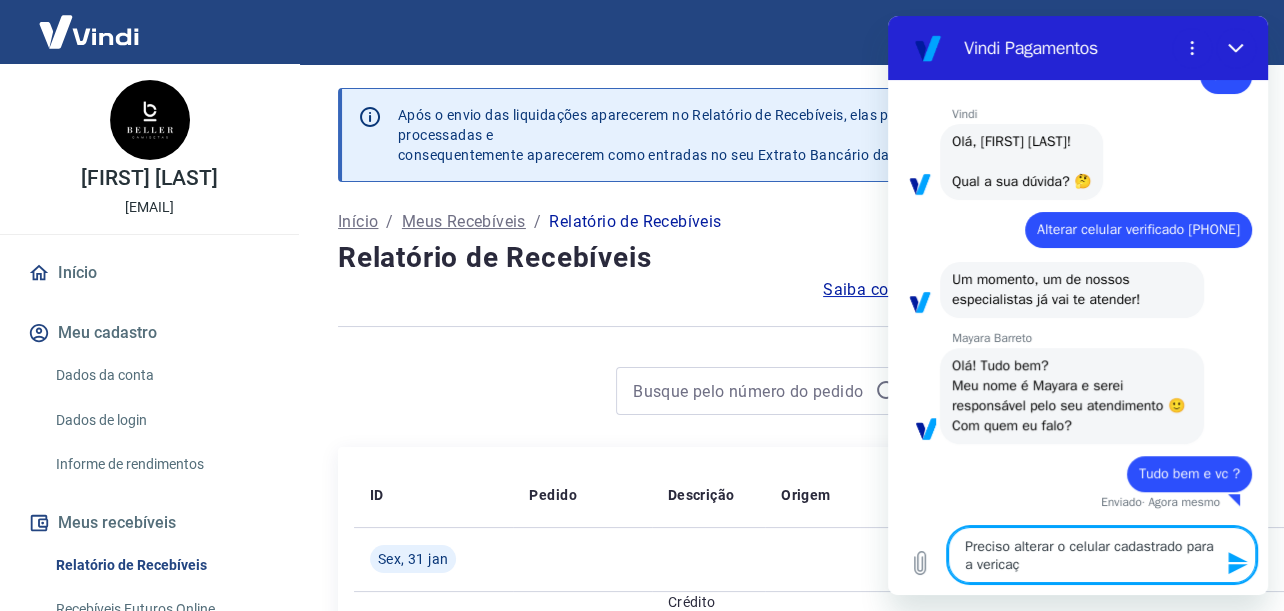type on "Preciso alterar o celular cadastrado para a verica" 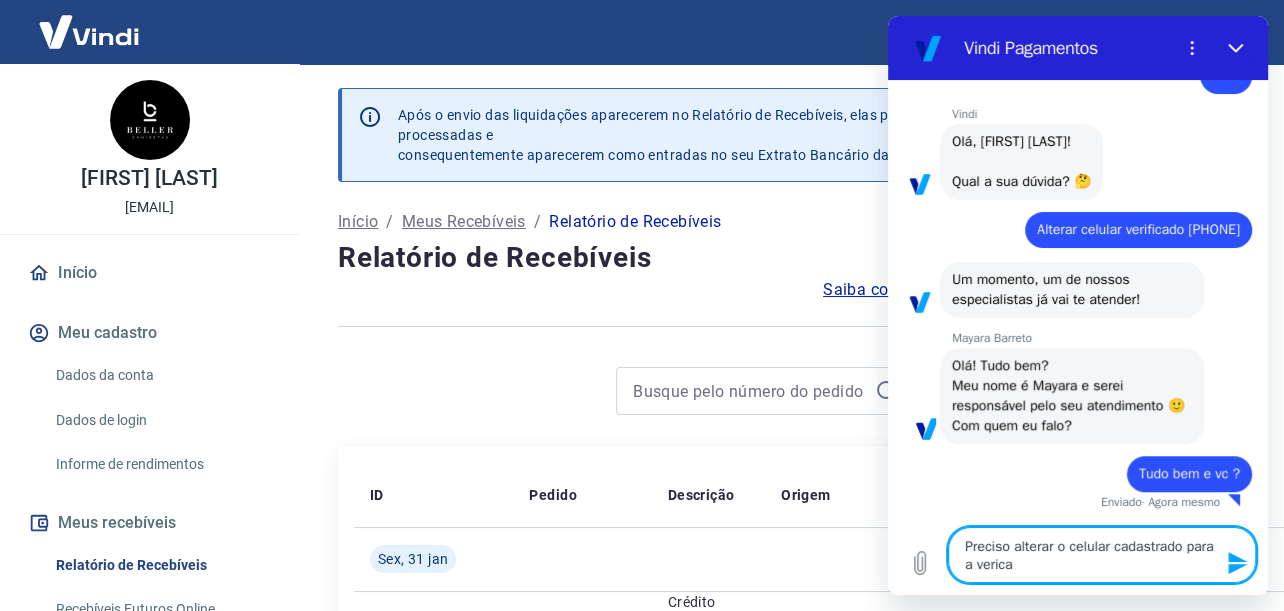 type on "Preciso alterar o celular cadastrado para a veric" 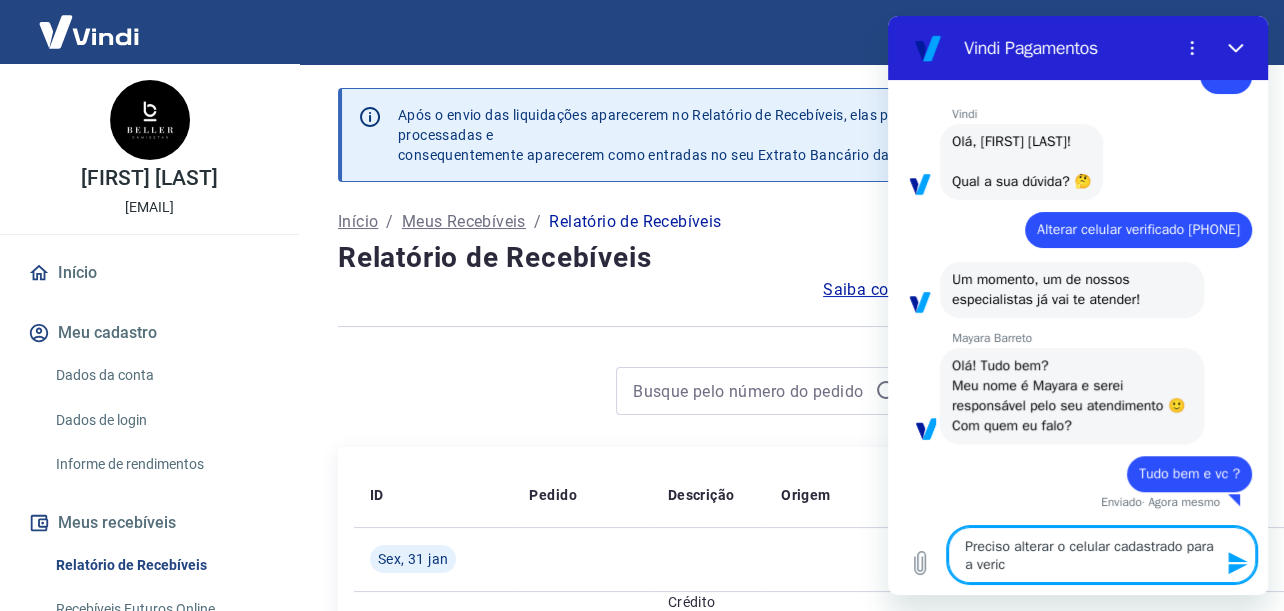 type on "Preciso alterar o celular cadastrado para a veri" 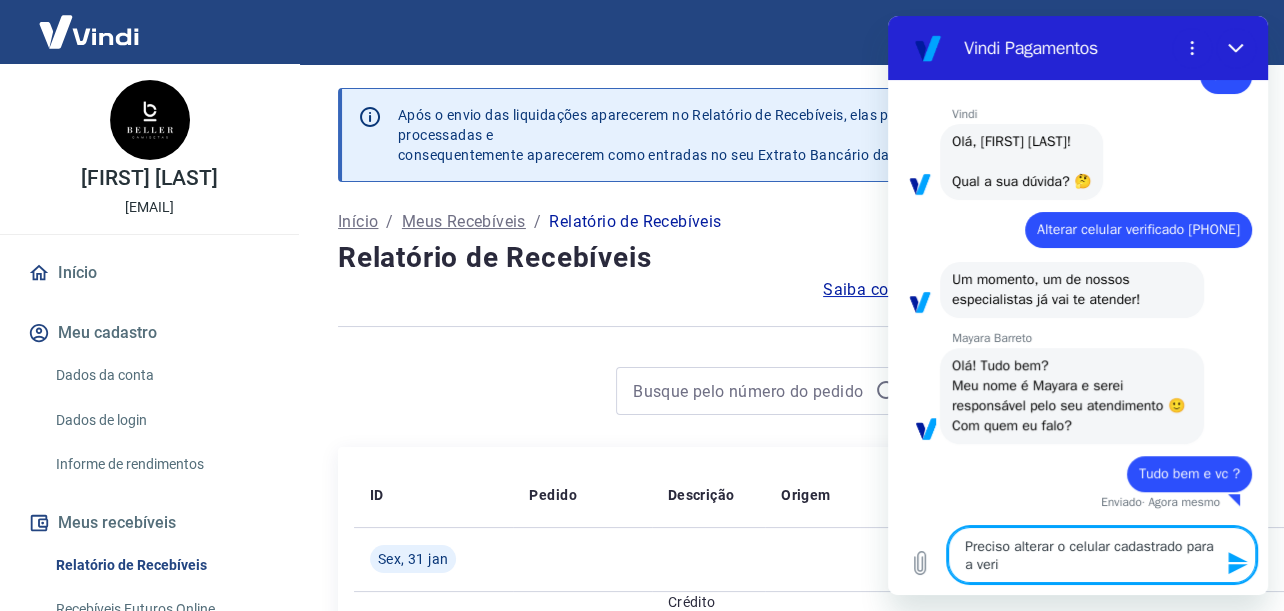 type on "Preciso alterar o celular cadastrado para a verif" 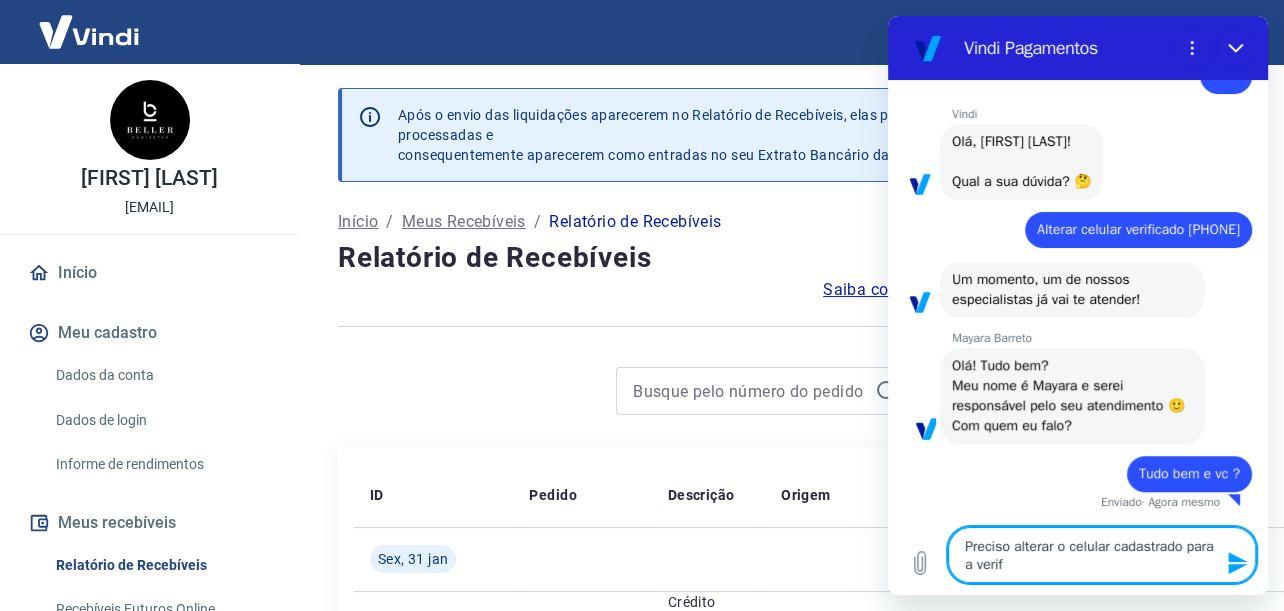 type on "Preciso alterar o celular cadastrado para a verifi" 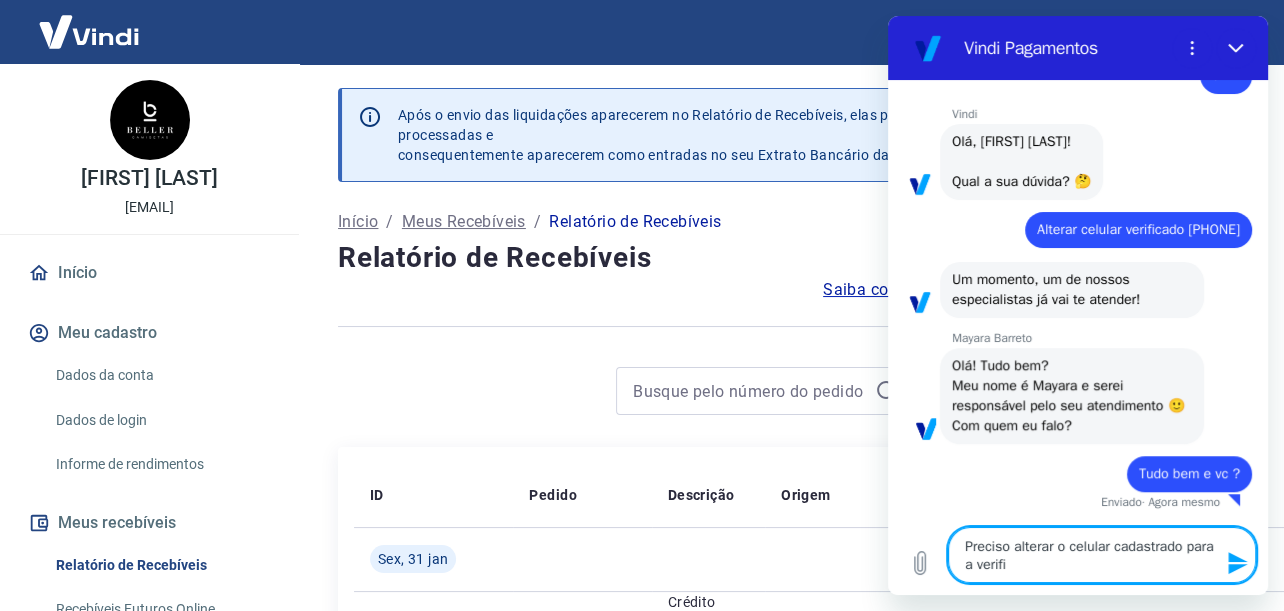 type on "Preciso alterar o celular cadastrado para a verificação p" 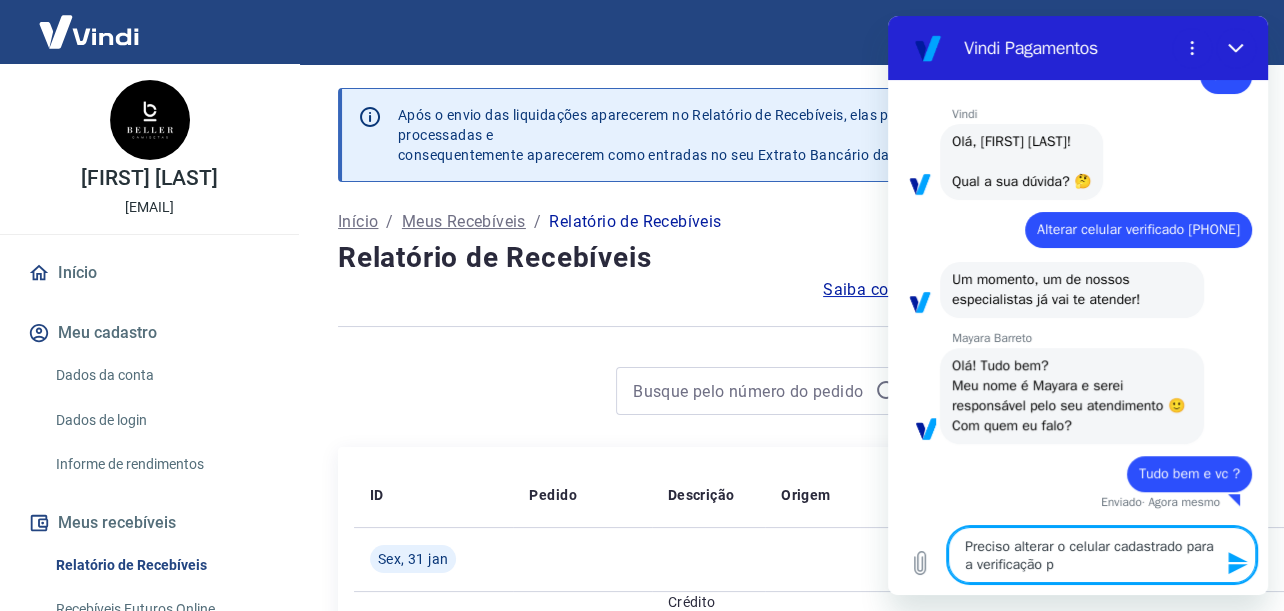 type on "Preciso alterar o celular cadastrado para a verifica" 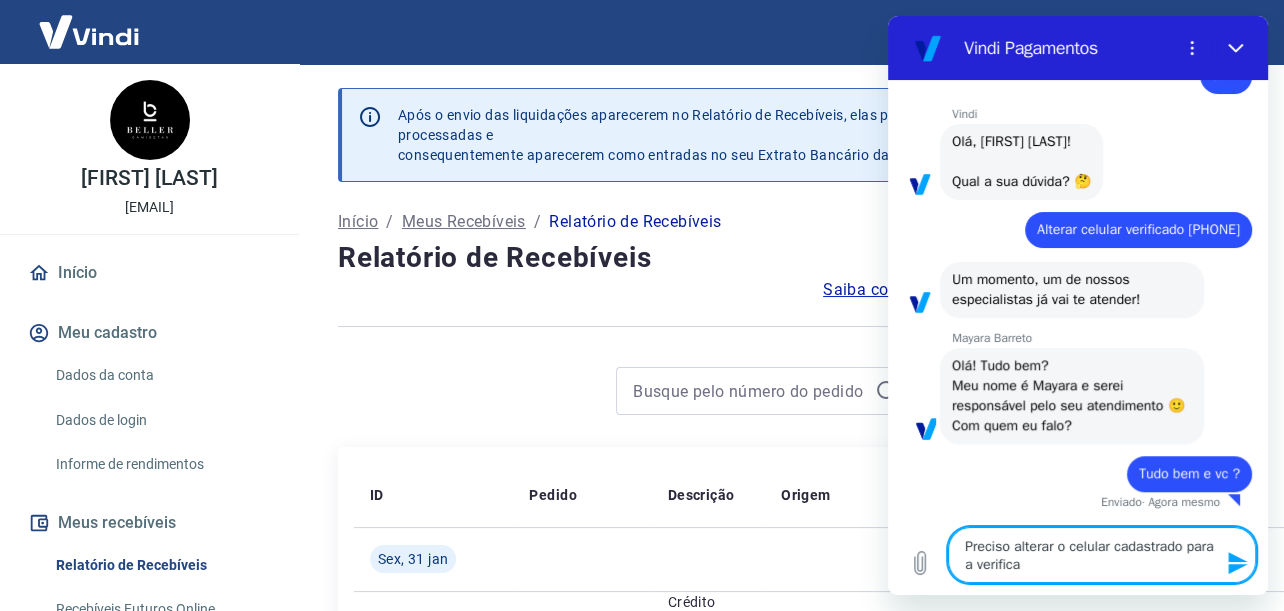 type on "Preciso alterar o celular cadastrado para a verificaç [PHONE]" 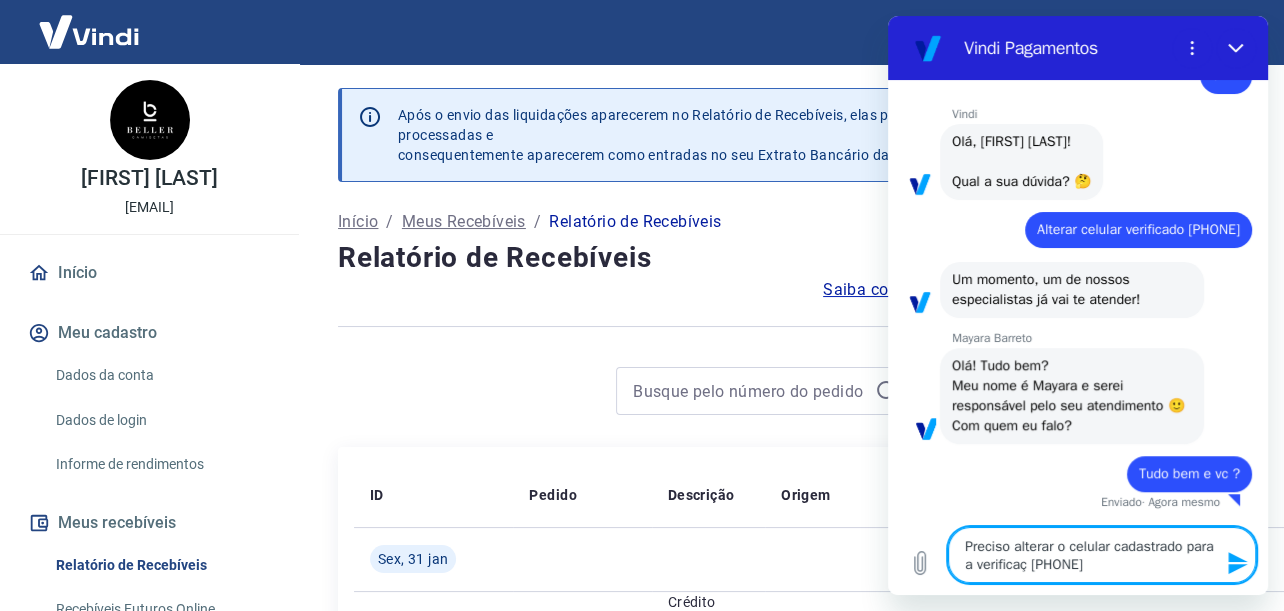 type on "Preciso alterar o celular cadastrado para a verificaçã" 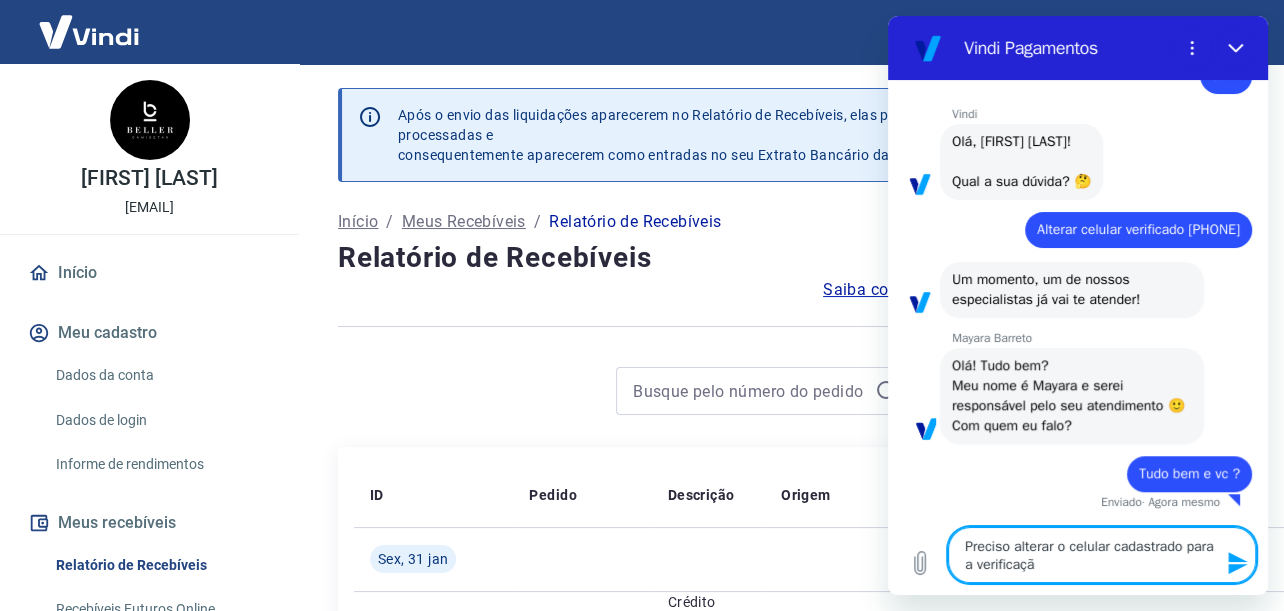 type on "Preciso alterar o celular cadastrado para a verificação" 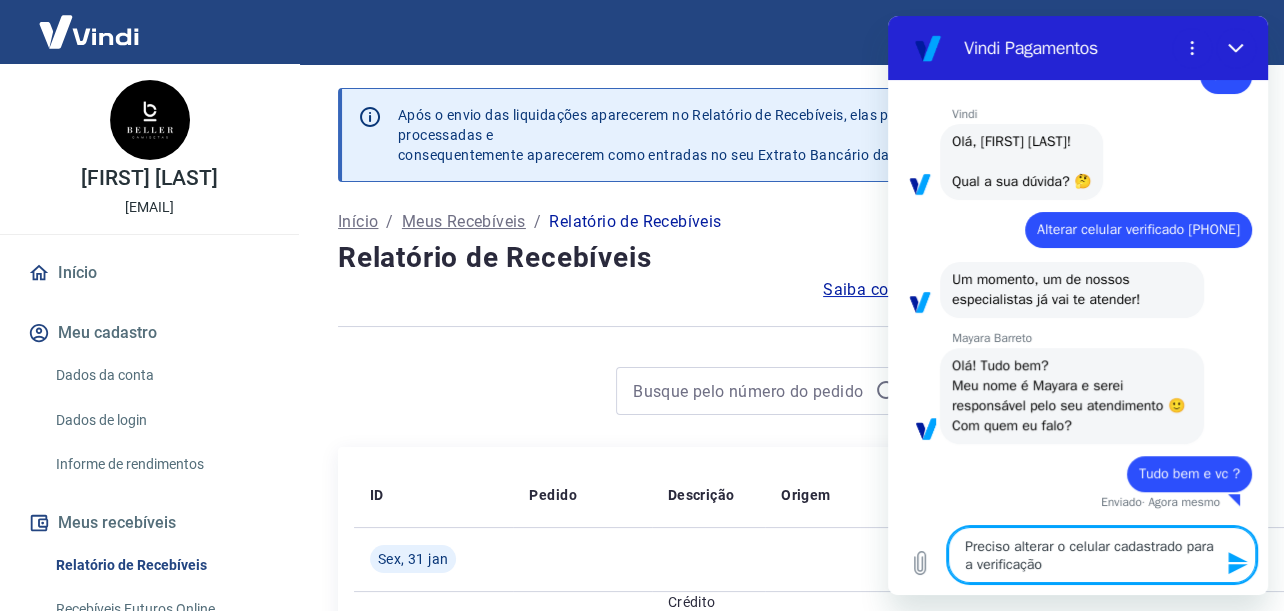 type on "Preciso alterar o celular cadastrado para a verificação" 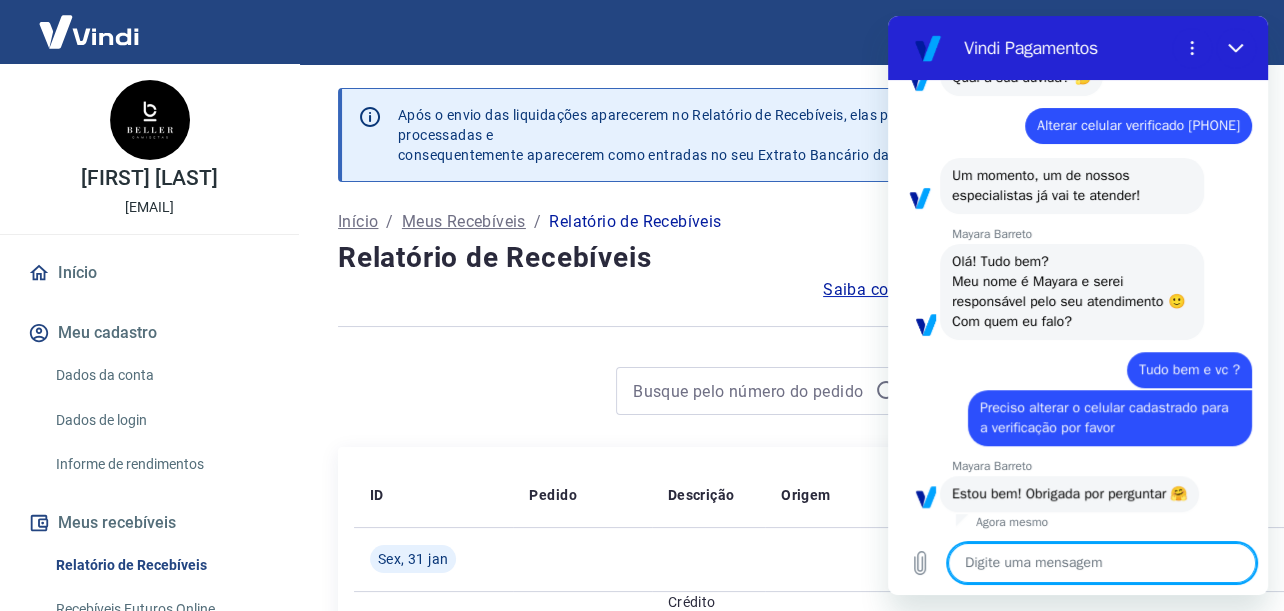 scroll, scrollTop: 1195, scrollLeft: 0, axis: vertical 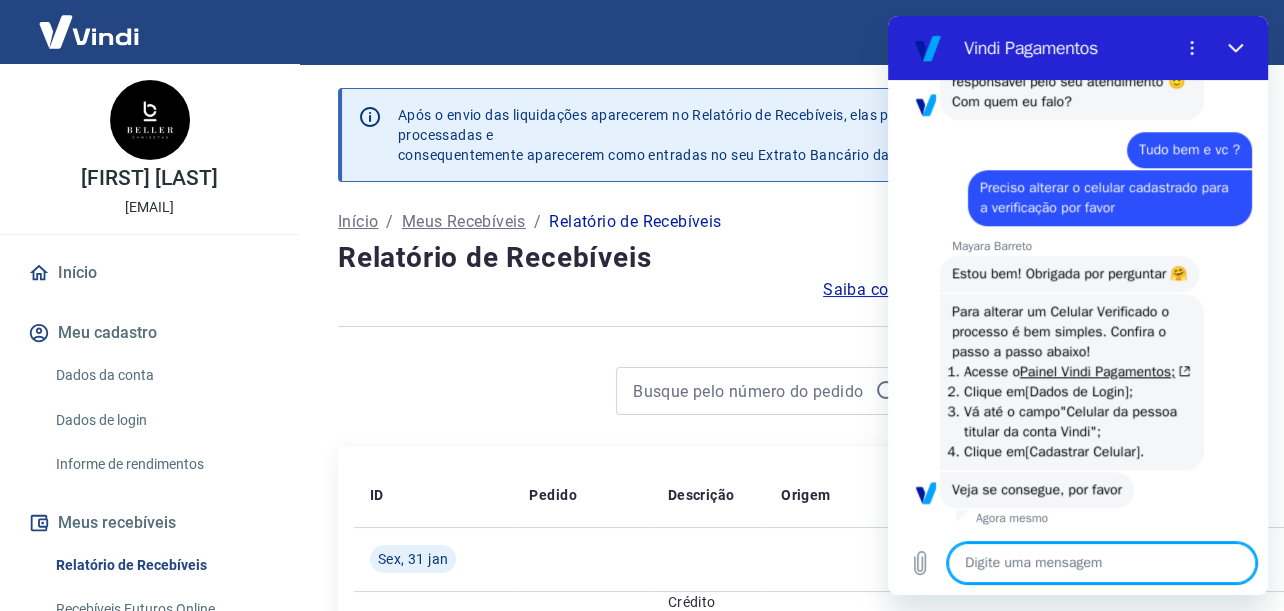 click at bounding box center [1102, 563] 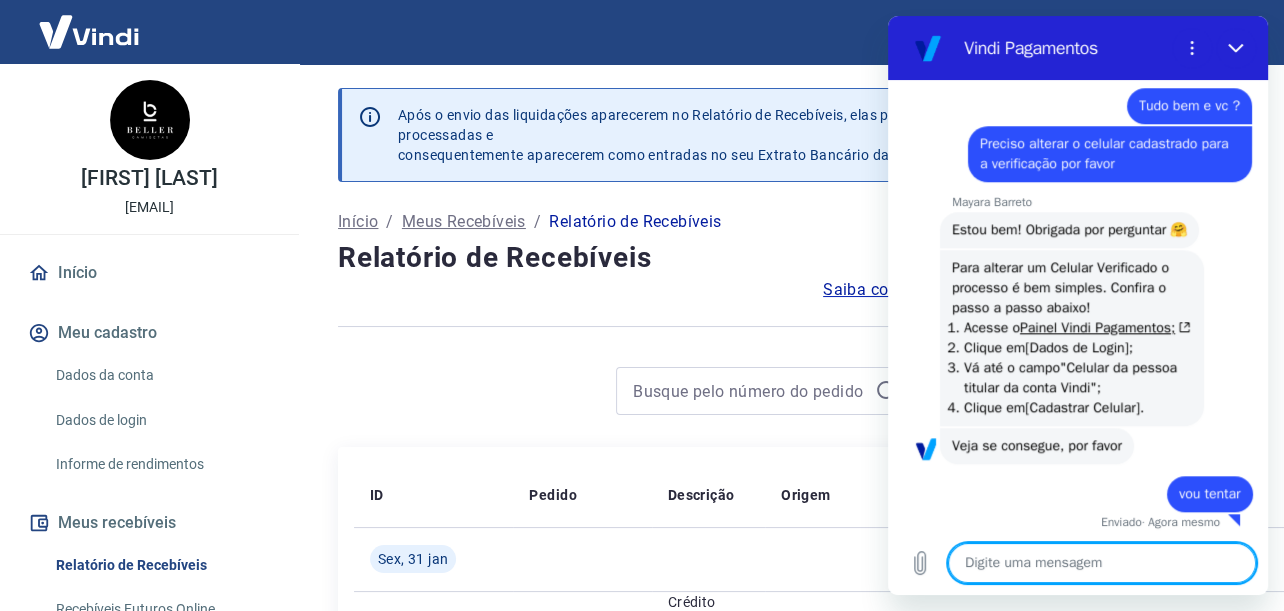 scroll, scrollTop: 1479, scrollLeft: 0, axis: vertical 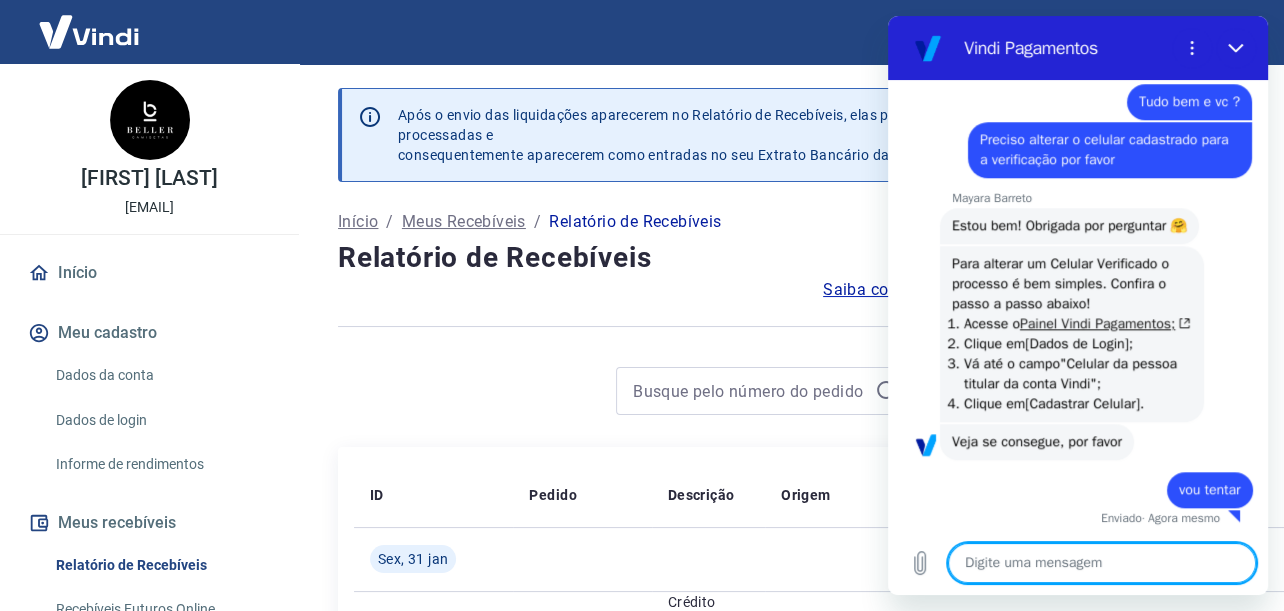click on "Painel Vindi Pagamentos;" at bounding box center (1105, 323) 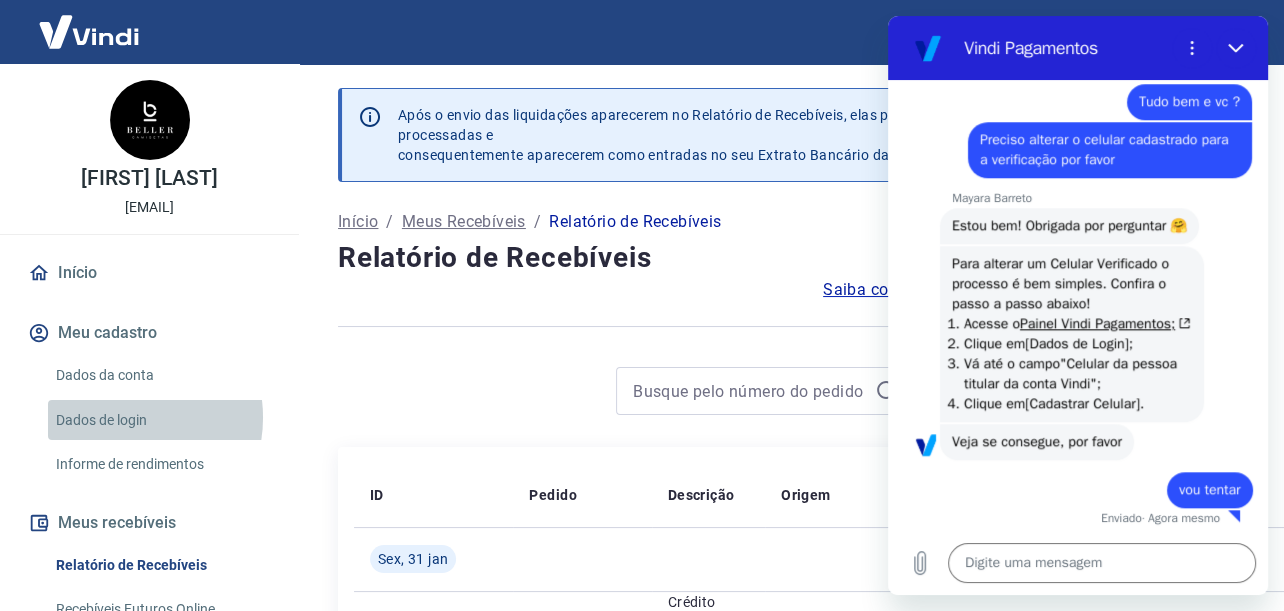 click on "Dados de login" at bounding box center [161, 420] 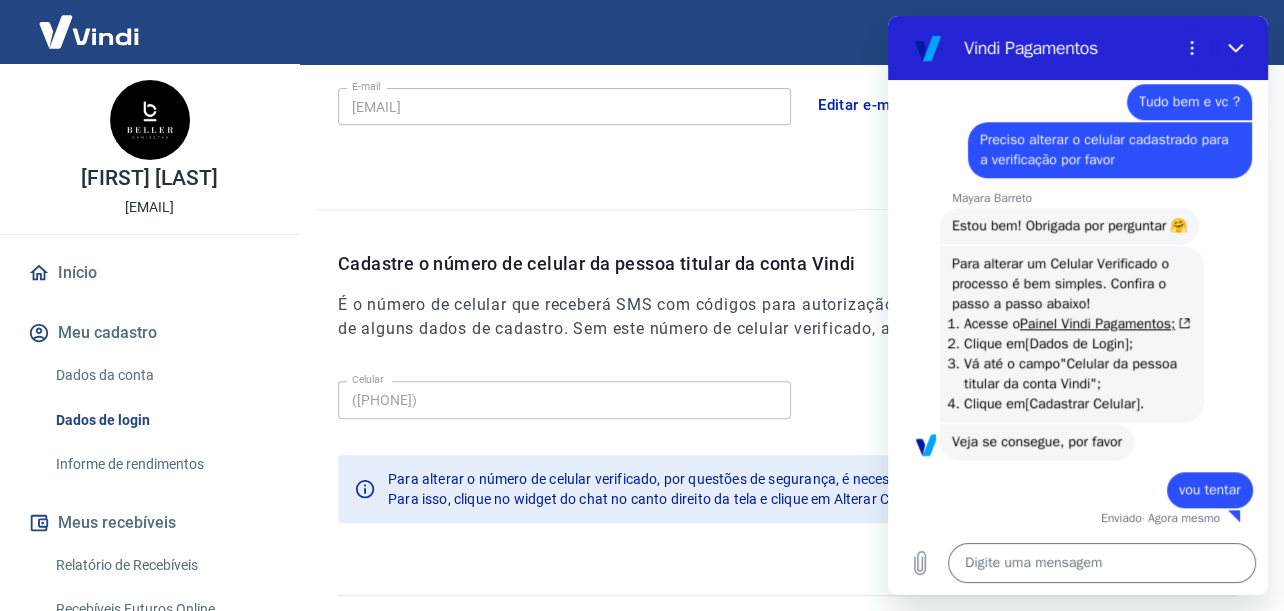 scroll, scrollTop: 667, scrollLeft: 0, axis: vertical 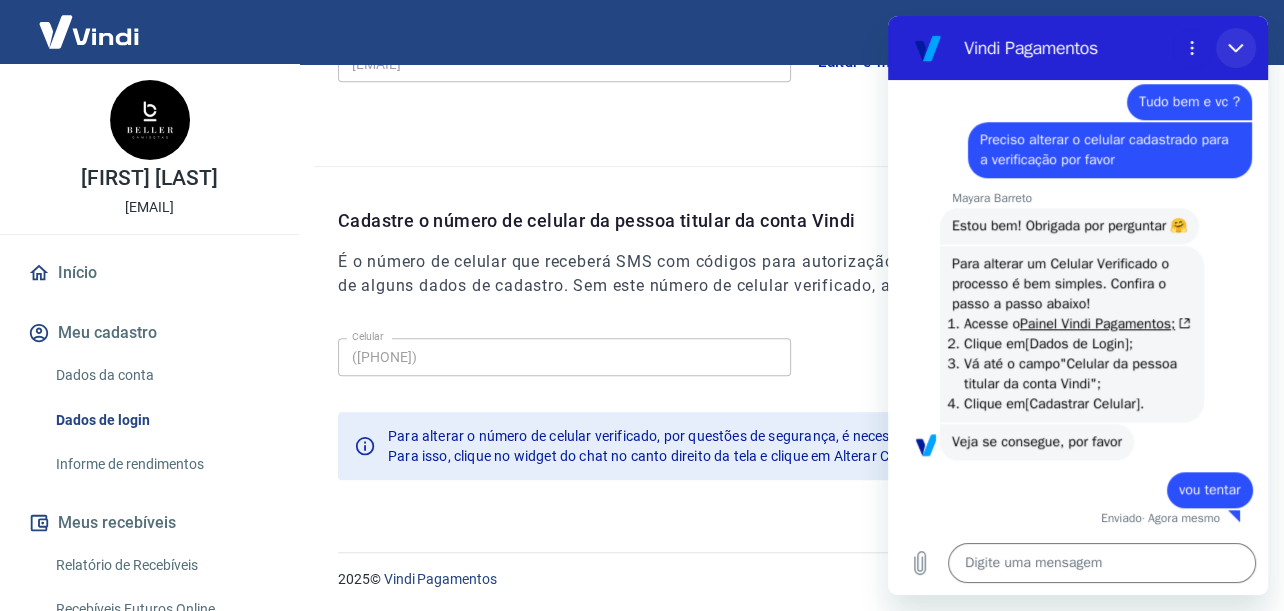 click at bounding box center [1236, 48] 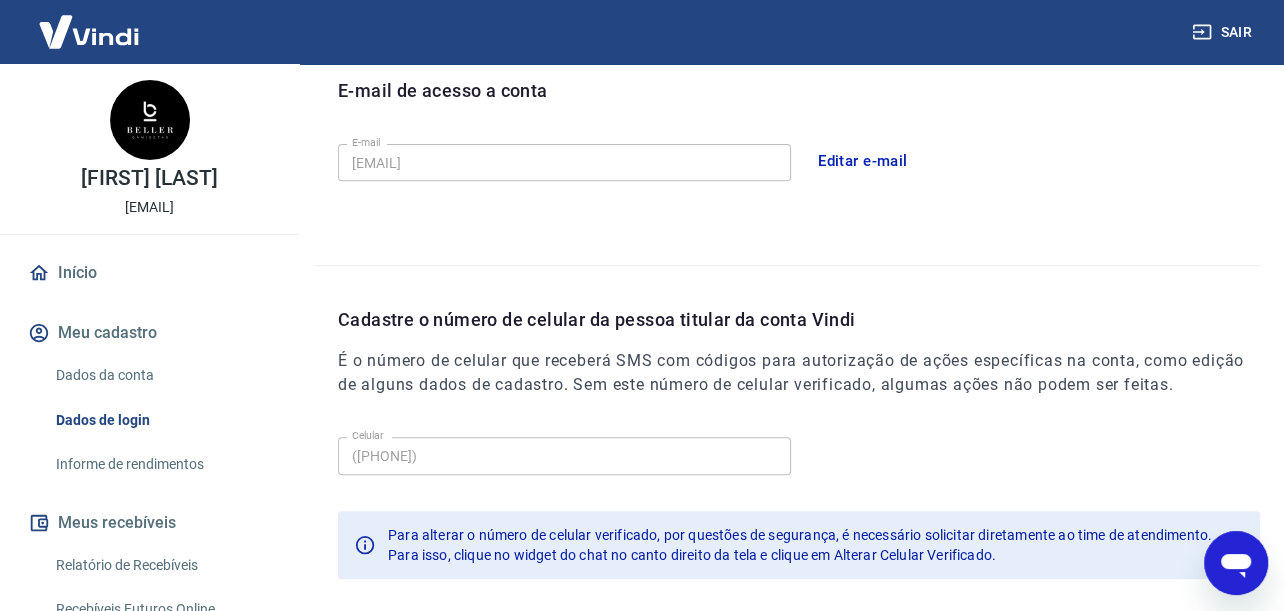 scroll, scrollTop: 600, scrollLeft: 0, axis: vertical 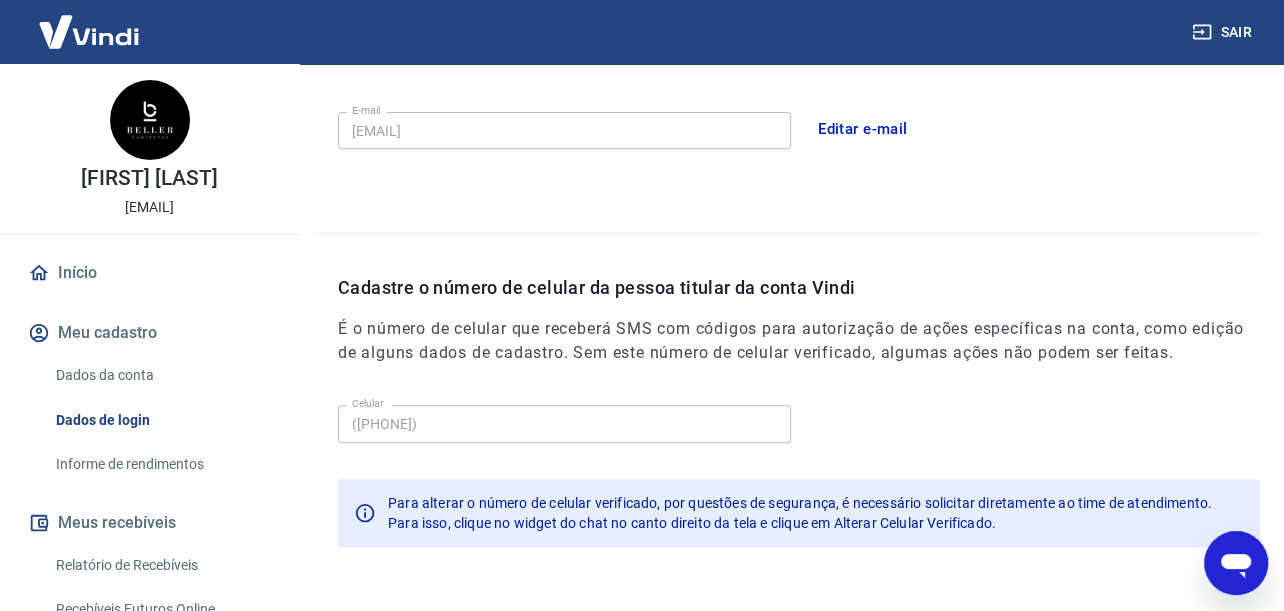 click 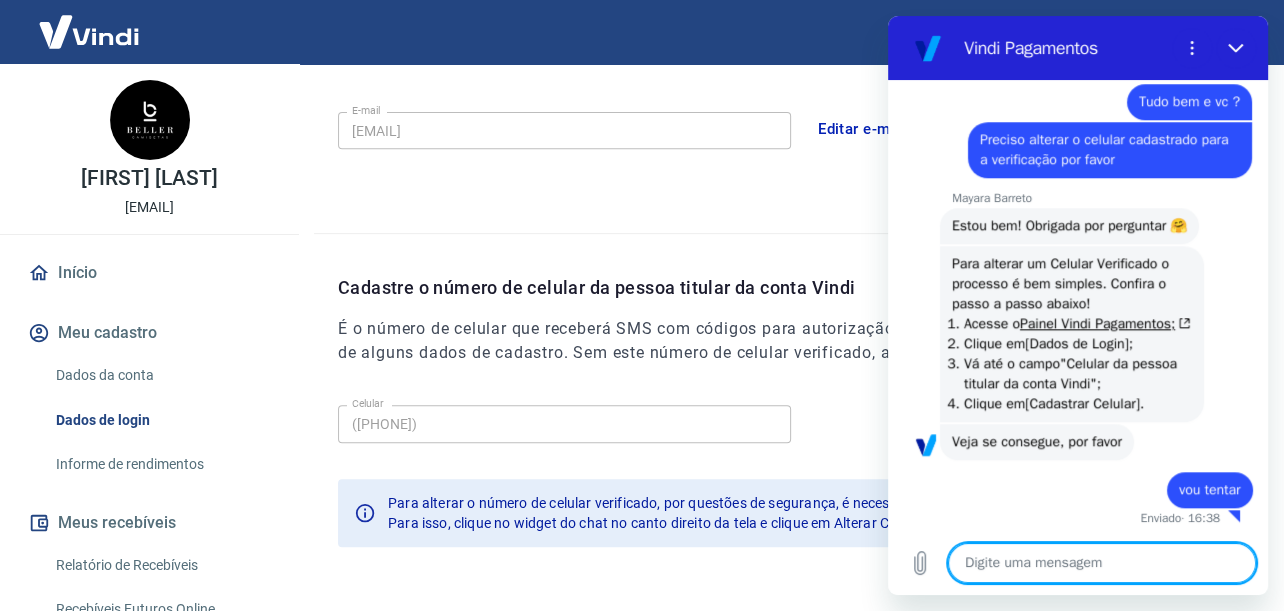 click on "Cadastre o número de celular da pessoa titular da conta Vindi É o número de celular que receberá SMS com códigos para autorização de ações específicas na conta, como edição de alguns dados de cadastro. Sem este número de celular verificado, algumas ações não podem ser feitas." at bounding box center [799, 335] 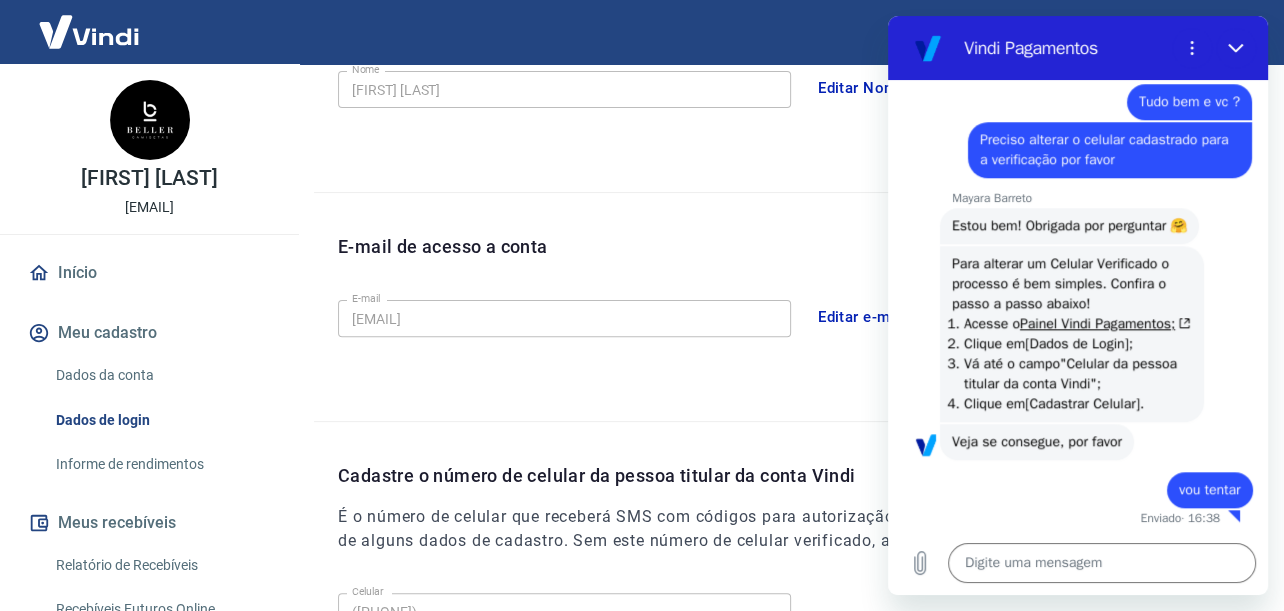 scroll, scrollTop: 667, scrollLeft: 0, axis: vertical 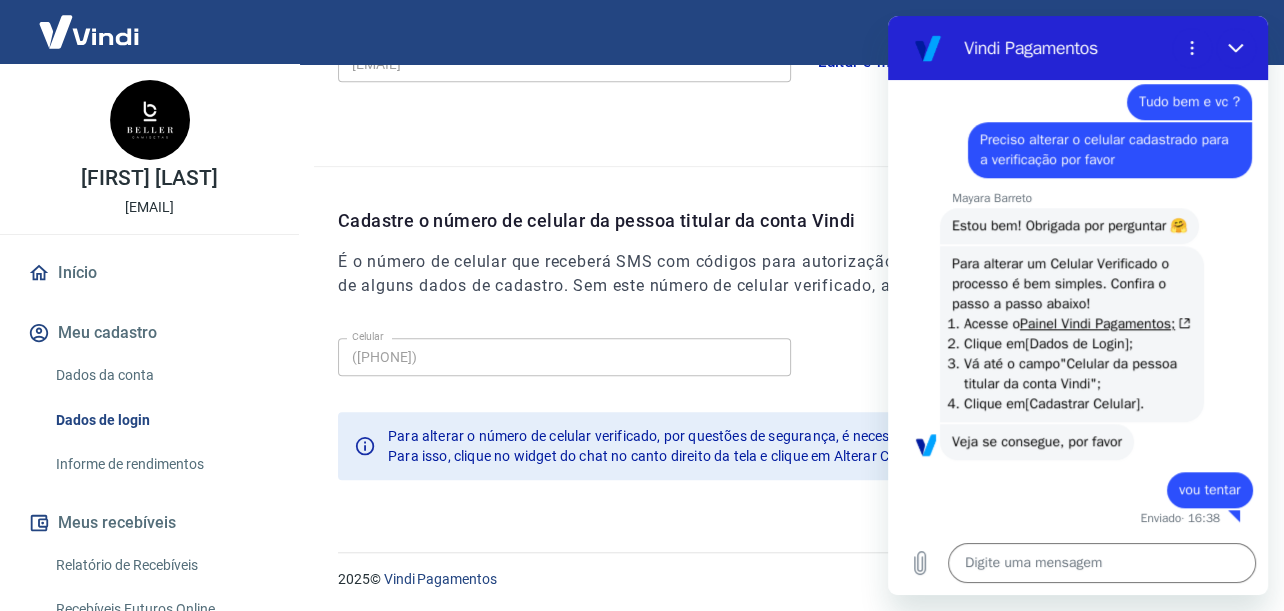 click on "Cadastre o número de celular da pessoa titular da conta Vindi É o número de celular que receberá SMS com códigos para autorização de ações específicas na conta, como edição de alguns dados de cadastro. Sem este número de celular verificado, algumas ações não podem ser feitas." at bounding box center (799, 268) 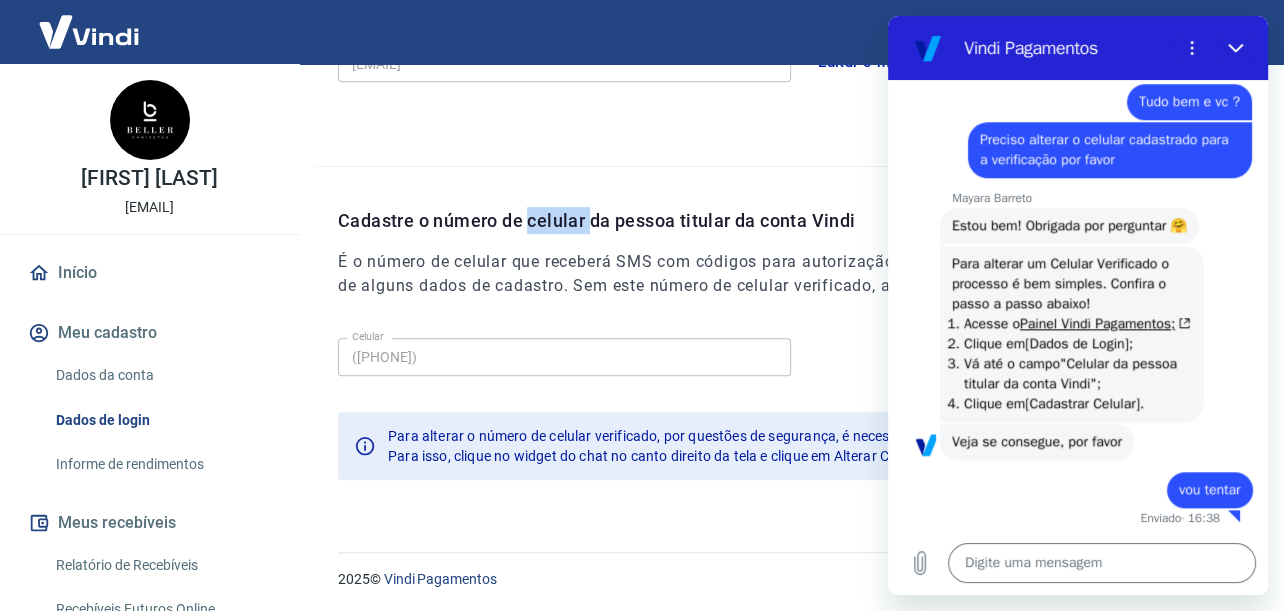 click on "Cadastre o número de celular da pessoa titular da conta Vindi" at bounding box center (799, 220) 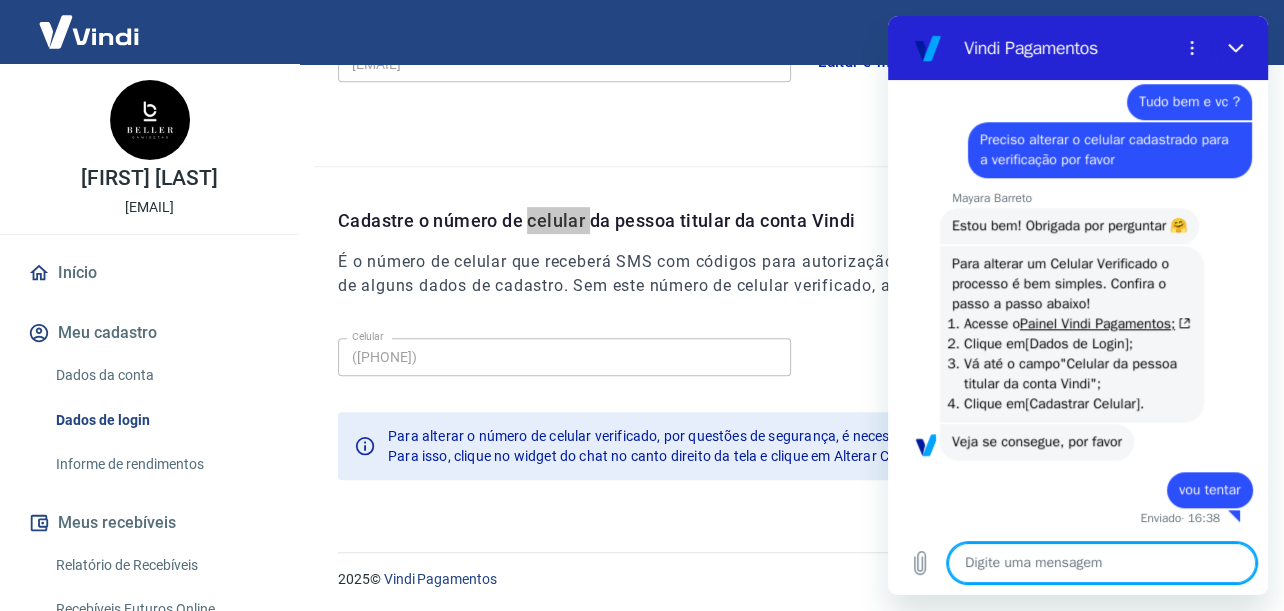 click at bounding box center (1102, 563) 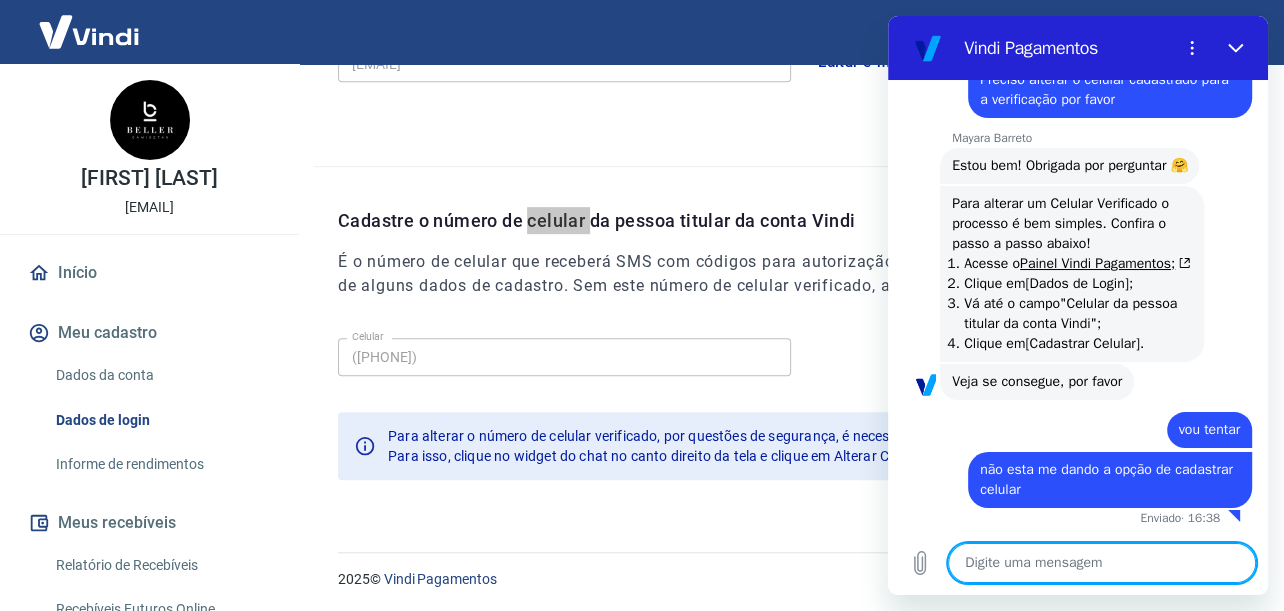 scroll, scrollTop: 1537, scrollLeft: 0, axis: vertical 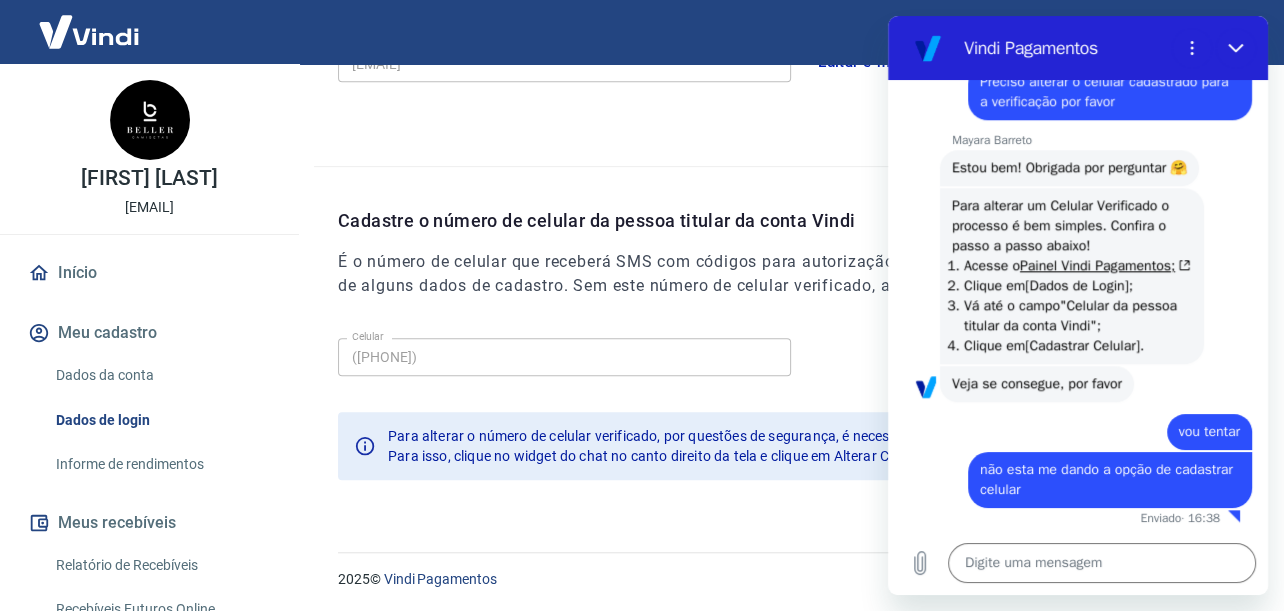 click on "É o número de celular que receberá SMS com códigos para autorização de ações específicas na conta, como edição de alguns dados de cadastro. Sem este número de celular verificado, algumas ações não podem ser feitas." at bounding box center [799, 274] 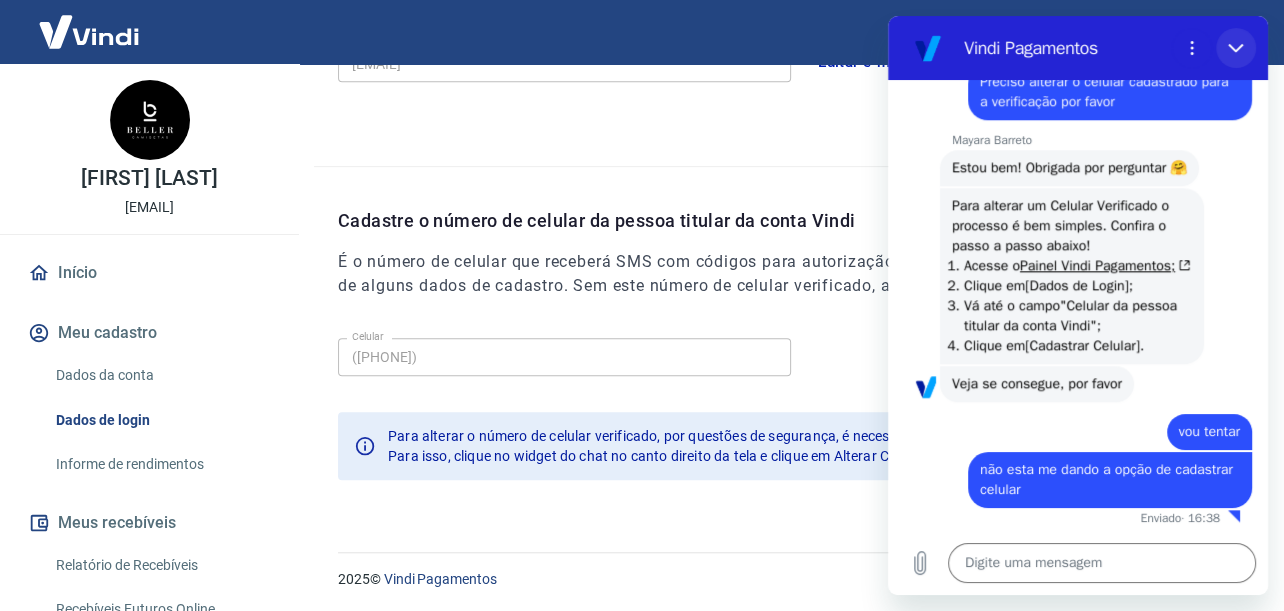click 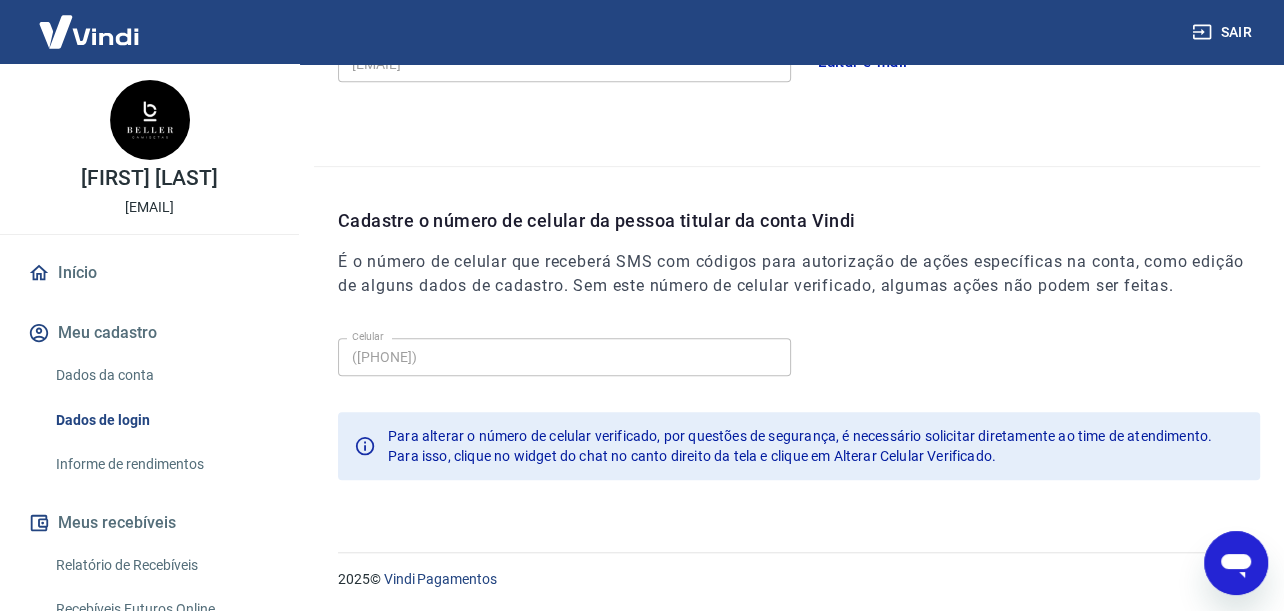 scroll, scrollTop: 1539, scrollLeft: 0, axis: vertical 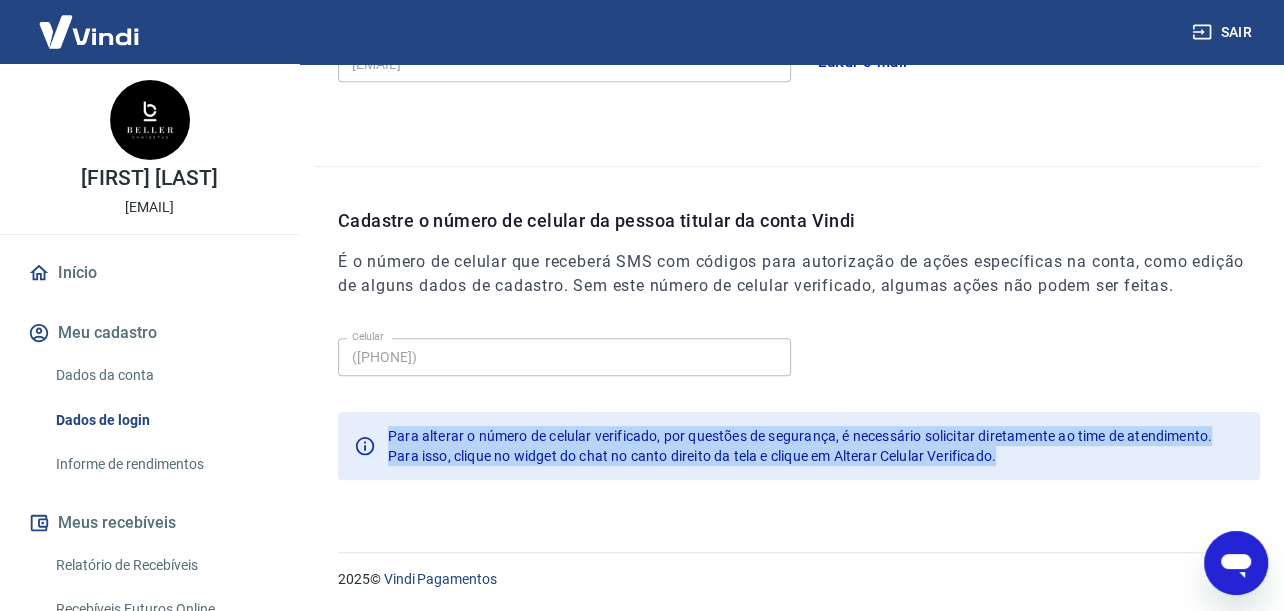 drag, startPoint x: 383, startPoint y: 433, endPoint x: 1009, endPoint y: 501, distance: 629.68243 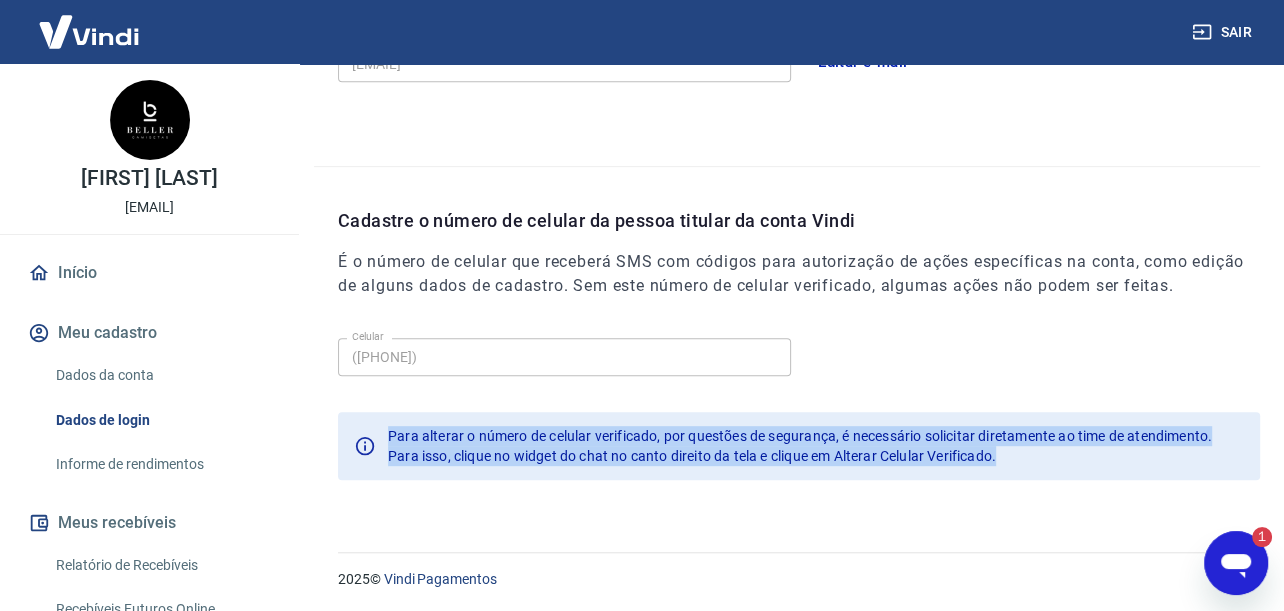 scroll, scrollTop: 0, scrollLeft: 0, axis: both 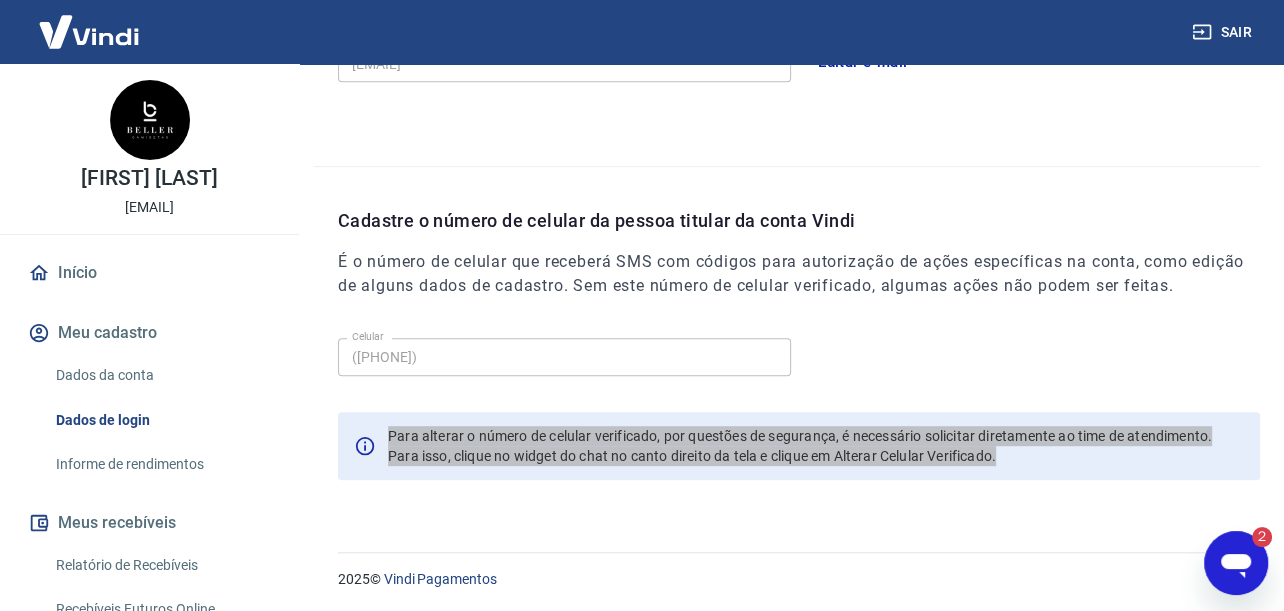 click at bounding box center (1236, 563) 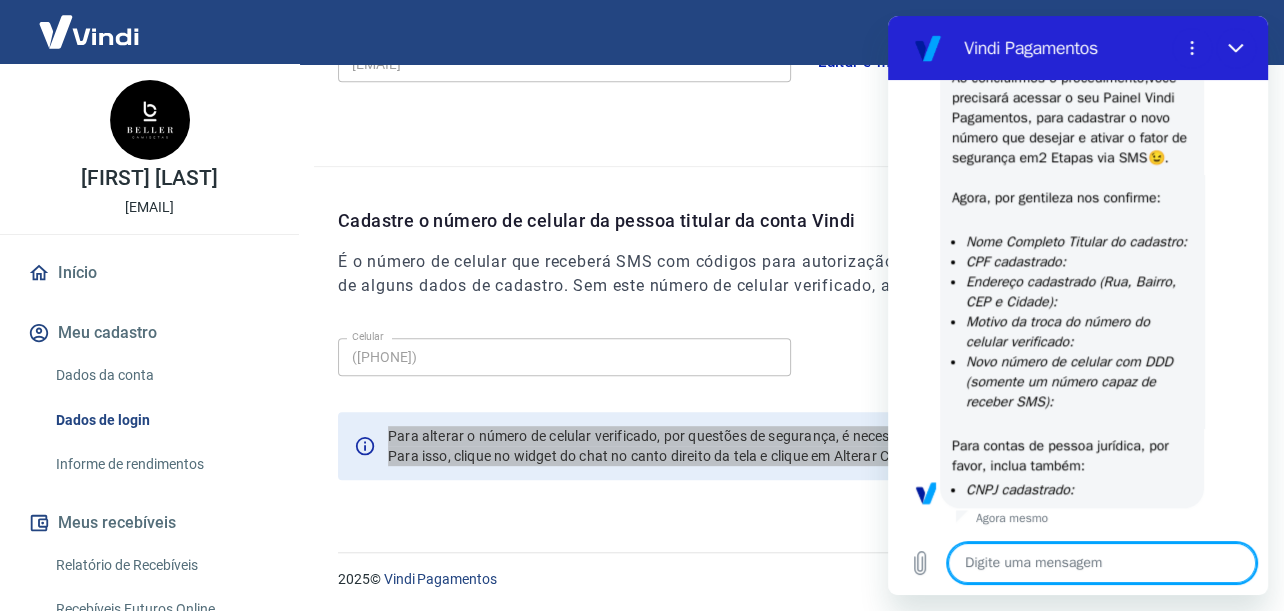 scroll, scrollTop: 2265, scrollLeft: 0, axis: vertical 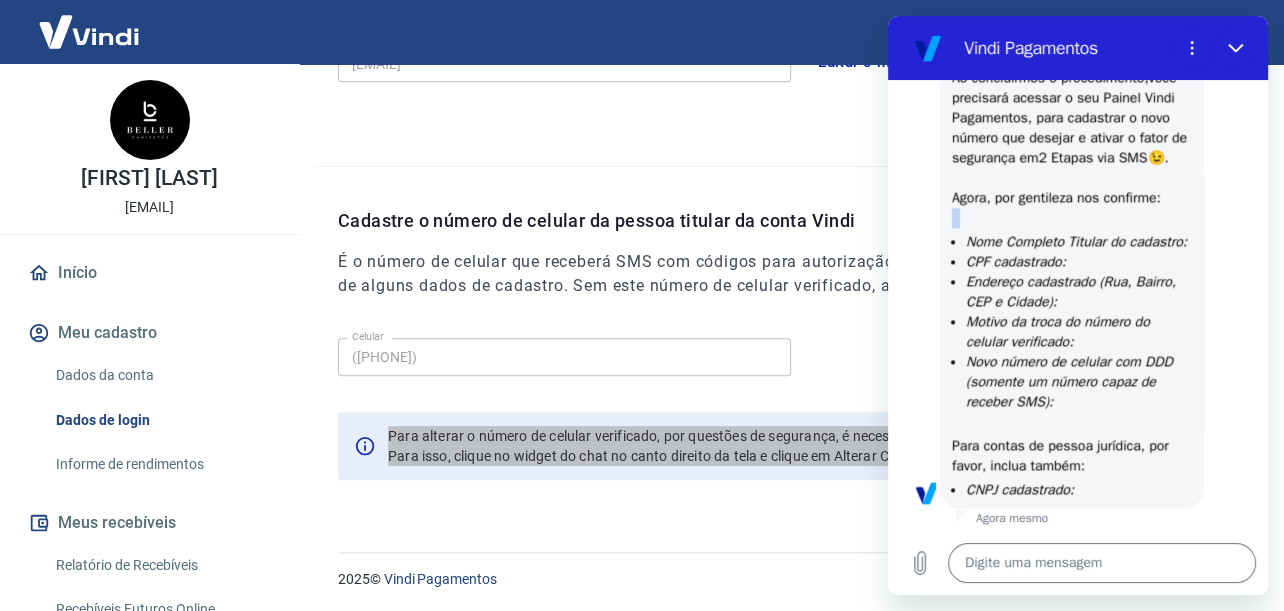 drag, startPoint x: 967, startPoint y: 221, endPoint x: 1088, endPoint y: 173, distance: 130.17296 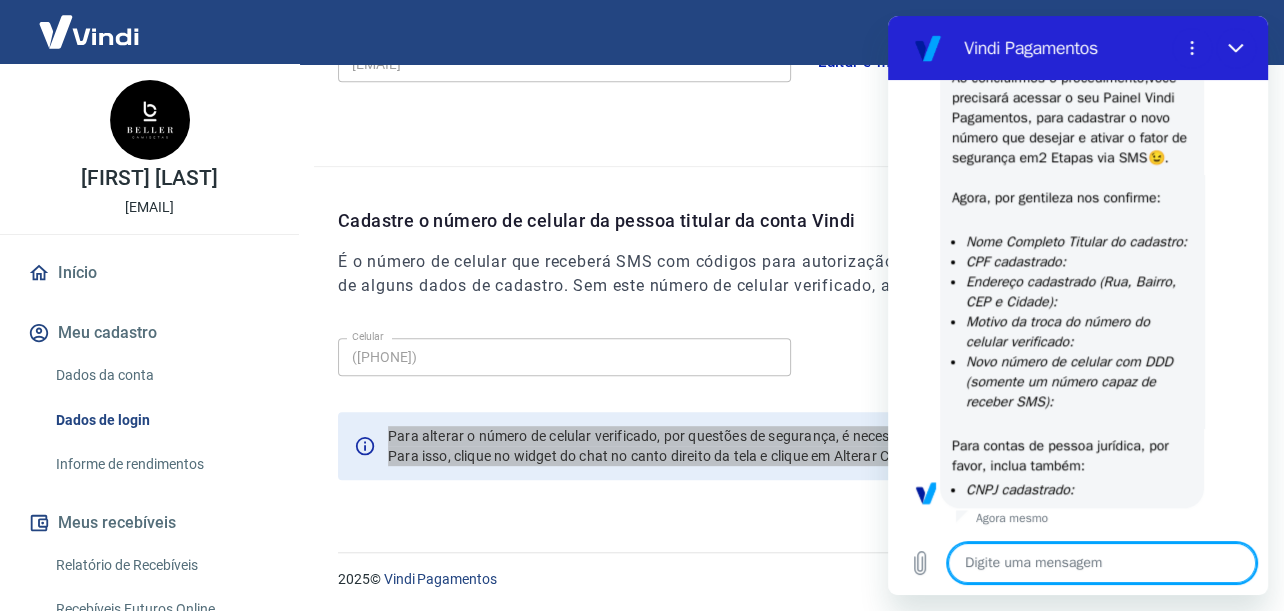 click at bounding box center [1102, 563] 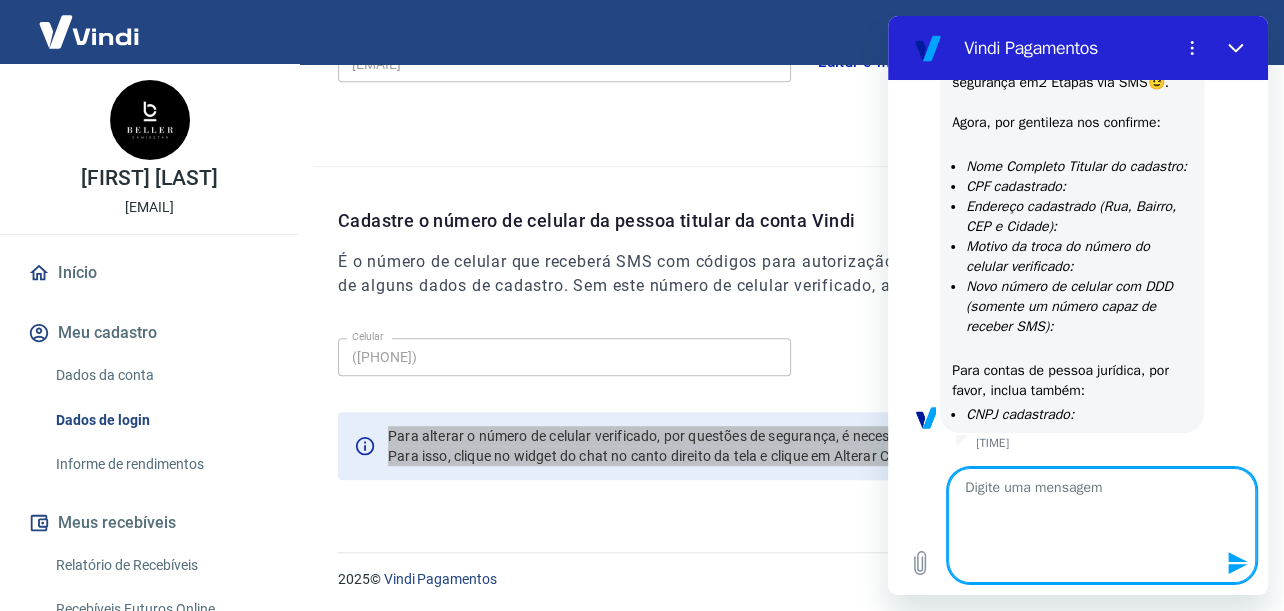 scroll, scrollTop: 0, scrollLeft: 0, axis: both 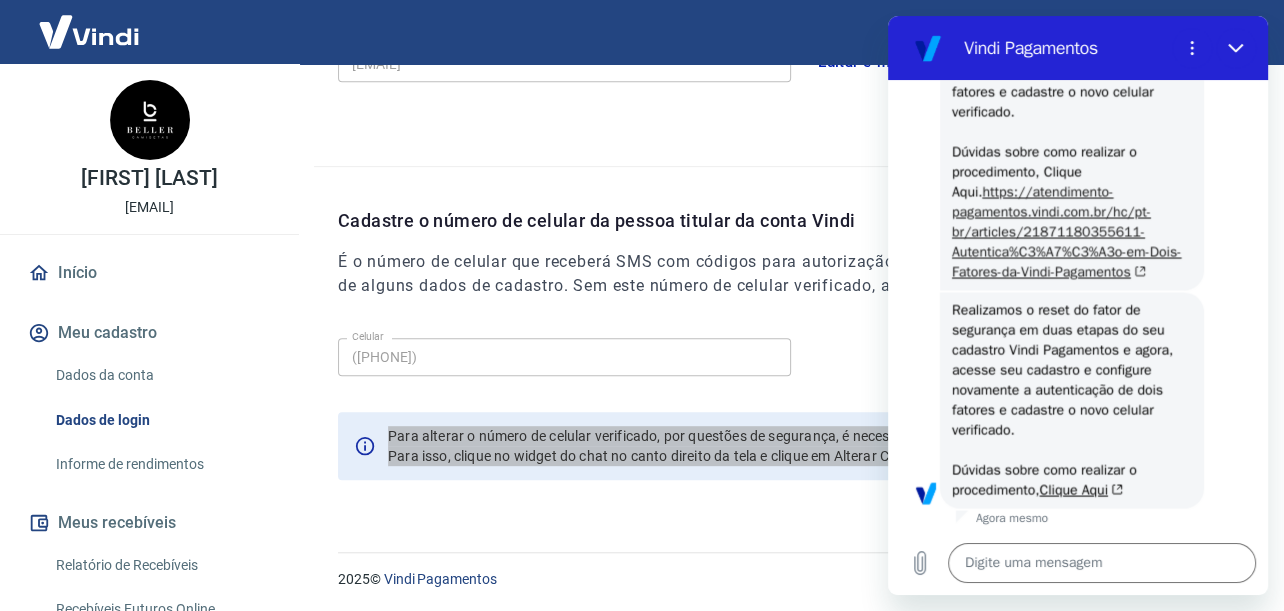 click on "https://atendimento-pagamentos.vindi.com.br/hc/pt-br/articles/21871180355611-Autentica%C3%A7%C3%A3o-em-Dois-Fatores-da-Vindi-Pagamentos" at bounding box center (1066, 231) 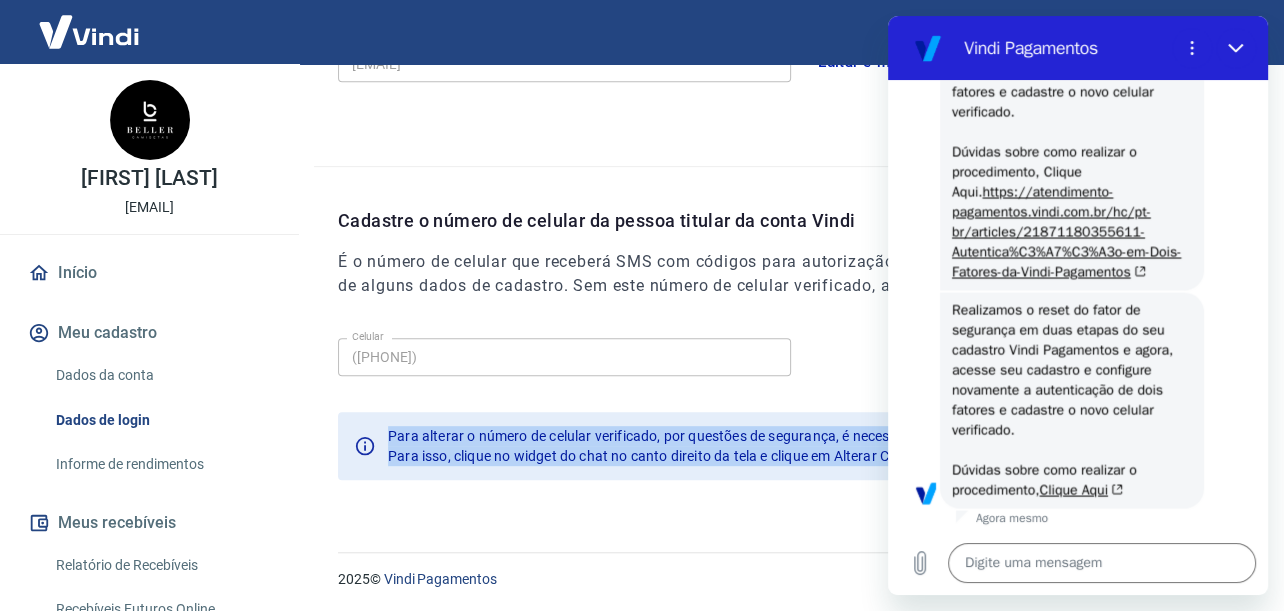 click on "Início" at bounding box center [149, 273] 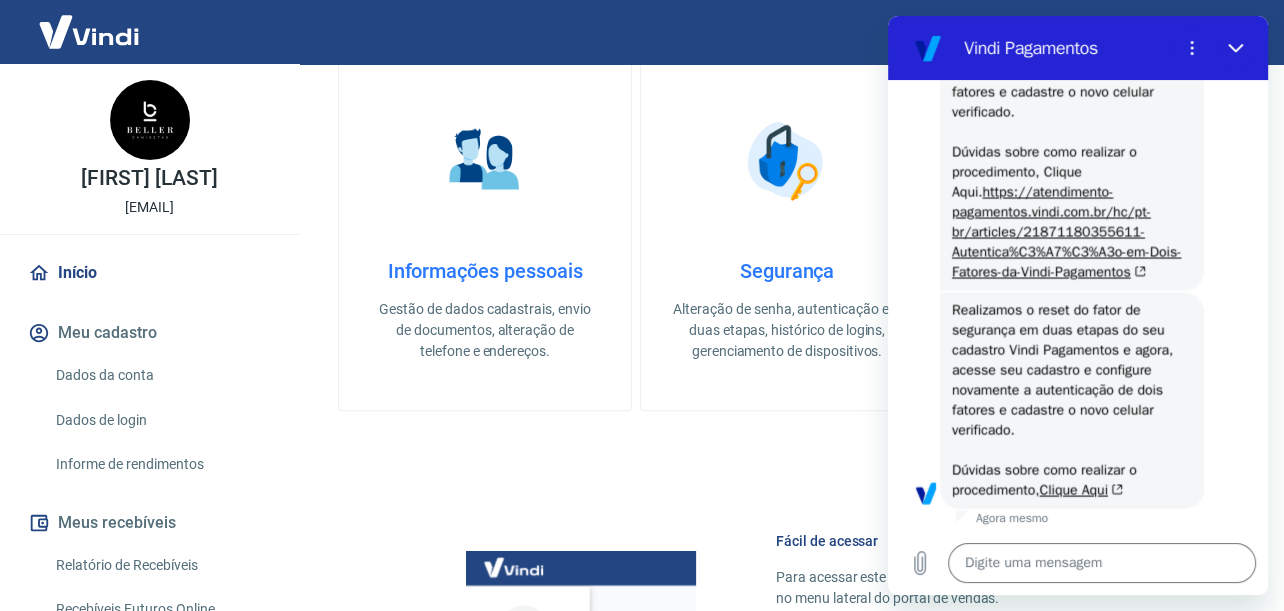 scroll, scrollTop: 0, scrollLeft: 0, axis: both 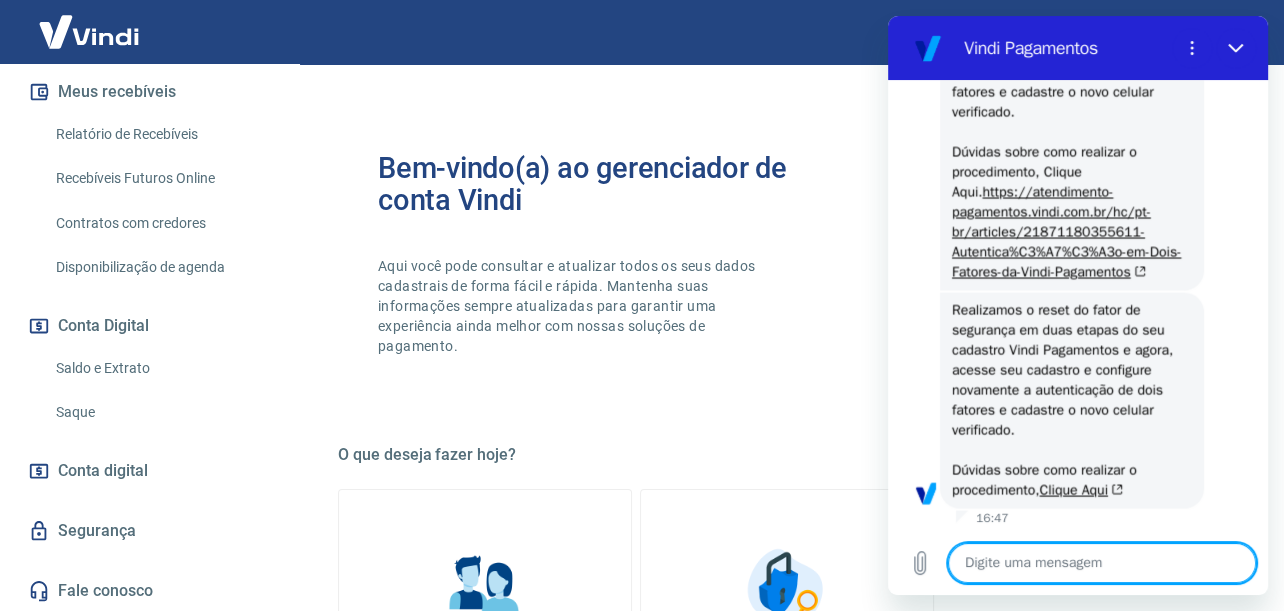 click at bounding box center (1102, 563) 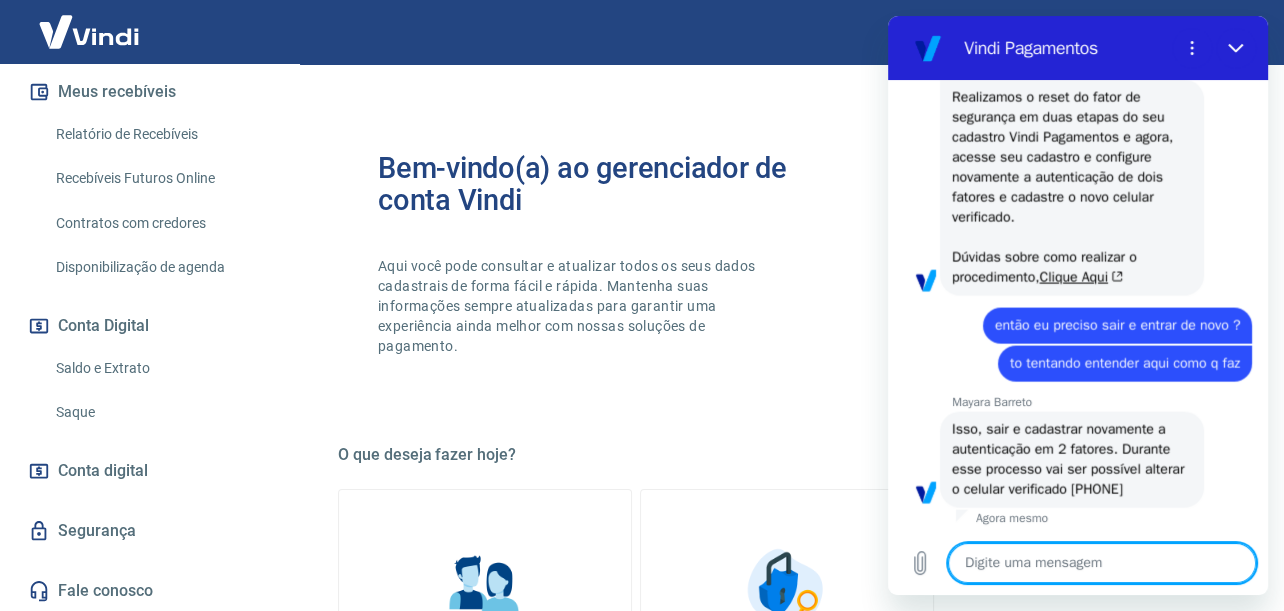 scroll, scrollTop: 3371, scrollLeft: 0, axis: vertical 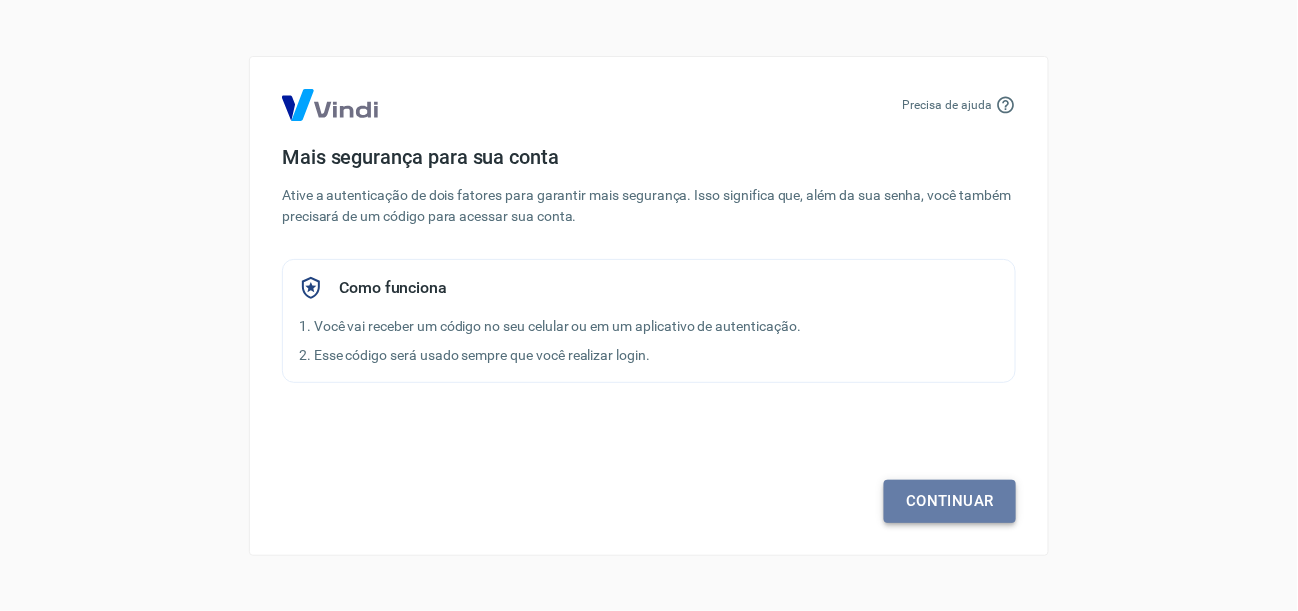 click on "Continuar" at bounding box center [950, 501] 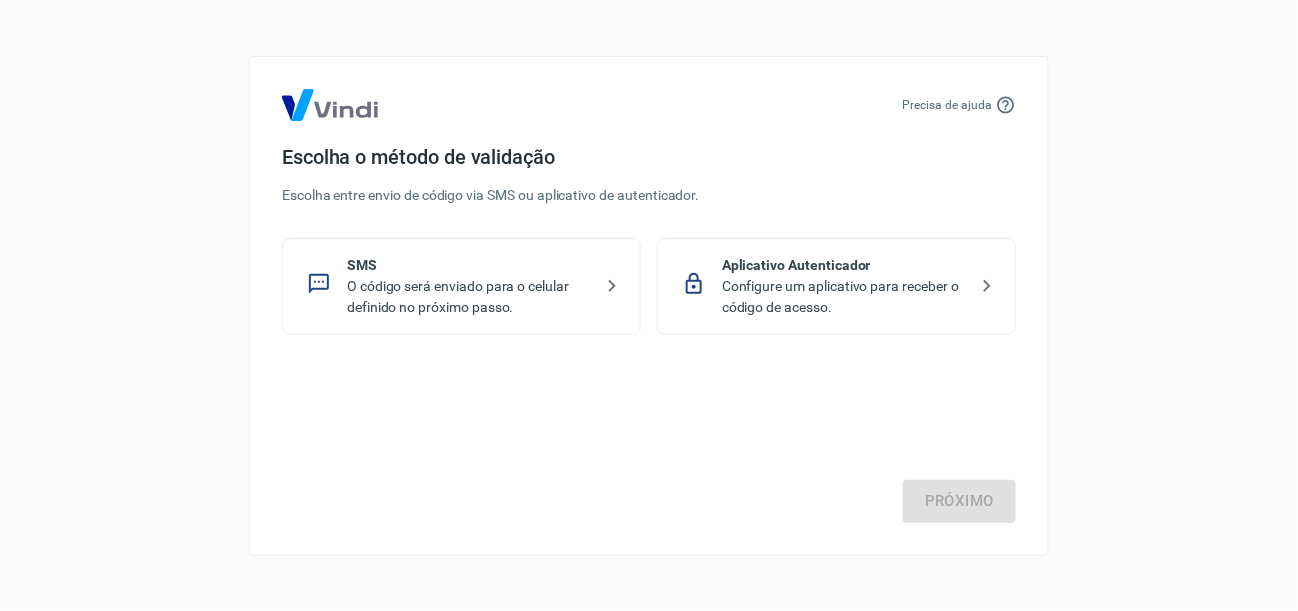click on "O código será enviado para o celular definido no próximo passo." at bounding box center [469, 297] 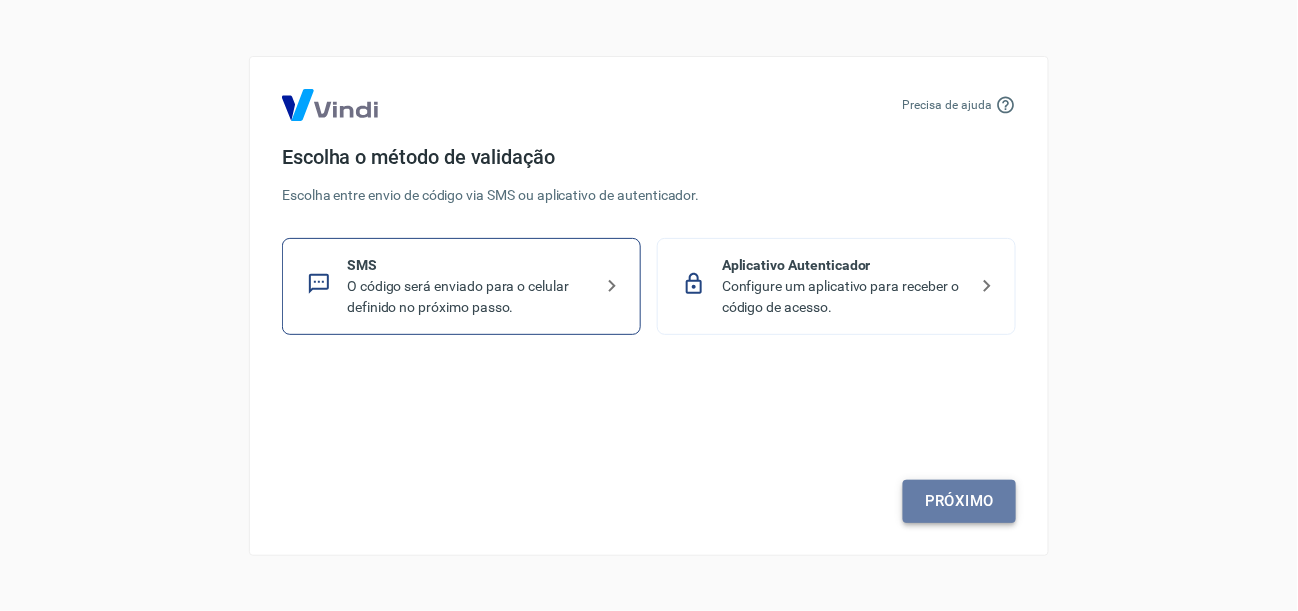 click on "Próximo" at bounding box center [959, 501] 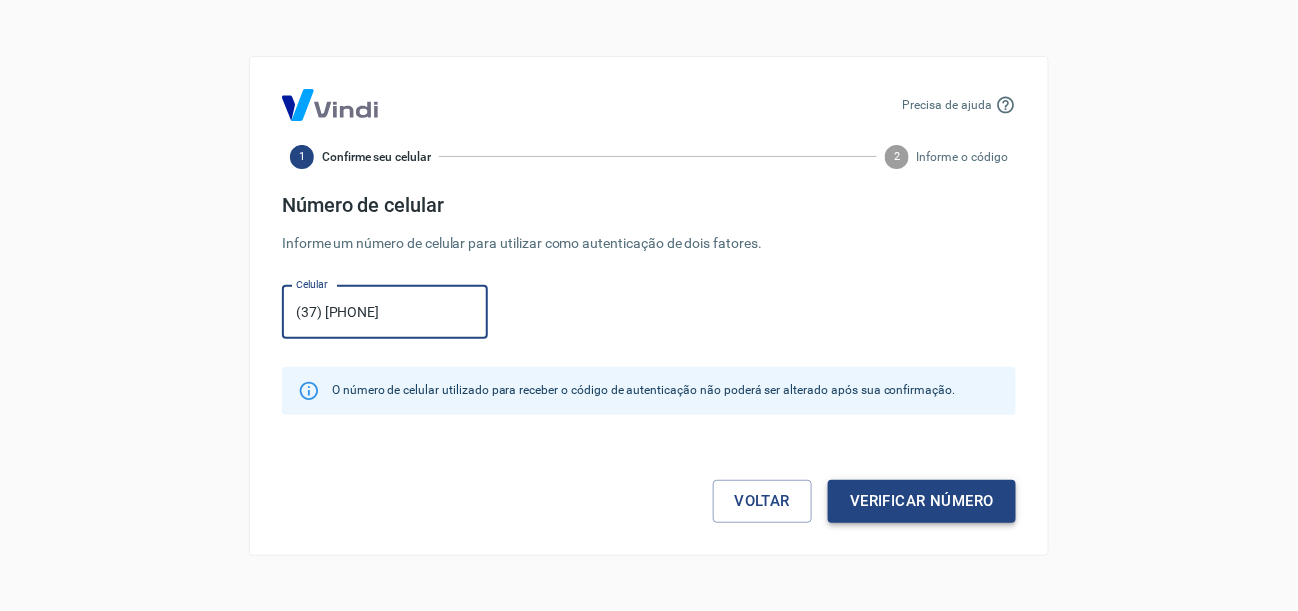 type on "(37) [PHONE]" 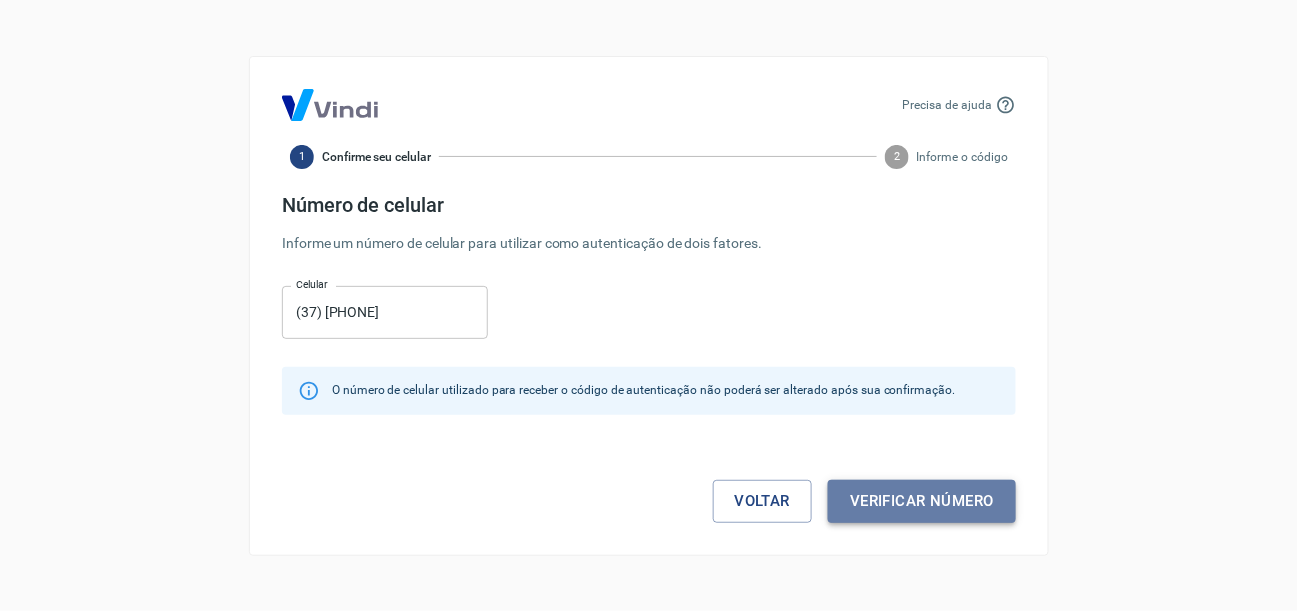 click on "Verificar número" at bounding box center [922, 501] 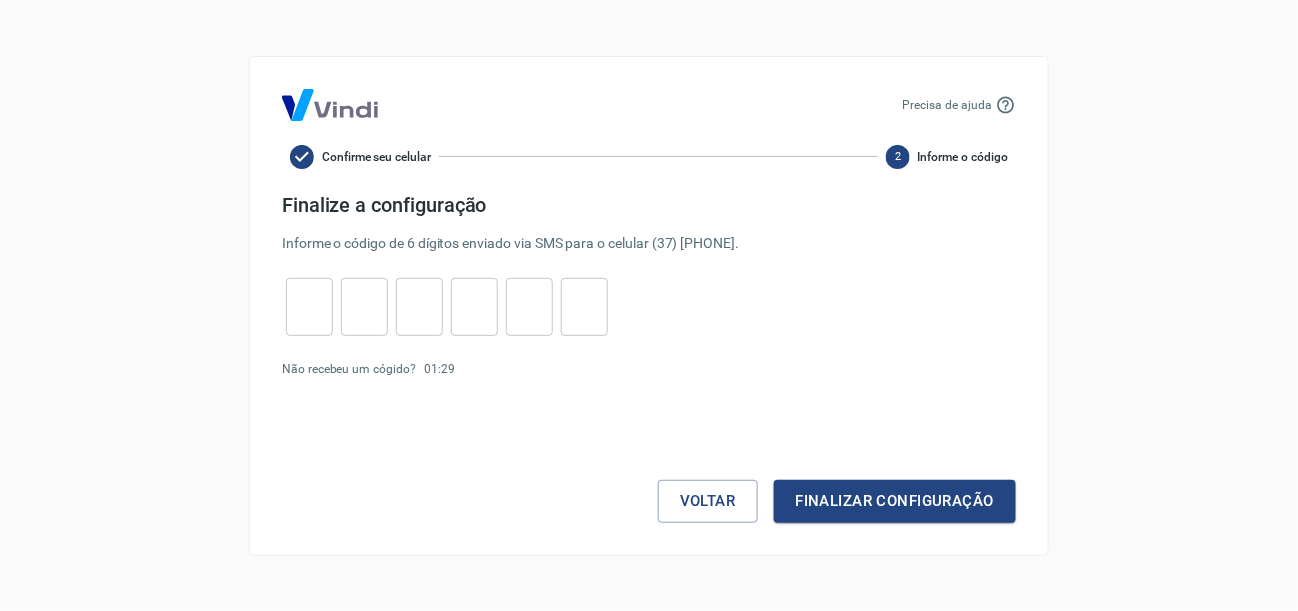 click on "​" at bounding box center (309, 307) 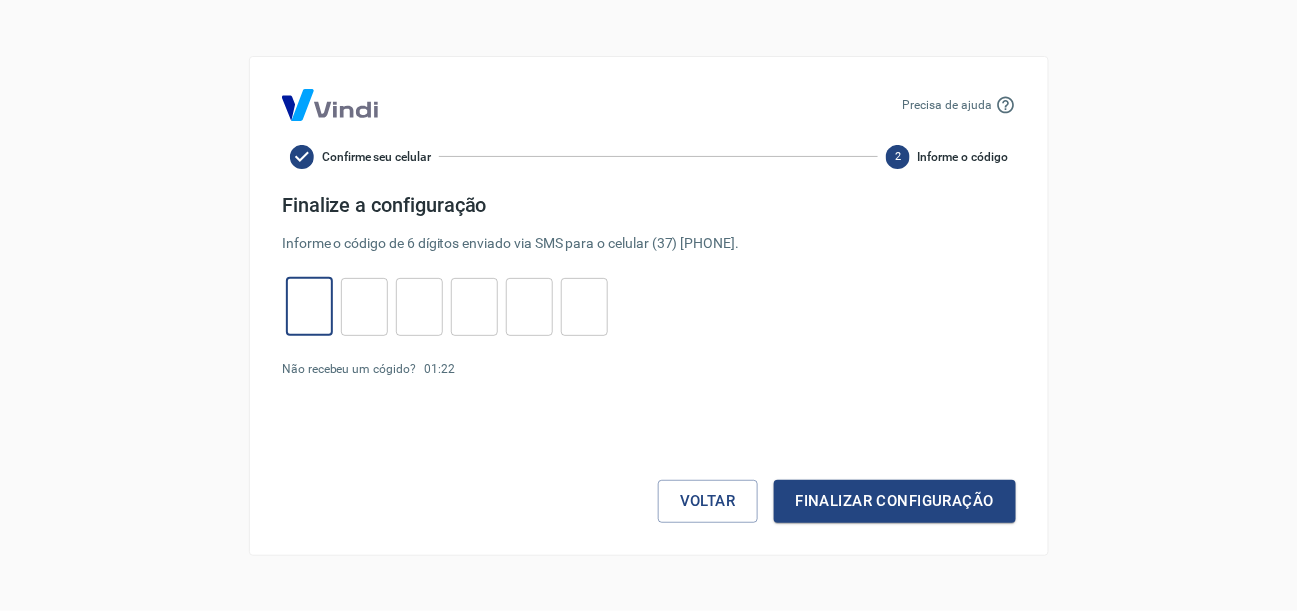 type on "0" 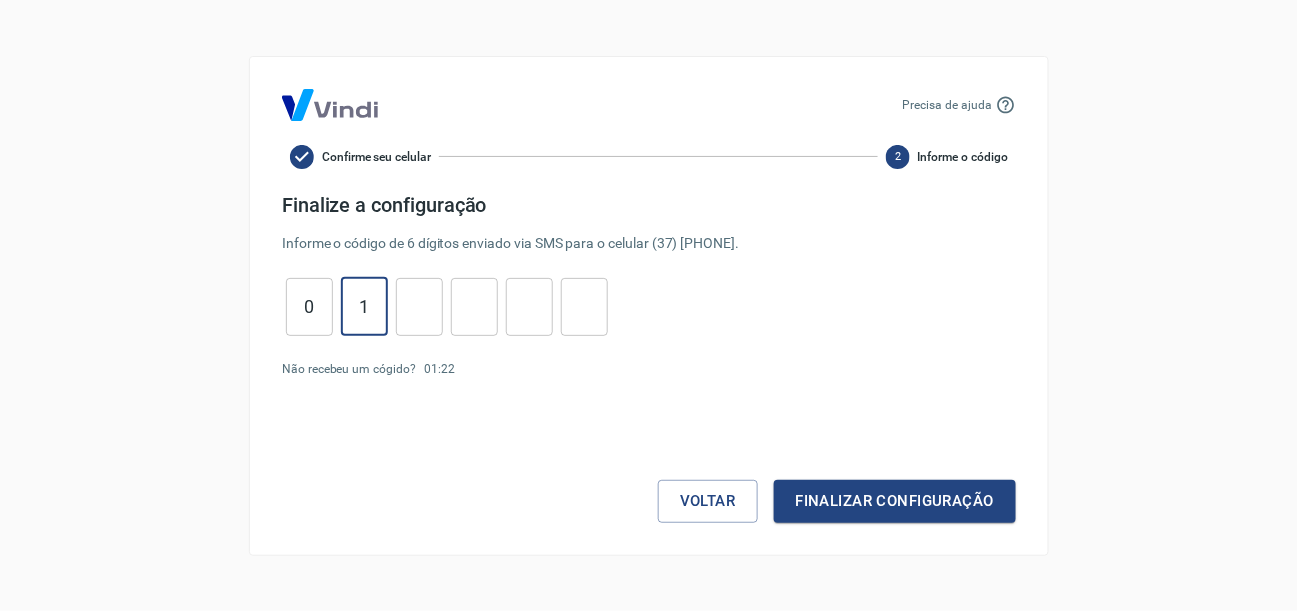 type on "1" 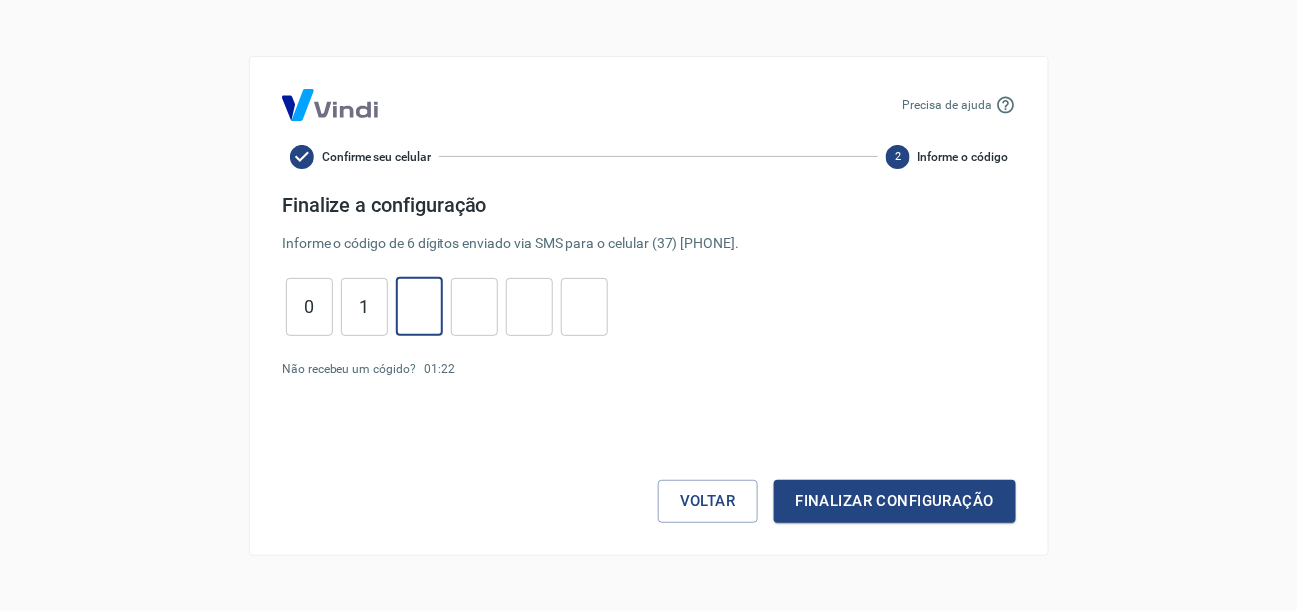 type on "2" 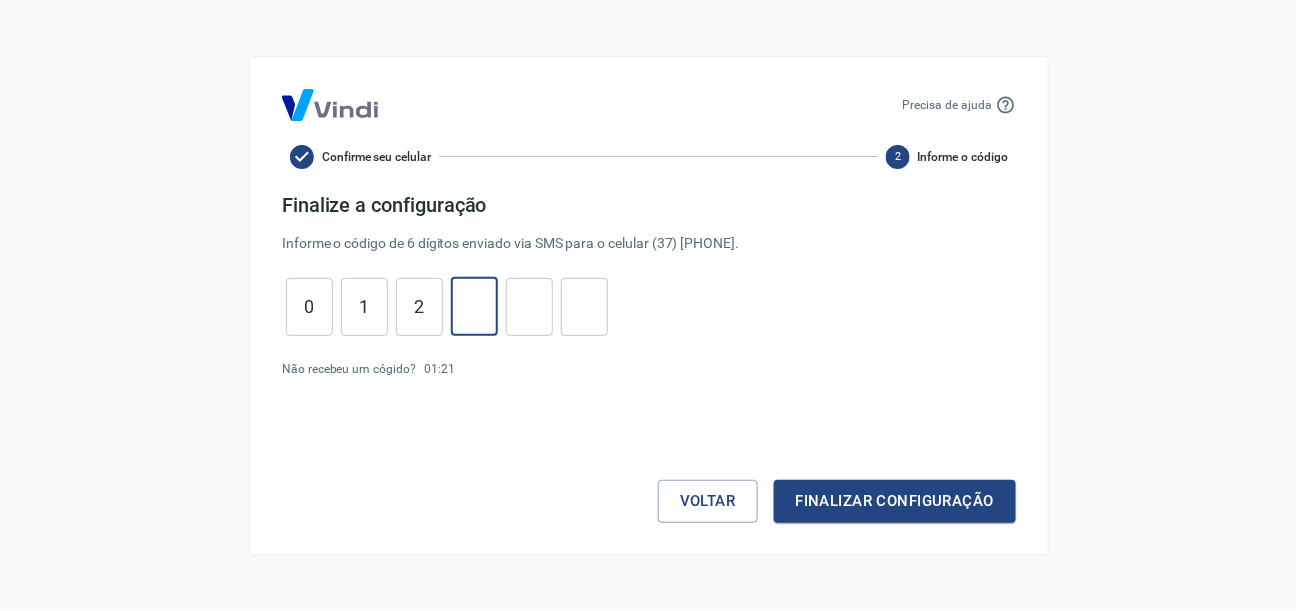 type on "3" 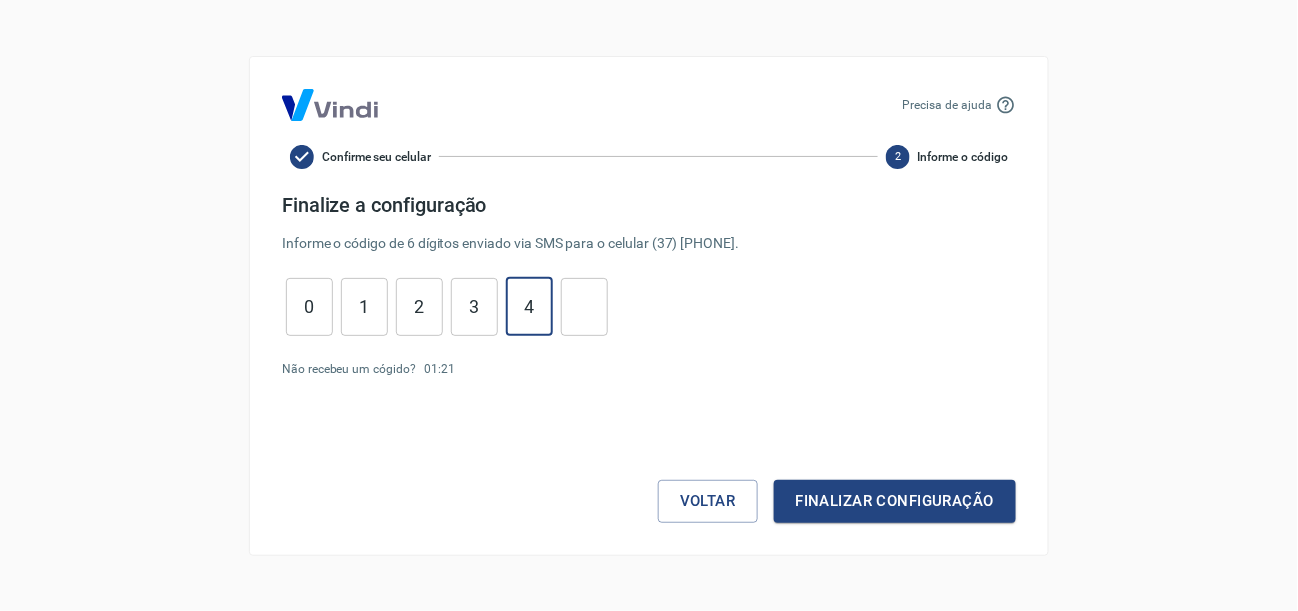 type on "4" 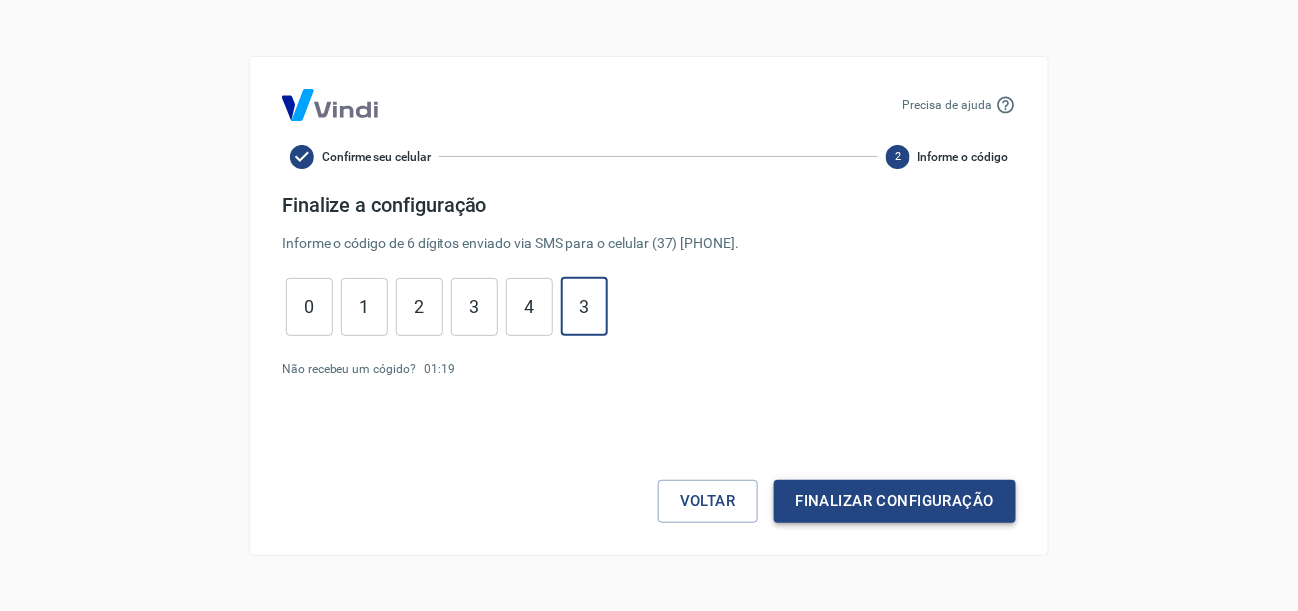type on "3" 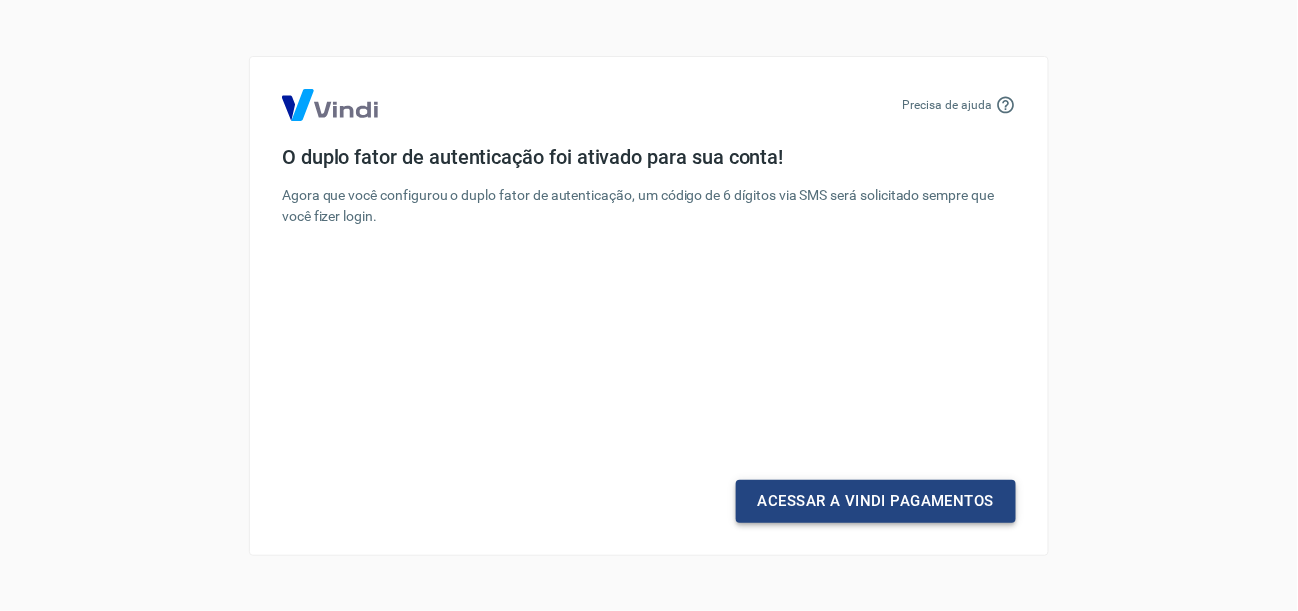 click on "Acessar a Vindi Pagamentos" at bounding box center (876, 501) 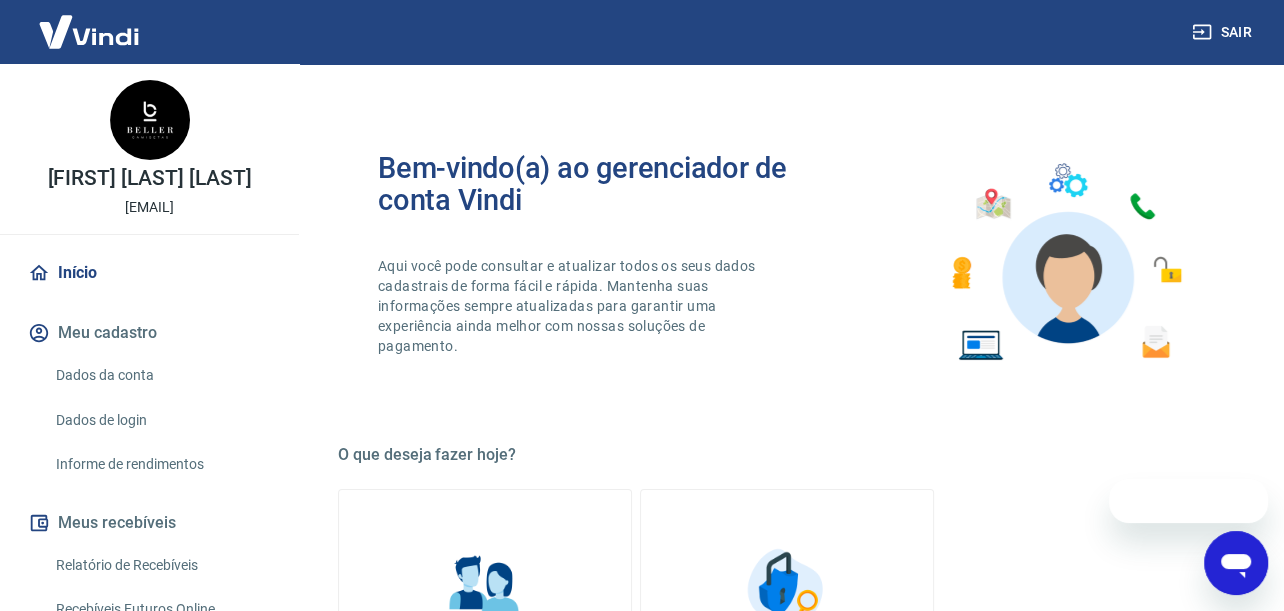 scroll, scrollTop: 0, scrollLeft: 0, axis: both 